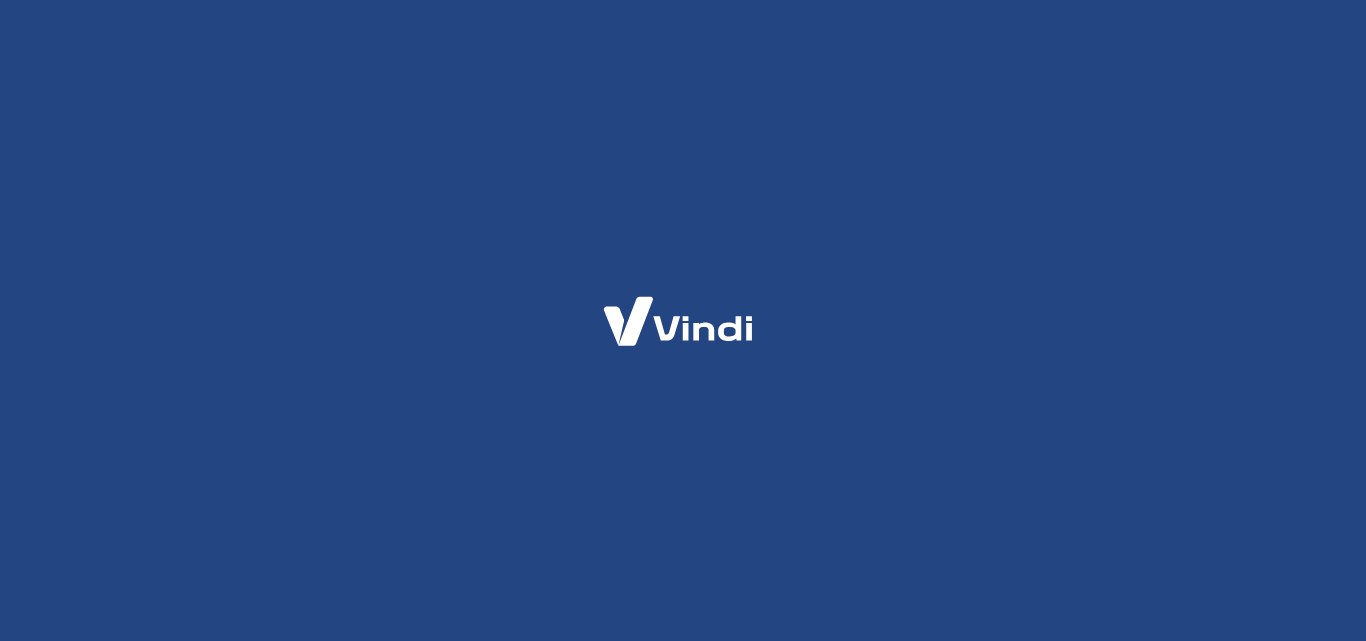scroll, scrollTop: 0, scrollLeft: 0, axis: both 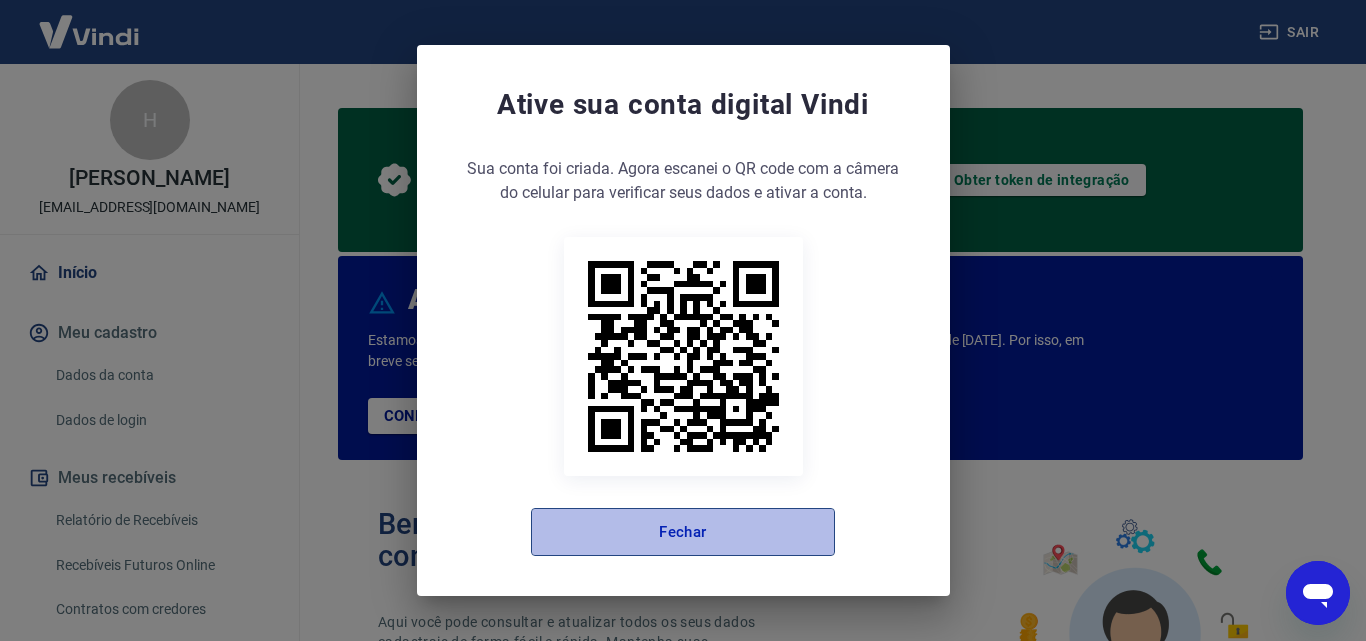 click on "Fechar" at bounding box center [683, 532] 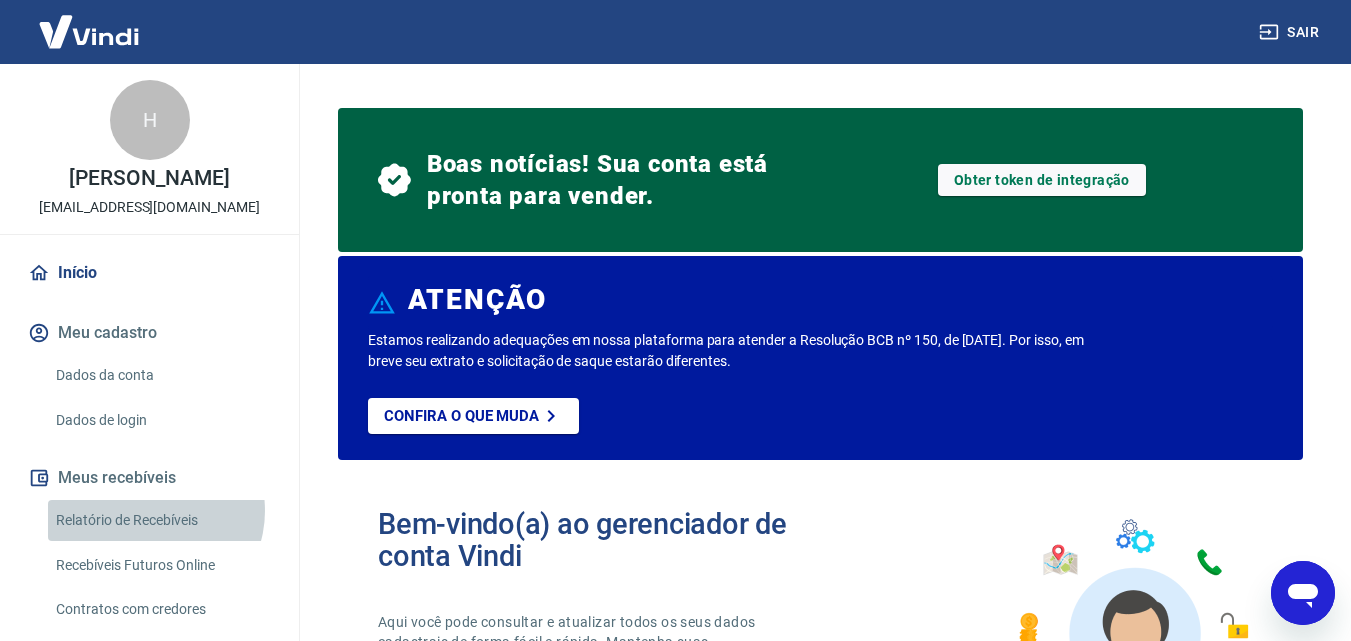 click on "Relatório de Recebíveis" at bounding box center (161, 520) 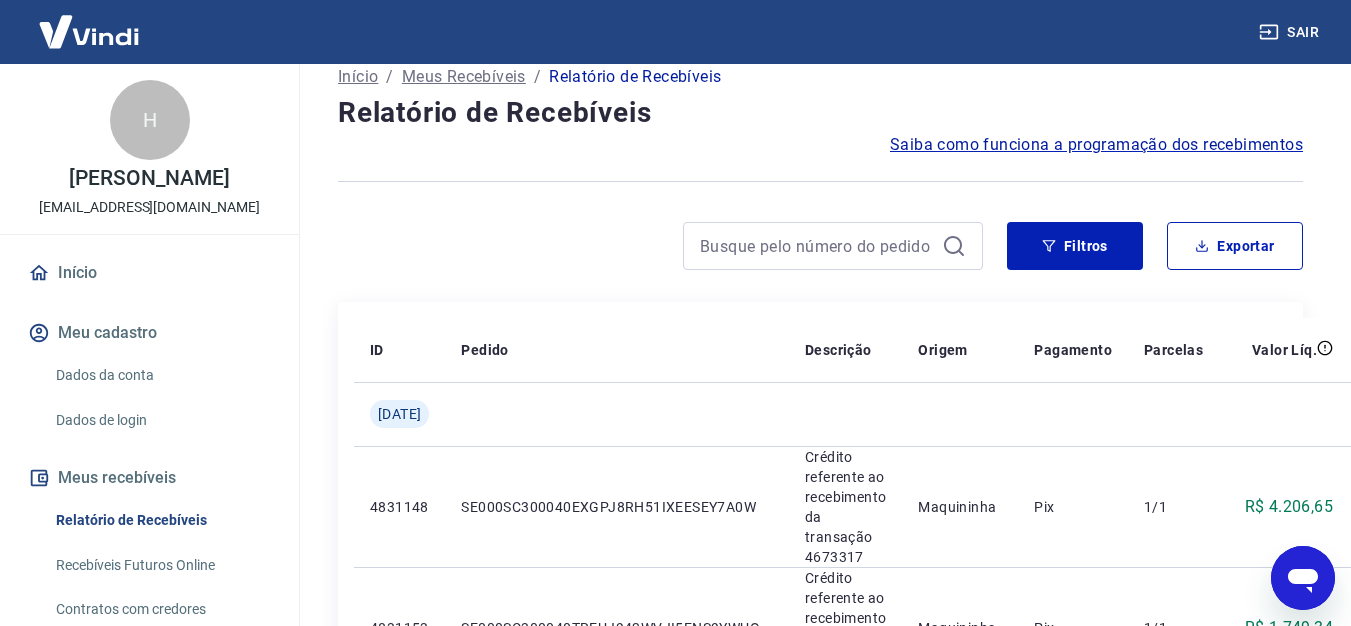scroll, scrollTop: 0, scrollLeft: 0, axis: both 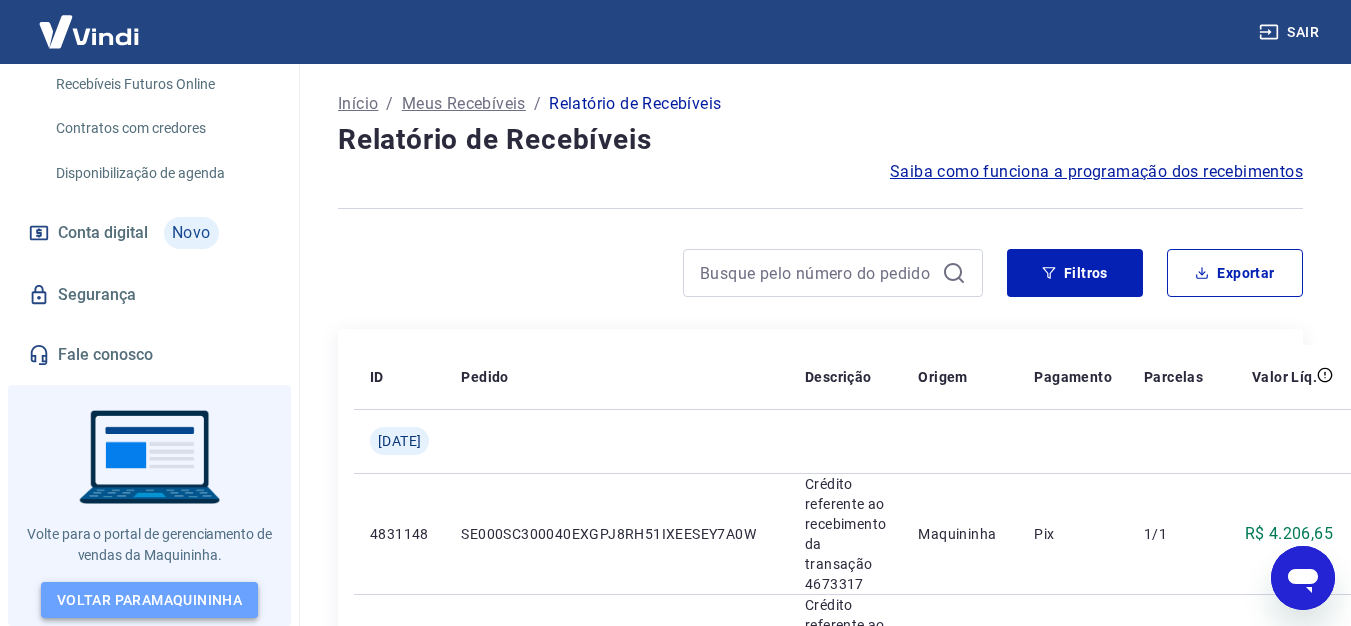 click on "Voltar para  Maquininha" at bounding box center (149, 600) 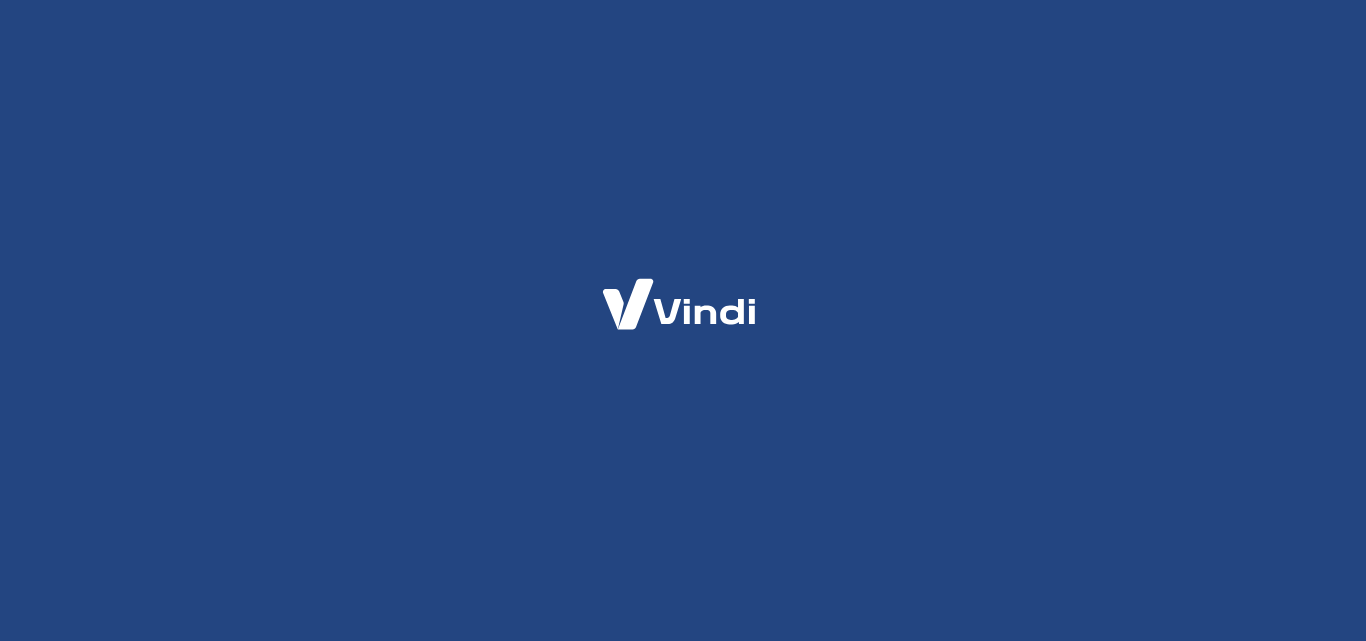 scroll, scrollTop: 0, scrollLeft: 0, axis: both 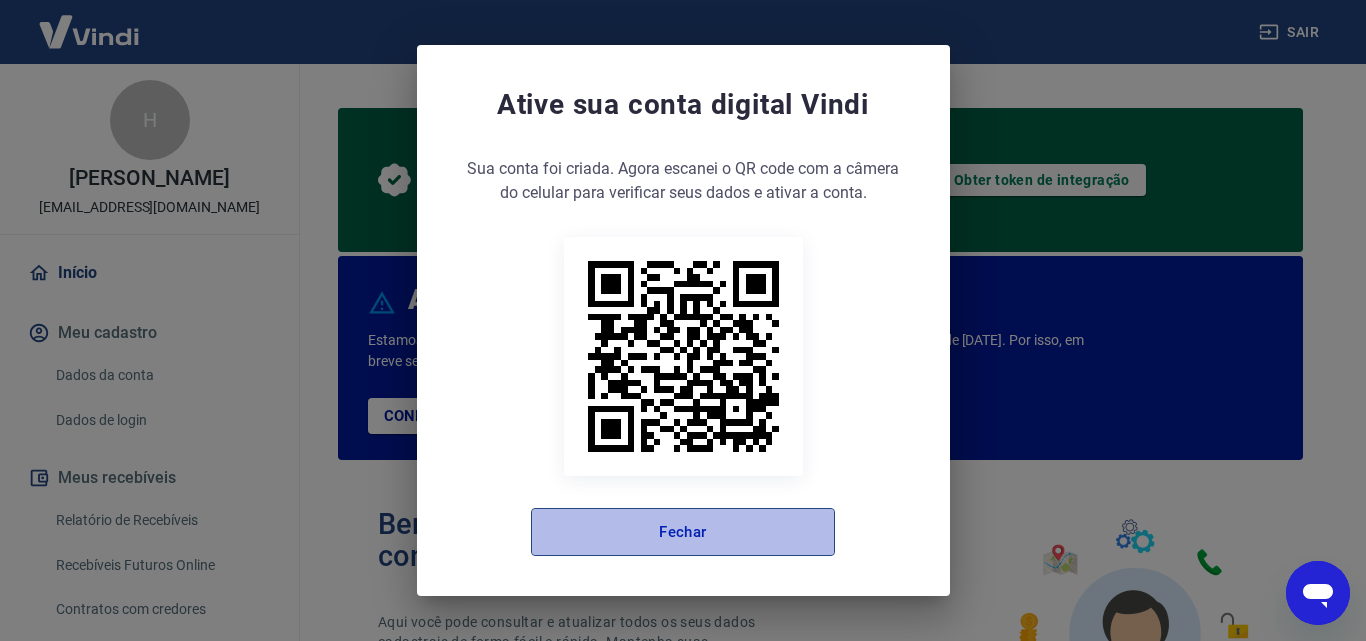 click on "Fechar" at bounding box center [683, 532] 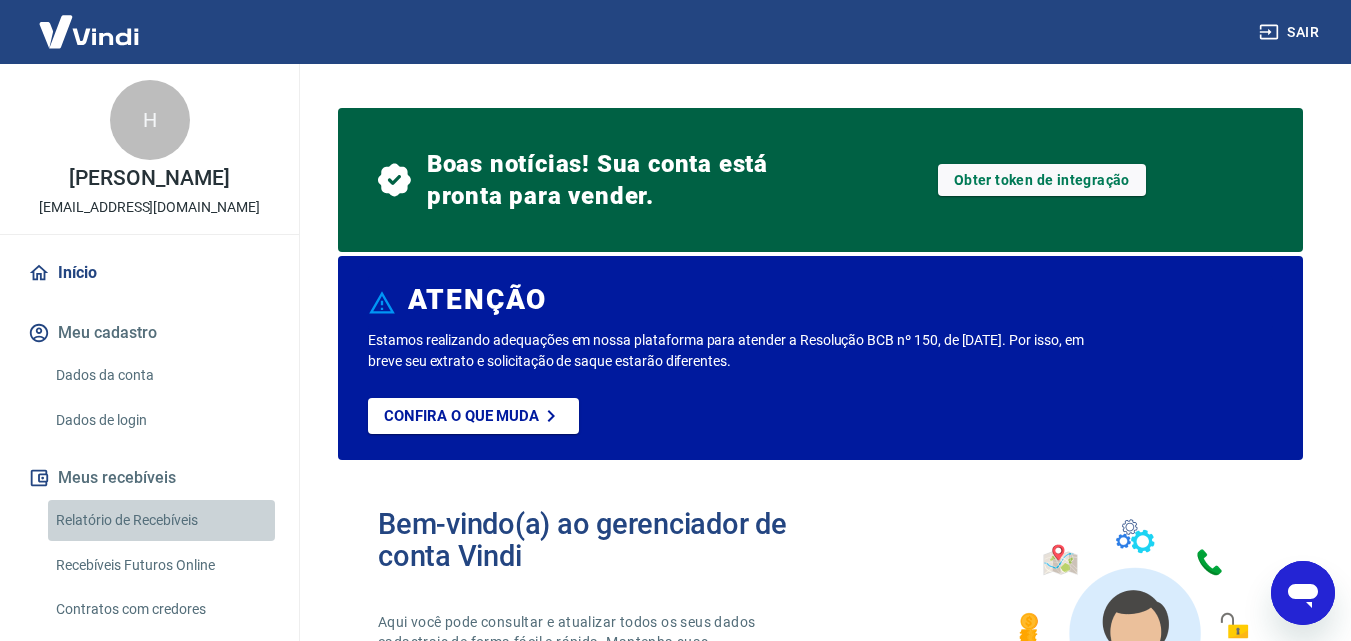 click on "Relatório de Recebíveis" at bounding box center (161, 520) 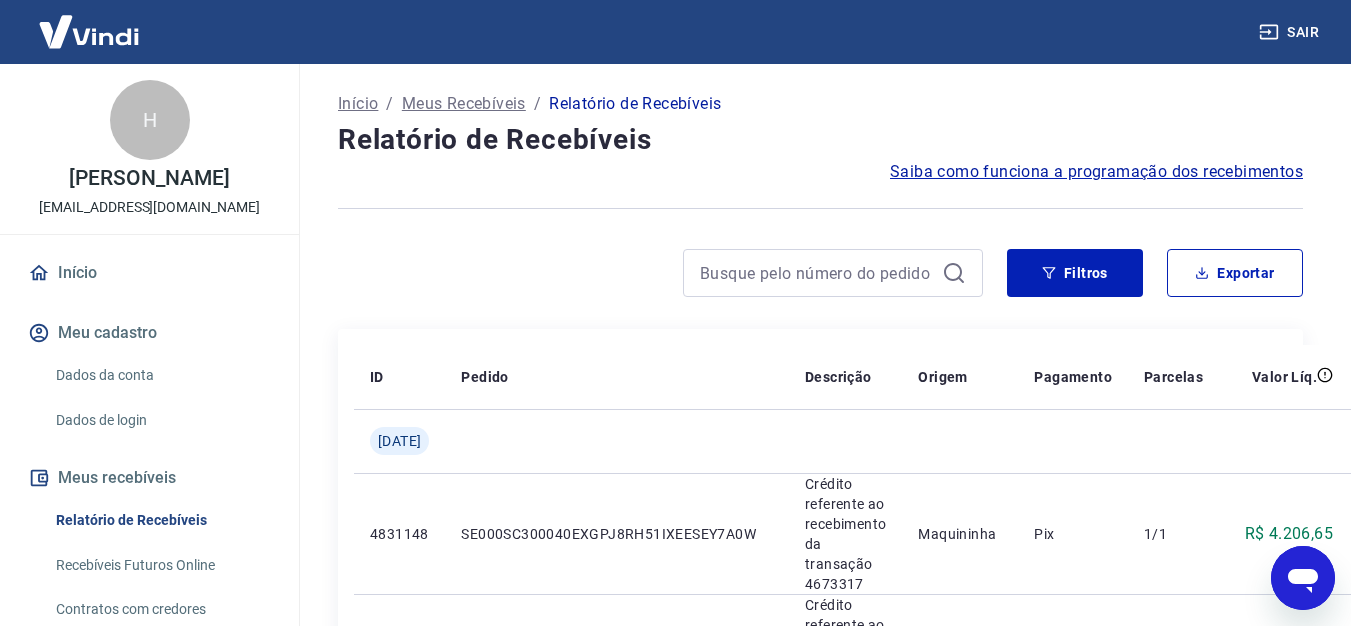 scroll, scrollTop: 0, scrollLeft: 0, axis: both 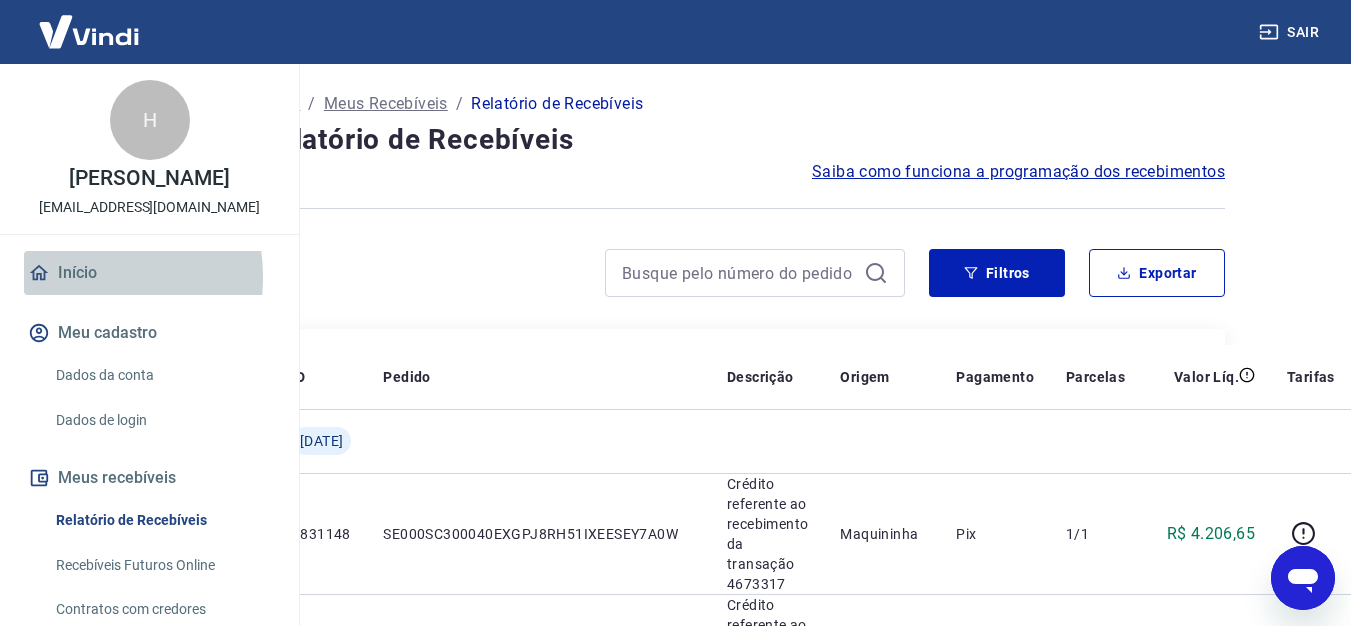 click on "Início" at bounding box center [149, 273] 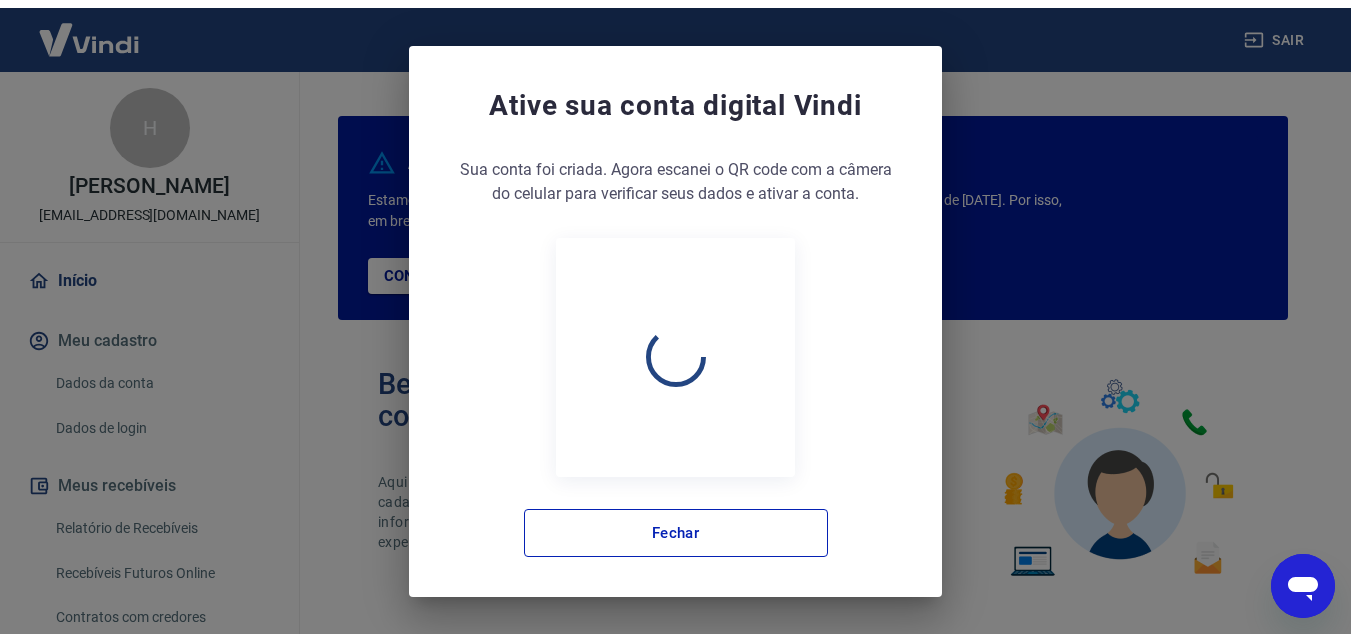 scroll, scrollTop: 0, scrollLeft: 0, axis: both 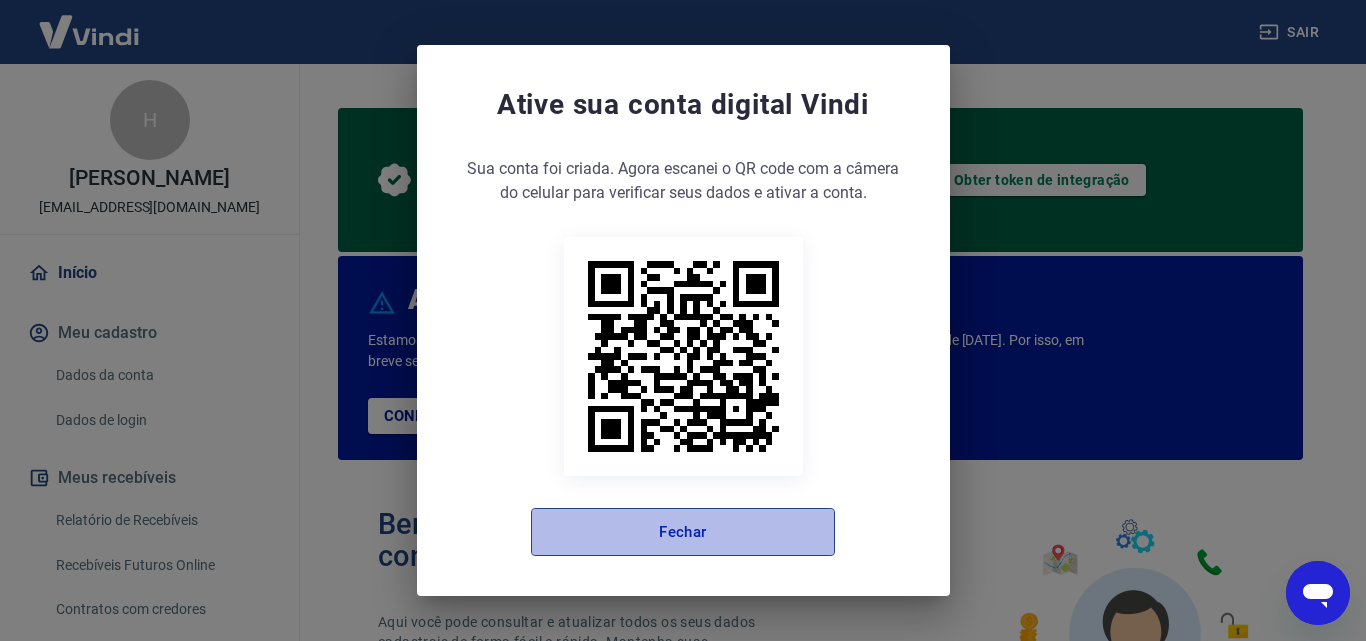 click on "Fechar" at bounding box center [683, 532] 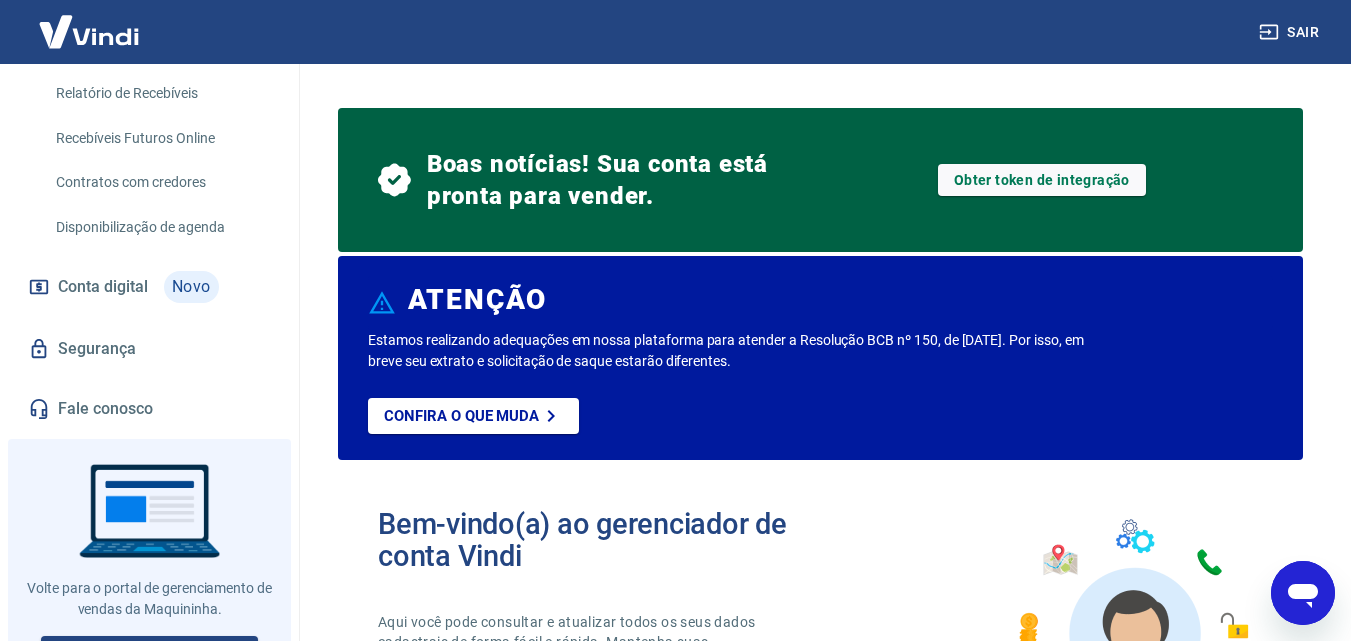 scroll, scrollTop: 480, scrollLeft: 0, axis: vertical 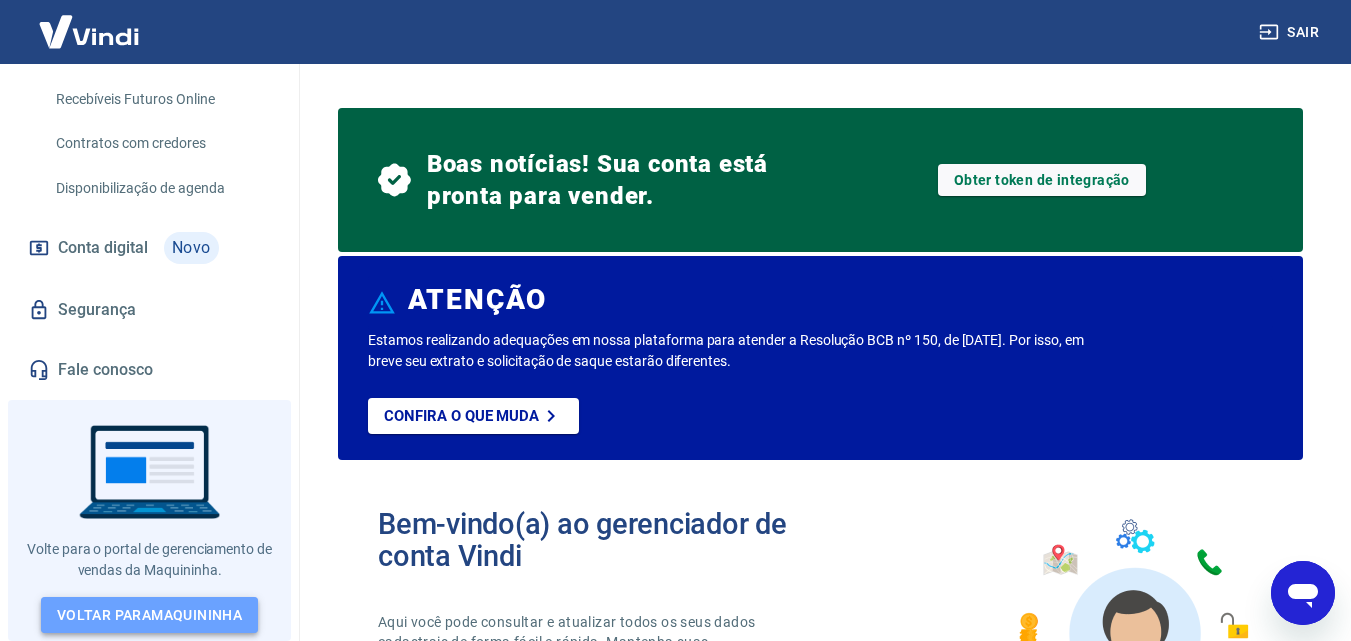 click on "Voltar para  Maquininha" at bounding box center (149, 615) 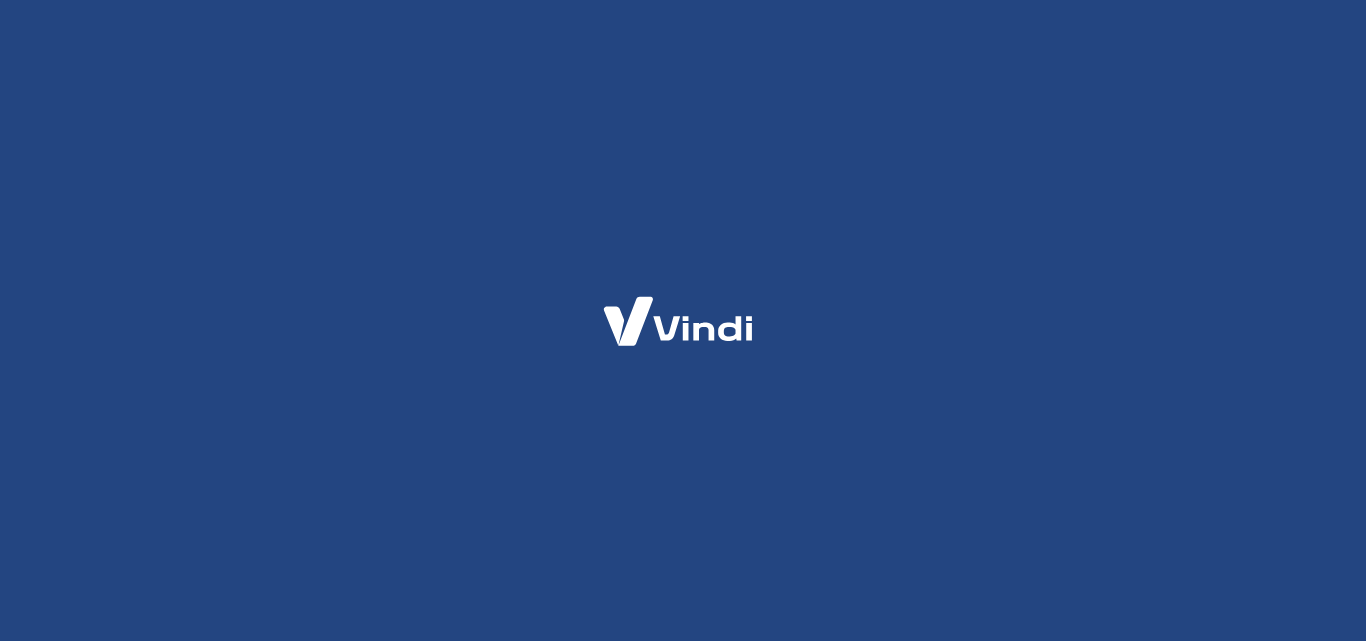 scroll, scrollTop: 0, scrollLeft: 0, axis: both 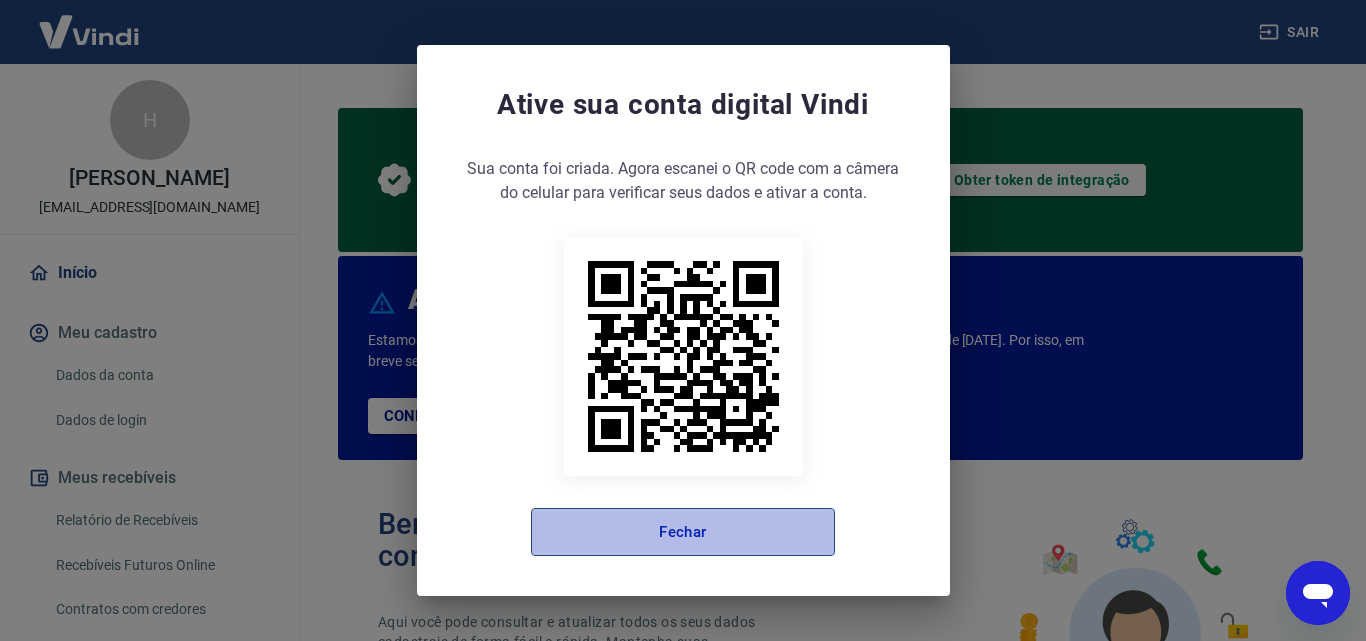 click on "Fechar" at bounding box center [683, 532] 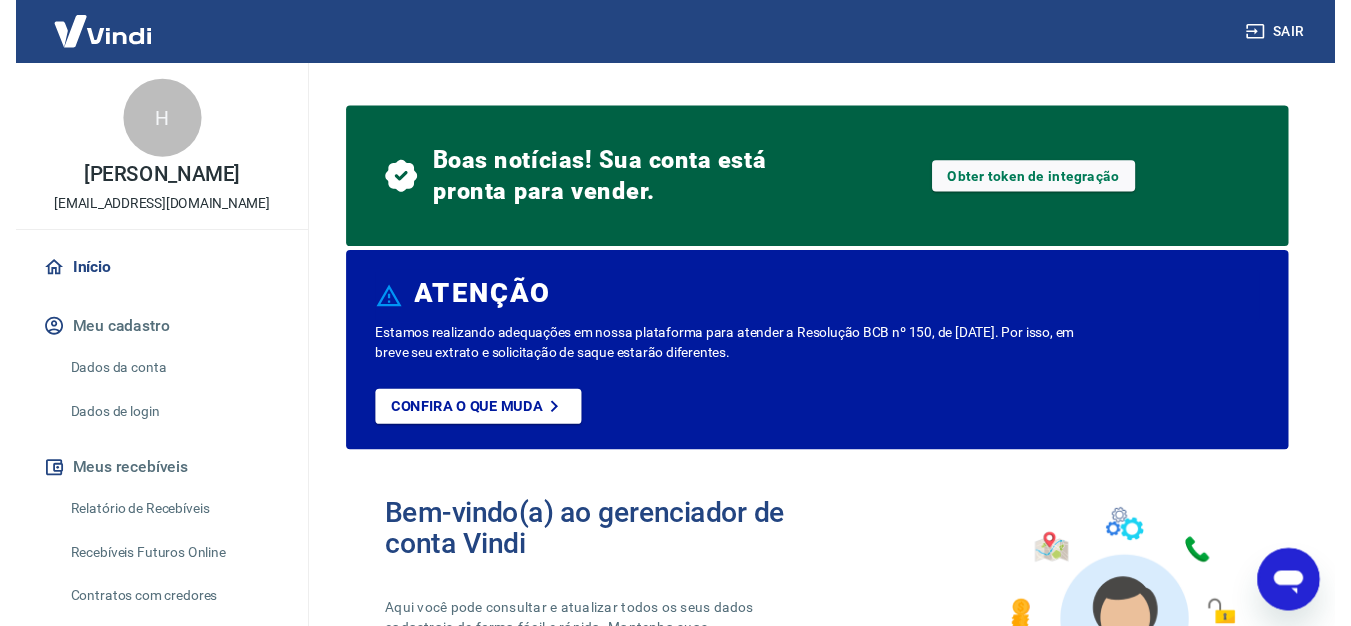 scroll, scrollTop: 0, scrollLeft: 0, axis: both 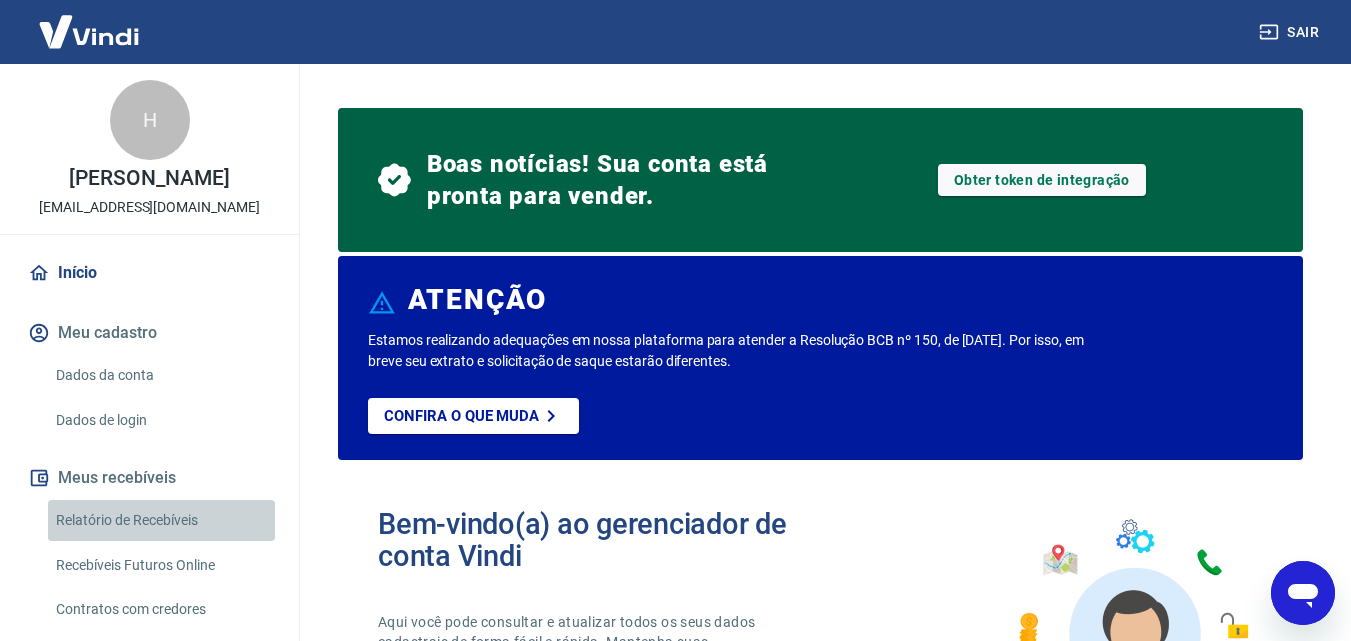 click on "Relatório de Recebíveis" at bounding box center [161, 520] 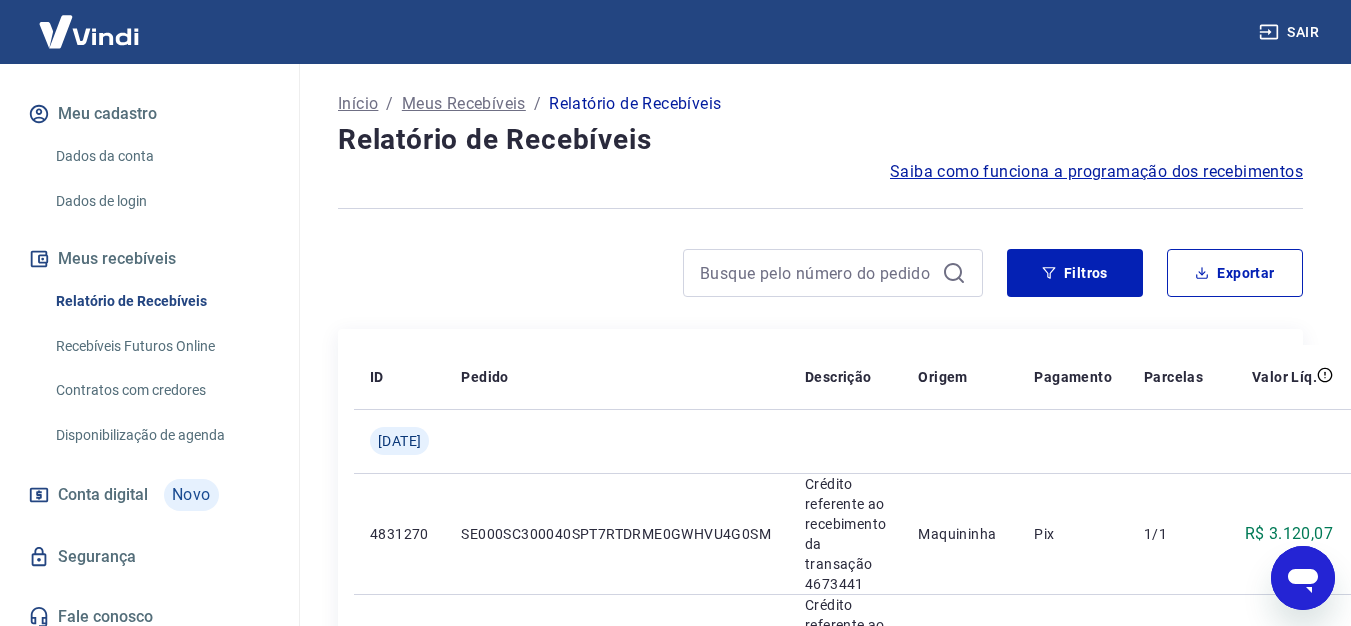 scroll, scrollTop: 320, scrollLeft: 0, axis: vertical 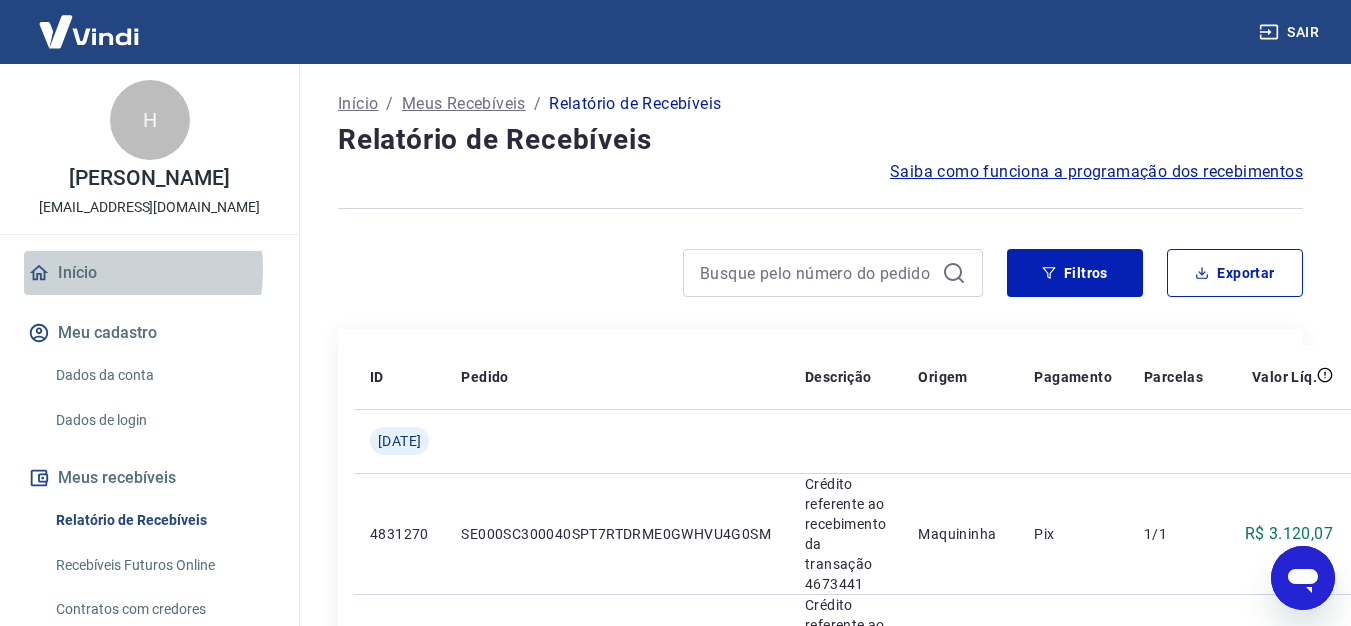 click on "Início" at bounding box center [149, 273] 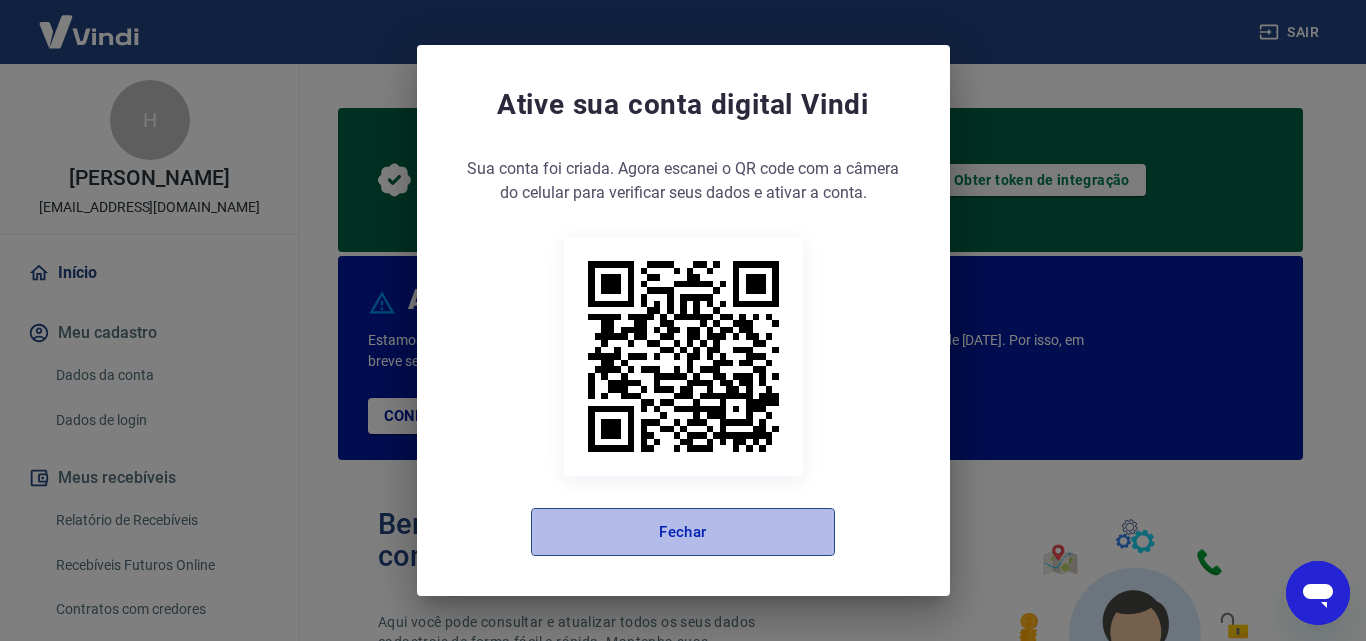 click on "Fechar" at bounding box center (683, 532) 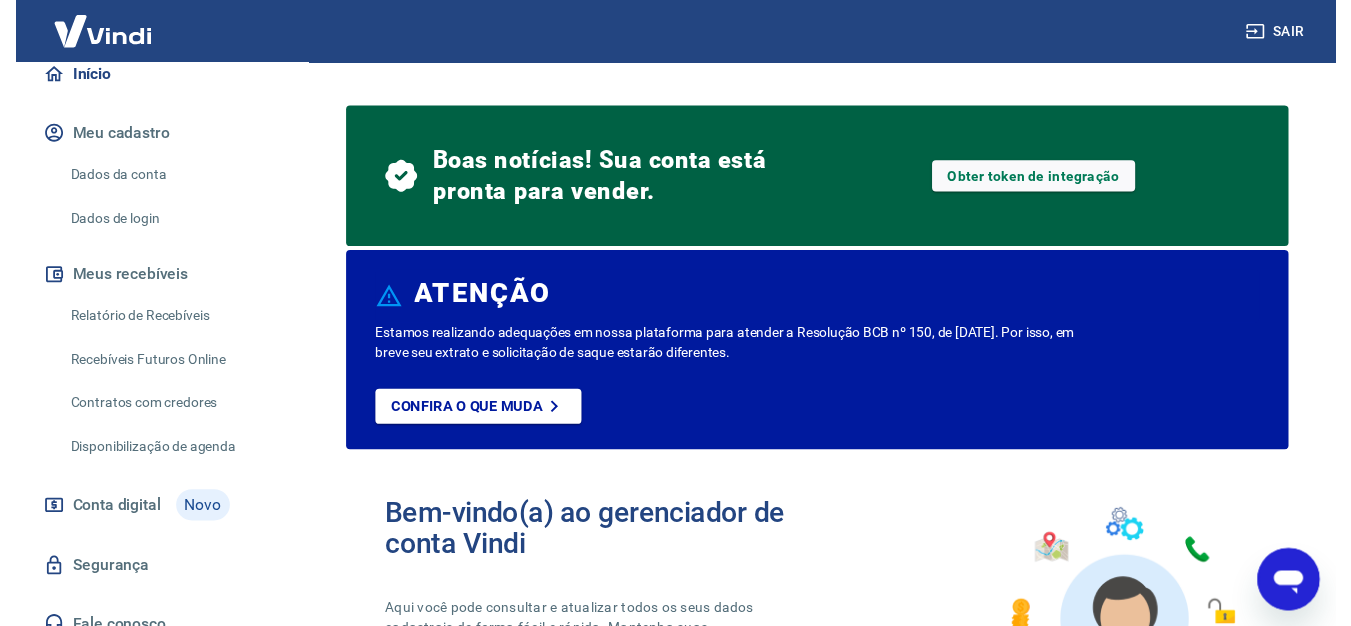 scroll, scrollTop: 199, scrollLeft: 0, axis: vertical 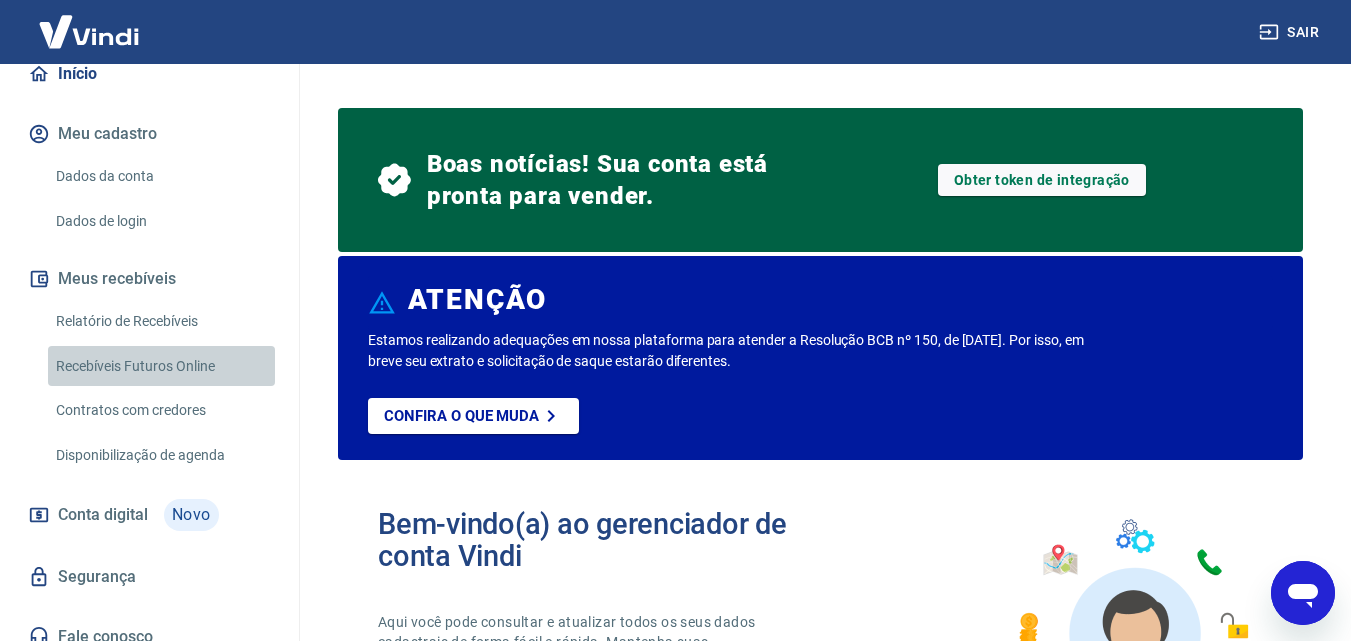 click on "Recebíveis Futuros Online" at bounding box center (161, 366) 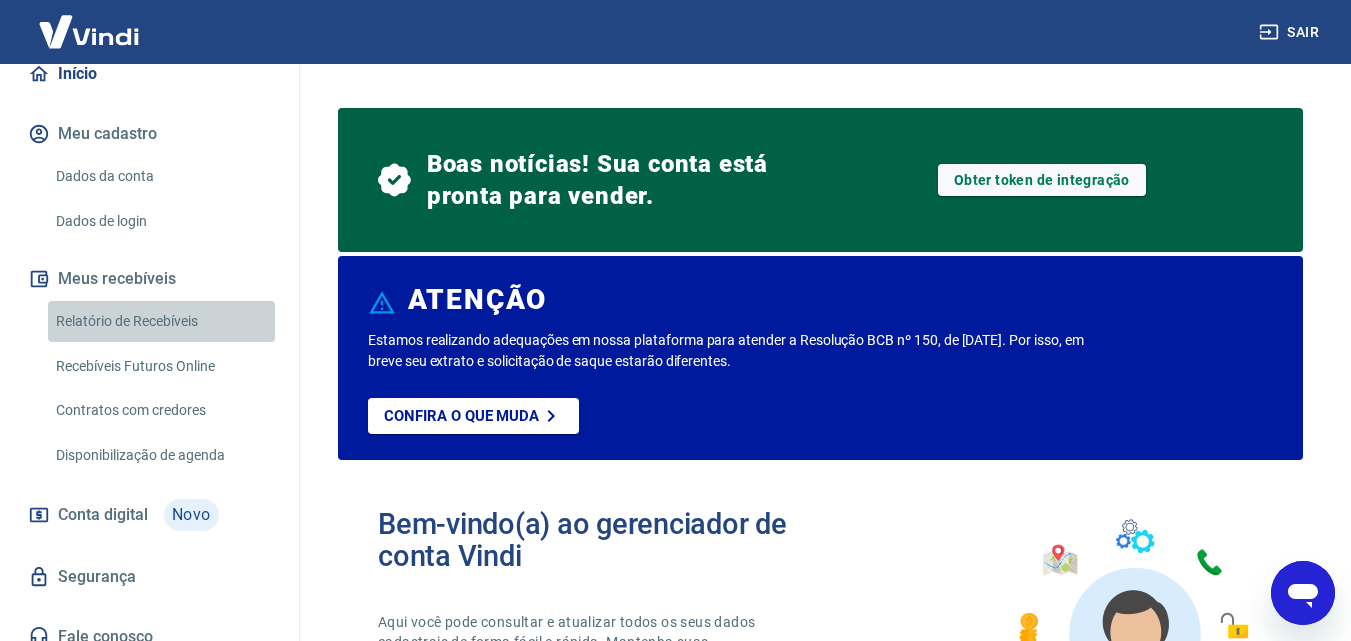 click on "Relatório de Recebíveis" at bounding box center (161, 321) 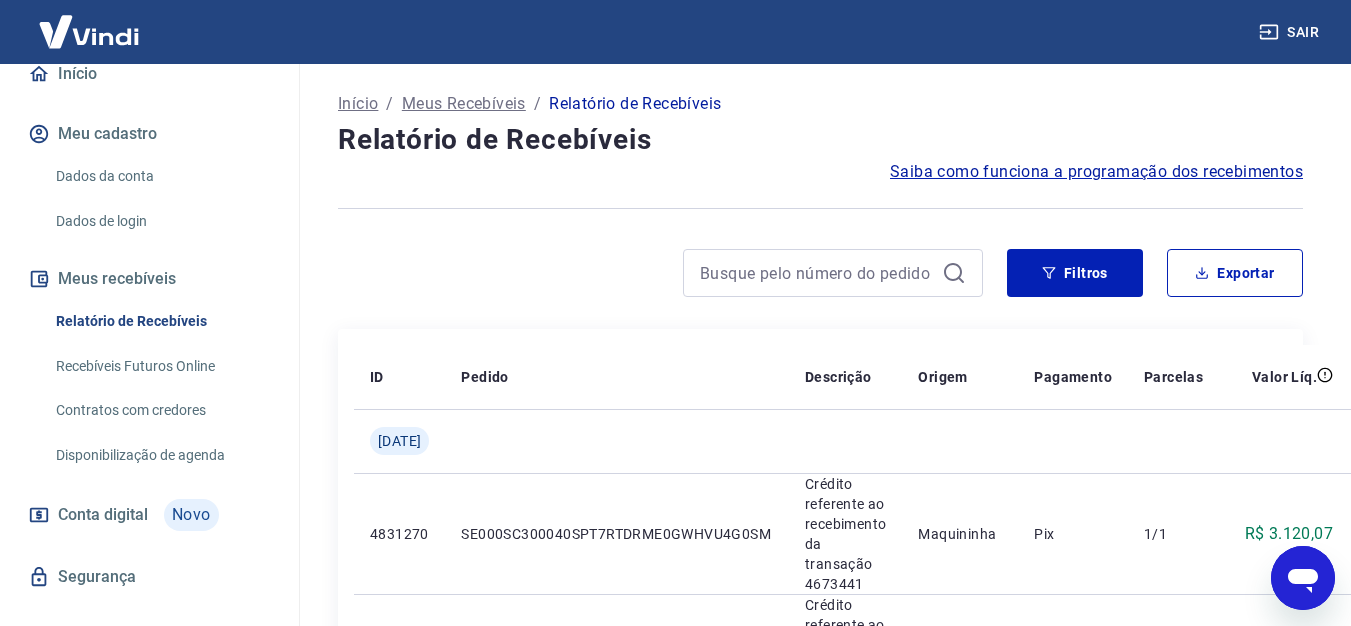 scroll, scrollTop: 0, scrollLeft: 95, axis: horizontal 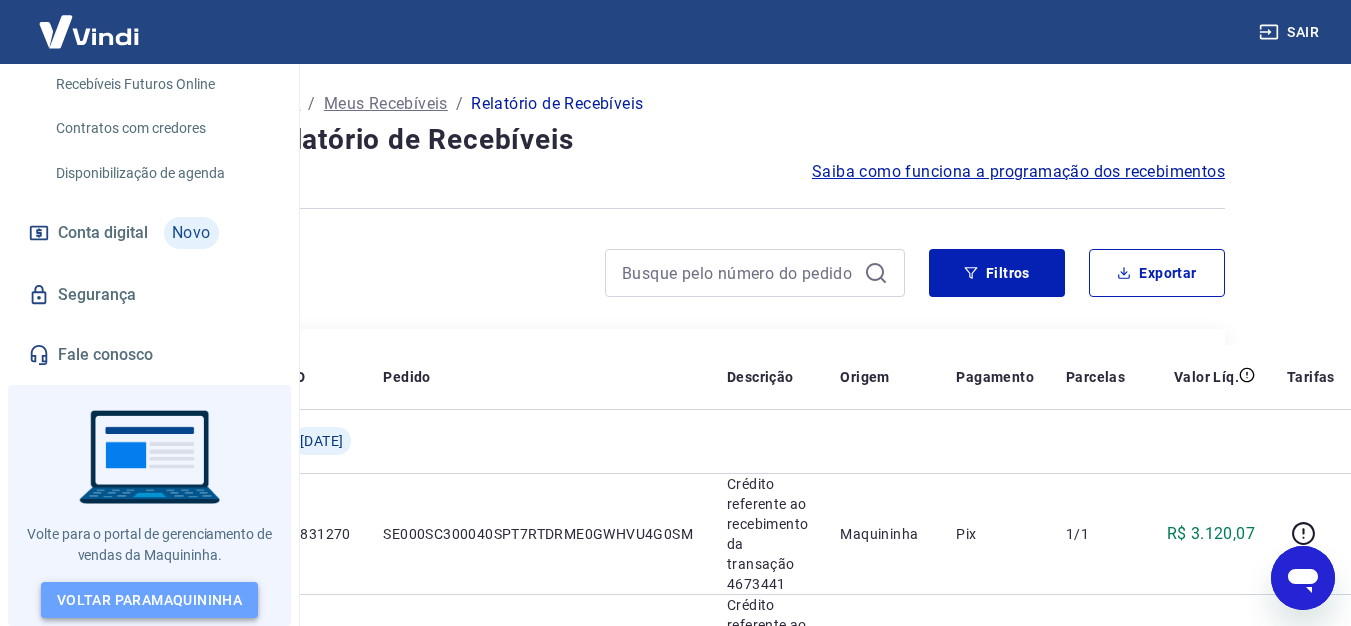 click on "Voltar para  Maquininha" at bounding box center [149, 600] 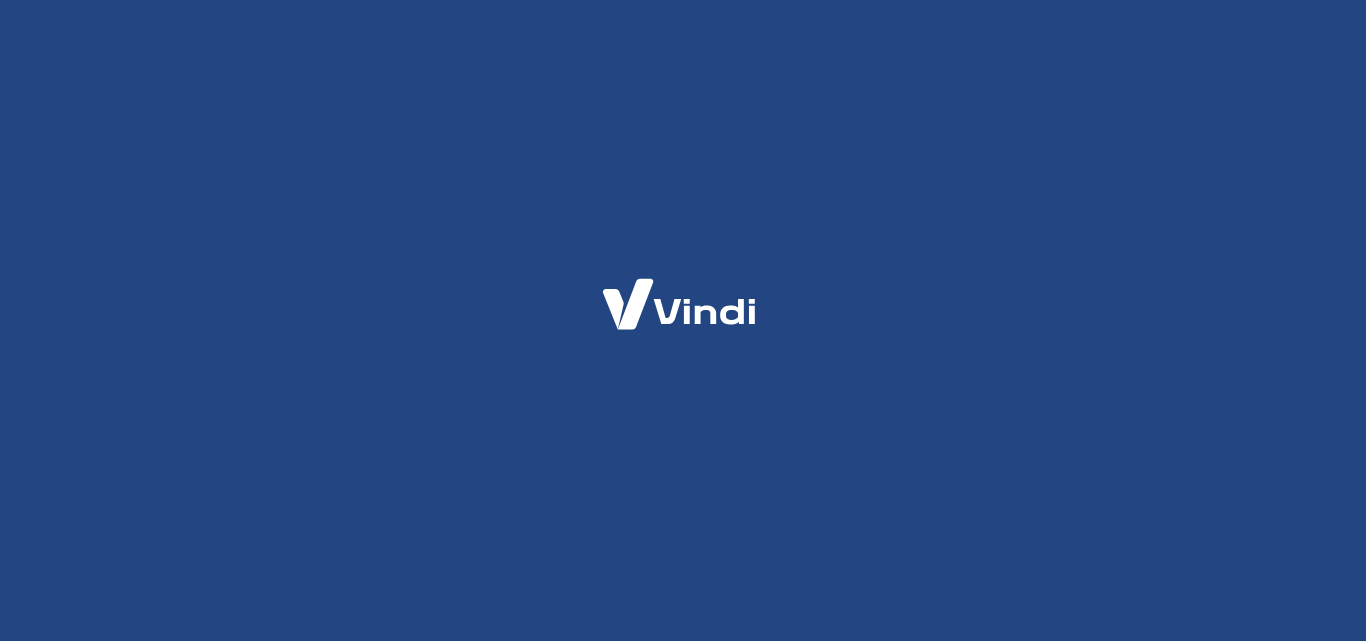 scroll, scrollTop: 0, scrollLeft: 0, axis: both 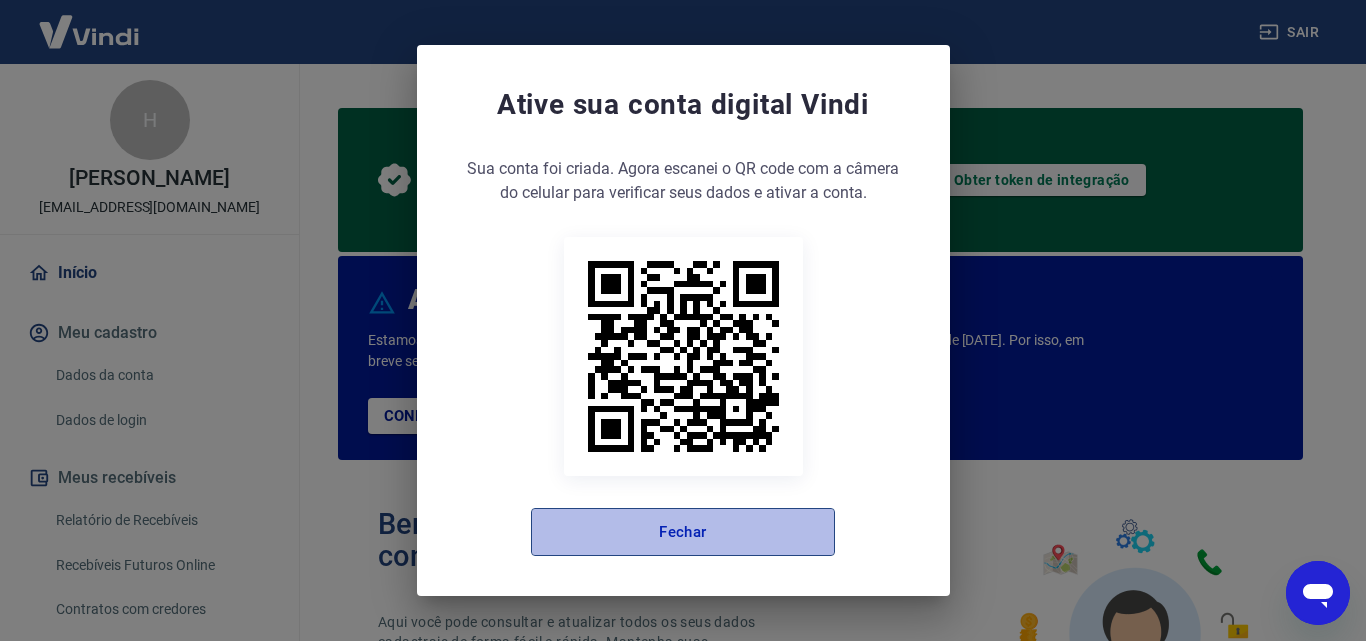 click on "Fechar" at bounding box center [683, 532] 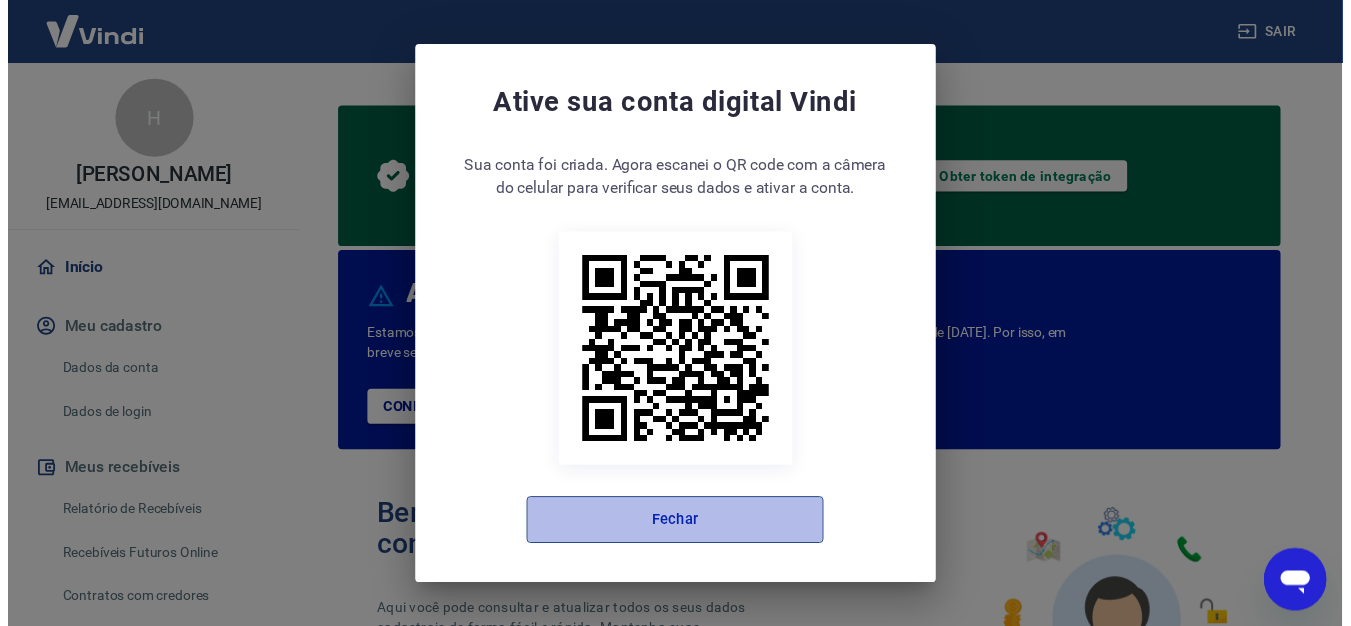 scroll, scrollTop: 0, scrollLeft: 0, axis: both 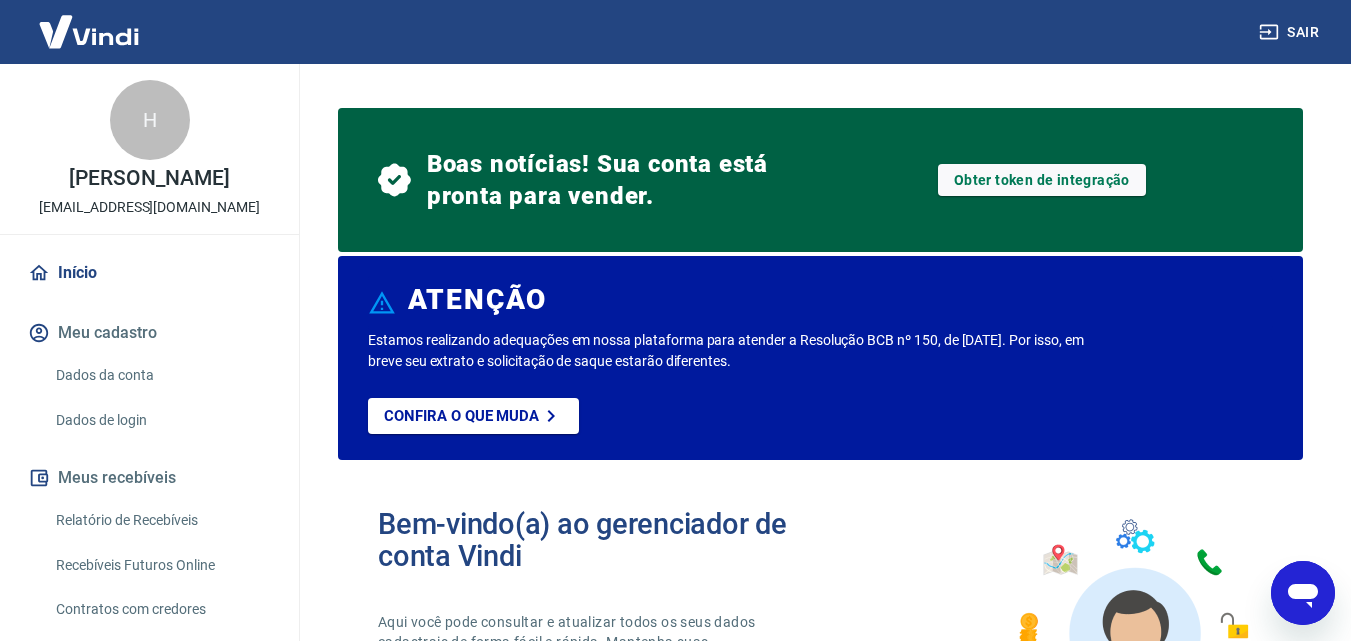 click on "Relatório de Recebíveis" at bounding box center [161, 520] 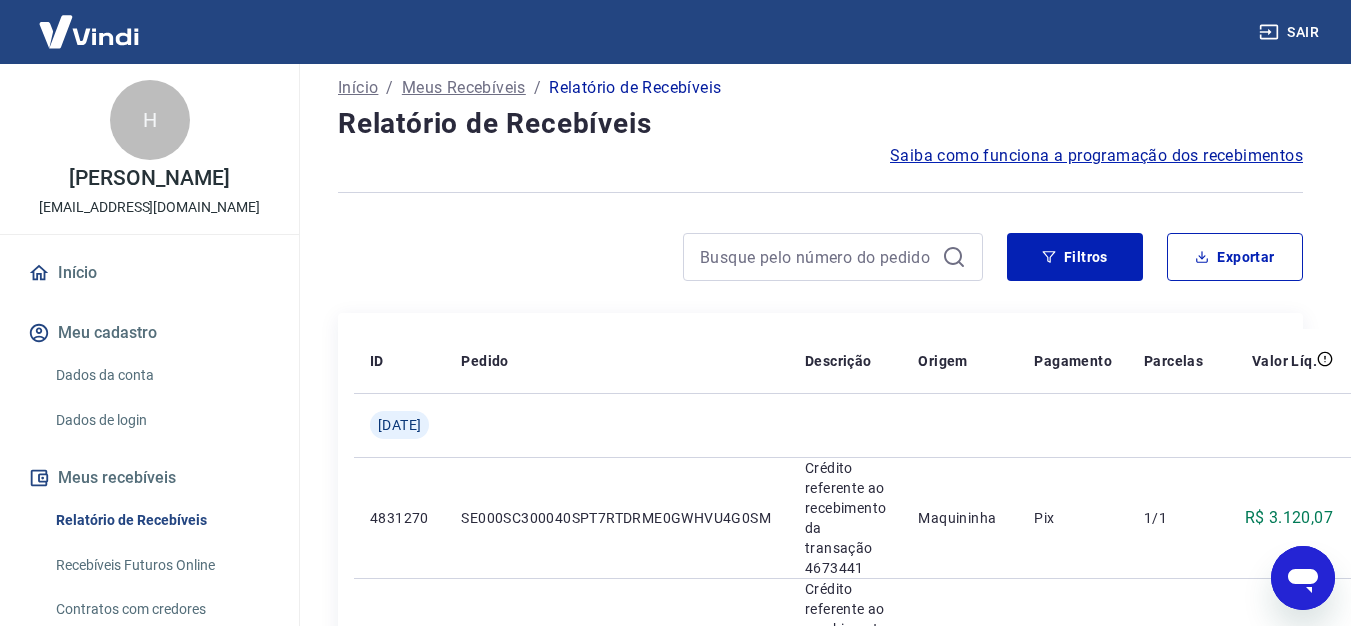scroll, scrollTop: 0, scrollLeft: 0, axis: both 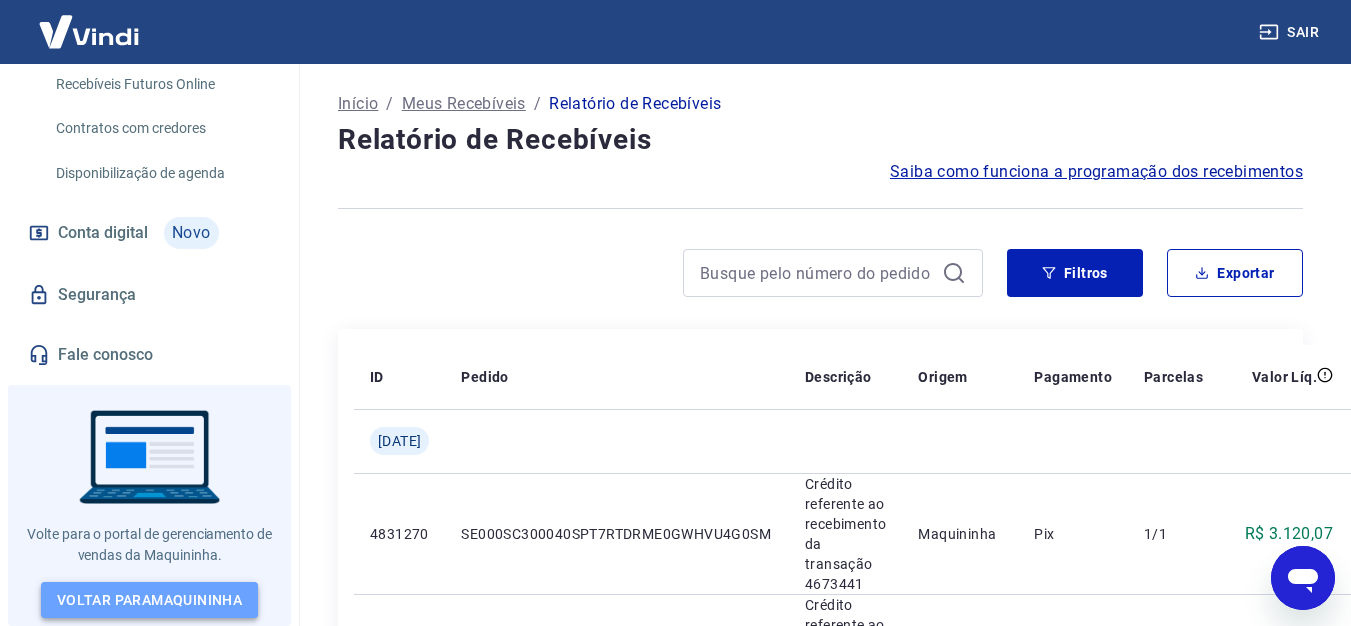 click on "Voltar para  Maquininha" at bounding box center (149, 600) 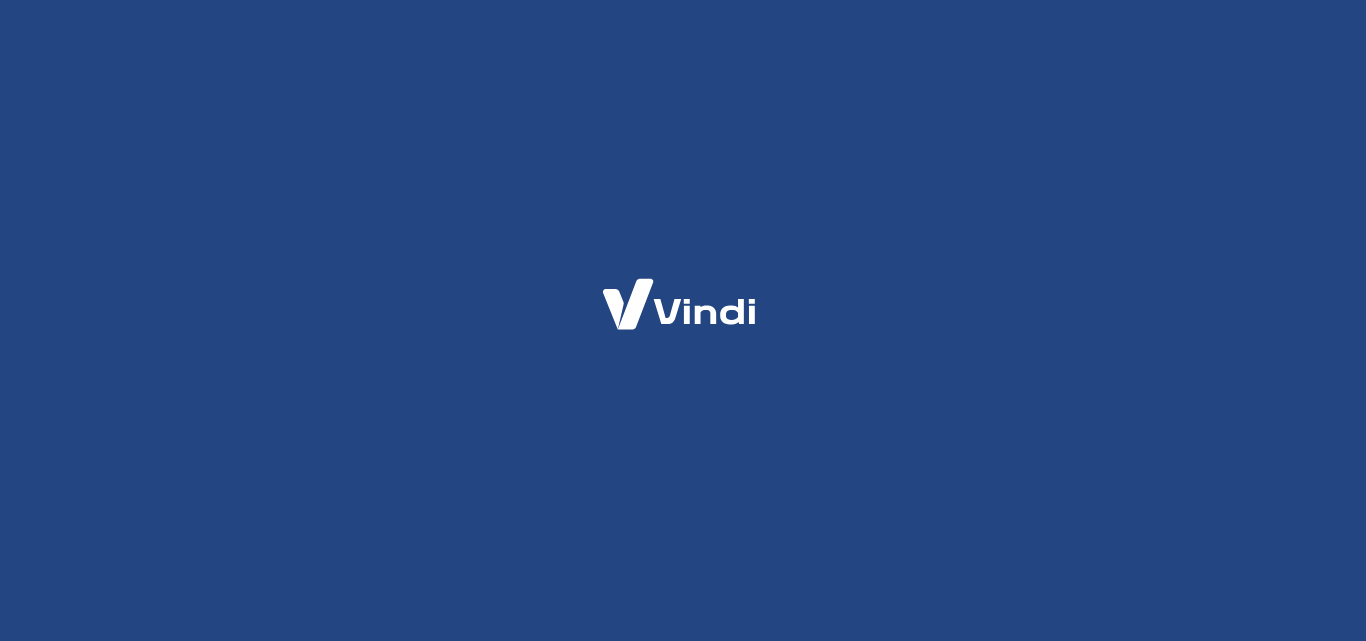 scroll, scrollTop: 0, scrollLeft: 0, axis: both 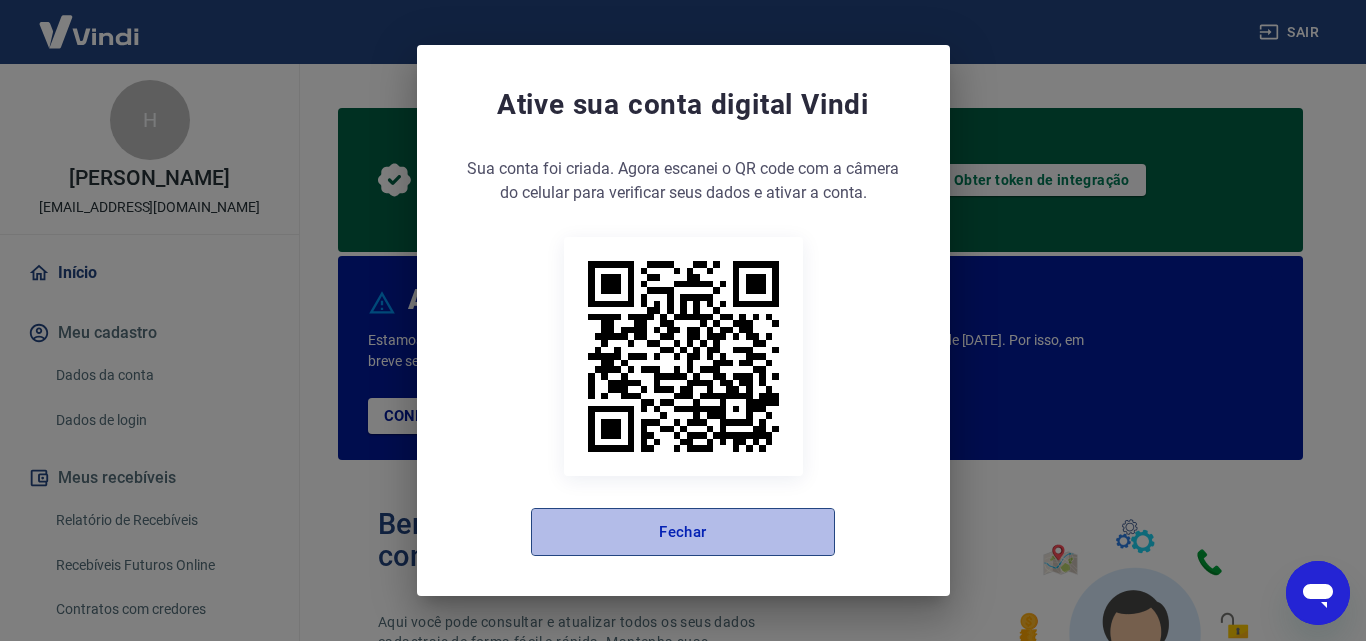 click on "Fechar" at bounding box center (683, 532) 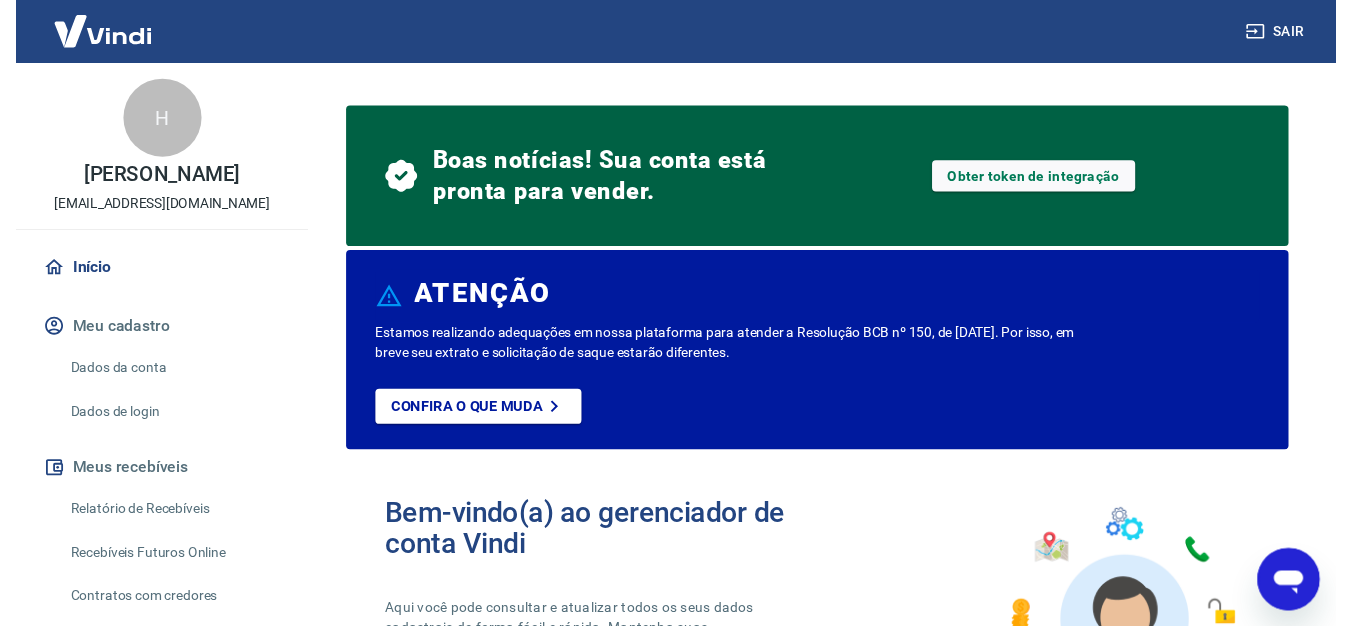 scroll, scrollTop: 0, scrollLeft: 0, axis: both 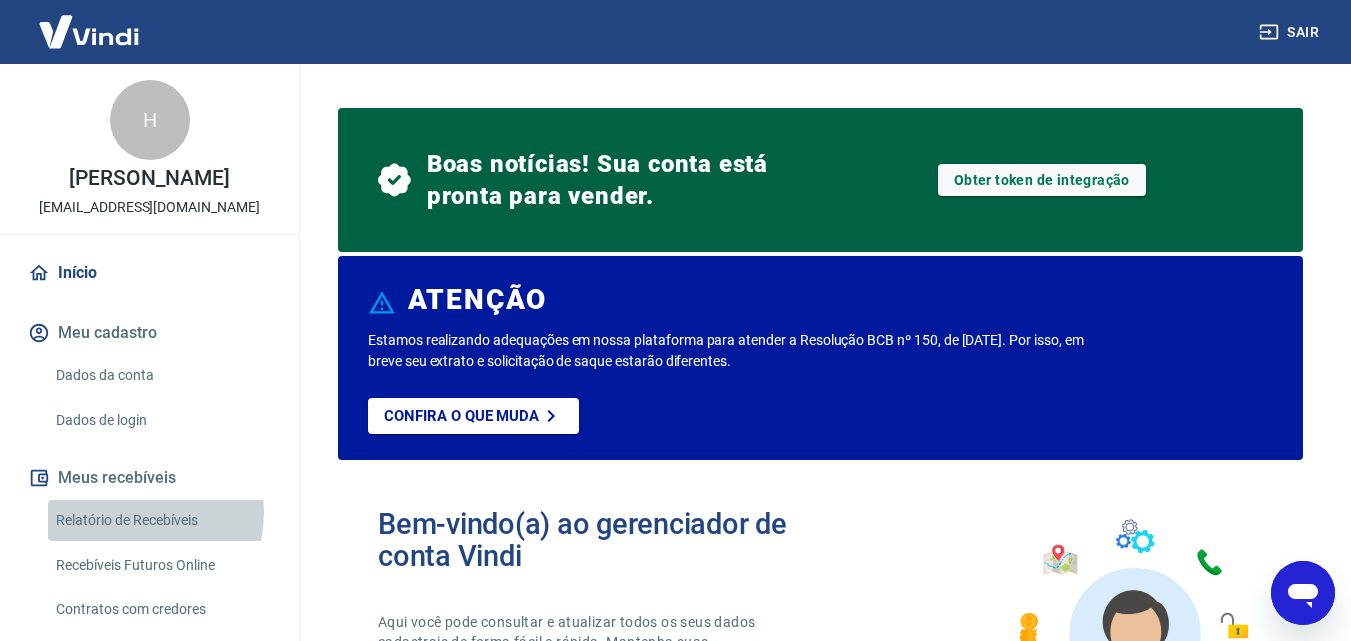 click on "Relatório de Recebíveis" at bounding box center [161, 520] 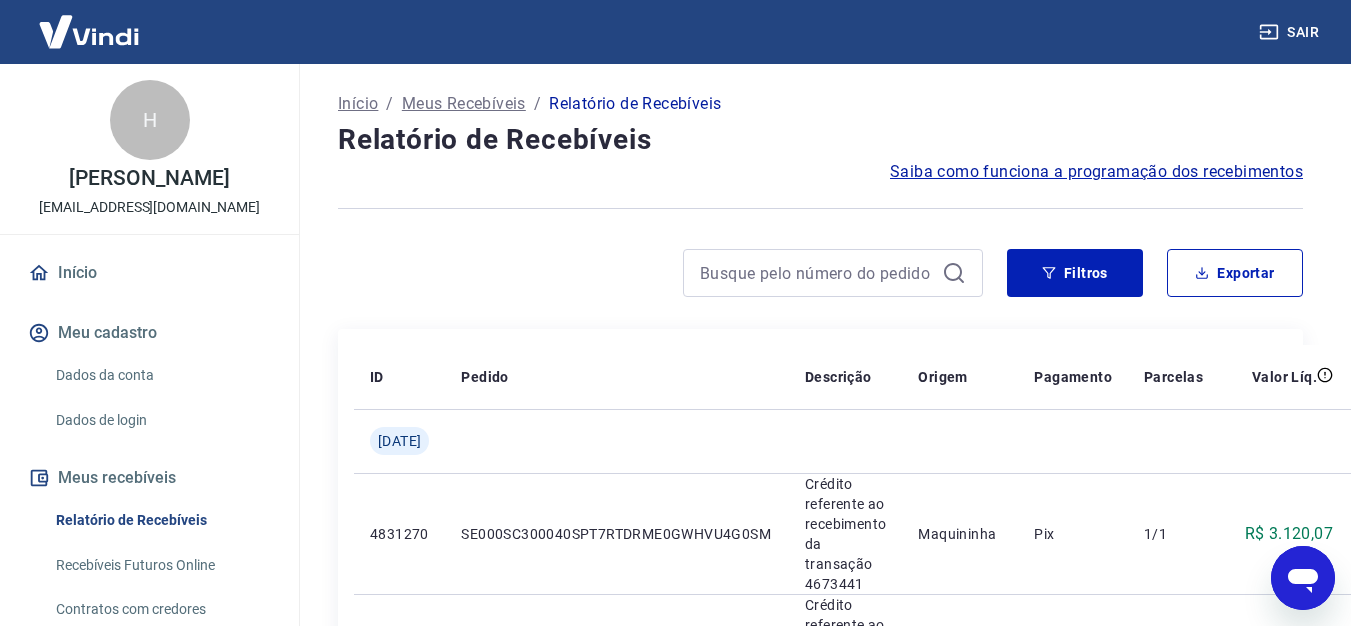 scroll, scrollTop: 0, scrollLeft: 95, axis: horizontal 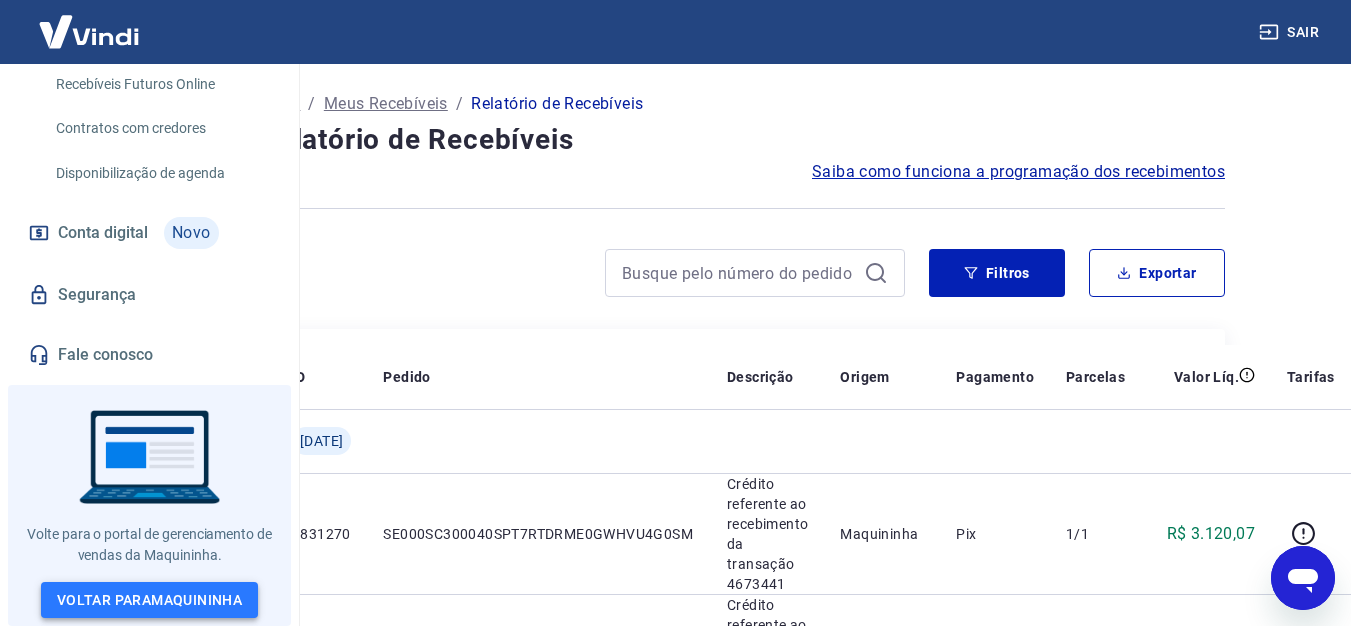 click on "Voltar para  Maquininha" at bounding box center (149, 600) 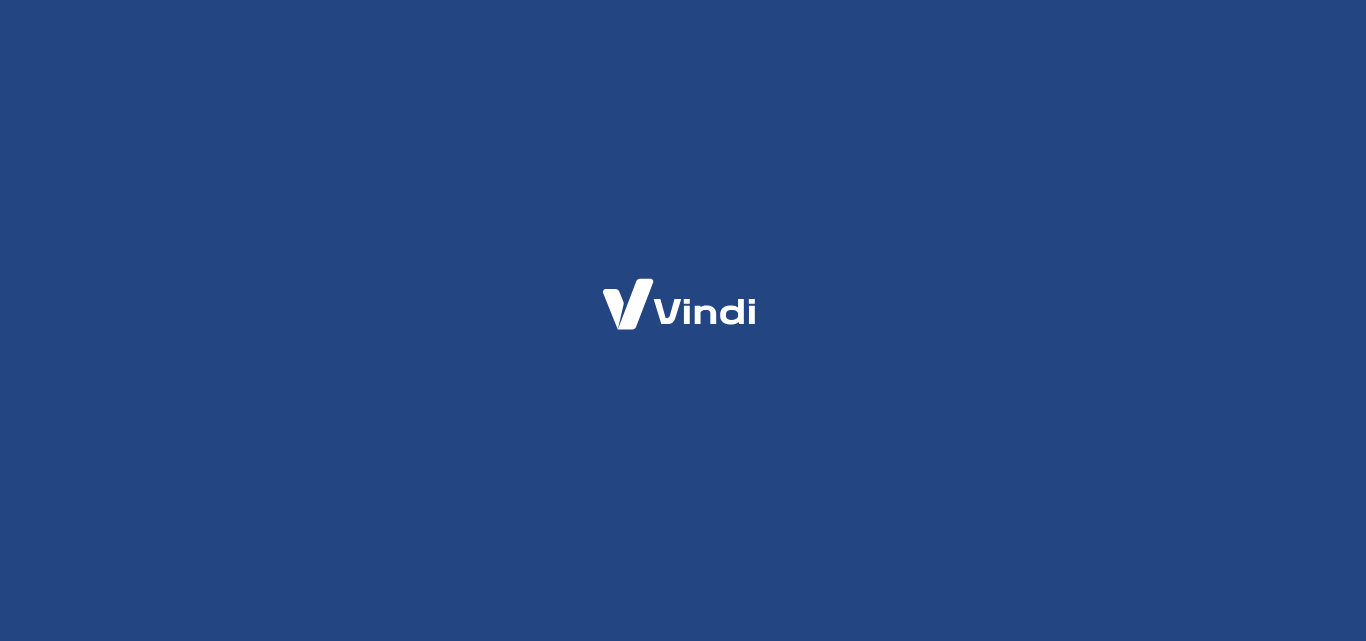 scroll, scrollTop: 0, scrollLeft: 0, axis: both 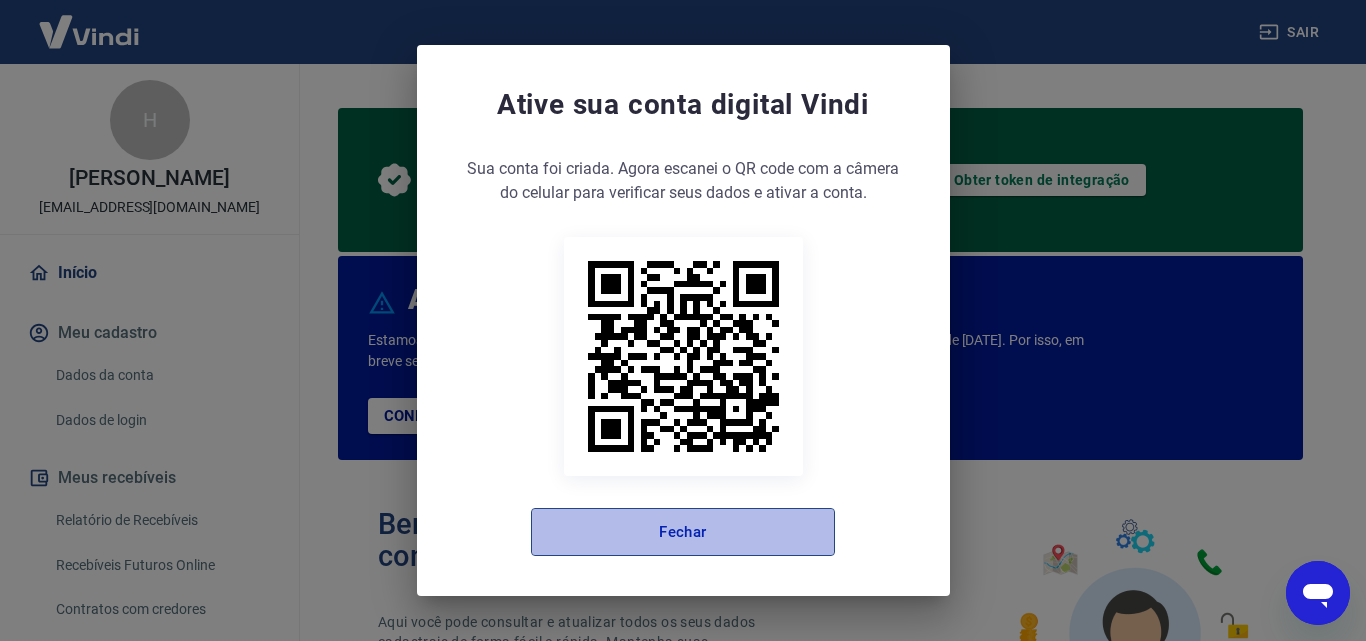 click on "Fechar" at bounding box center [683, 532] 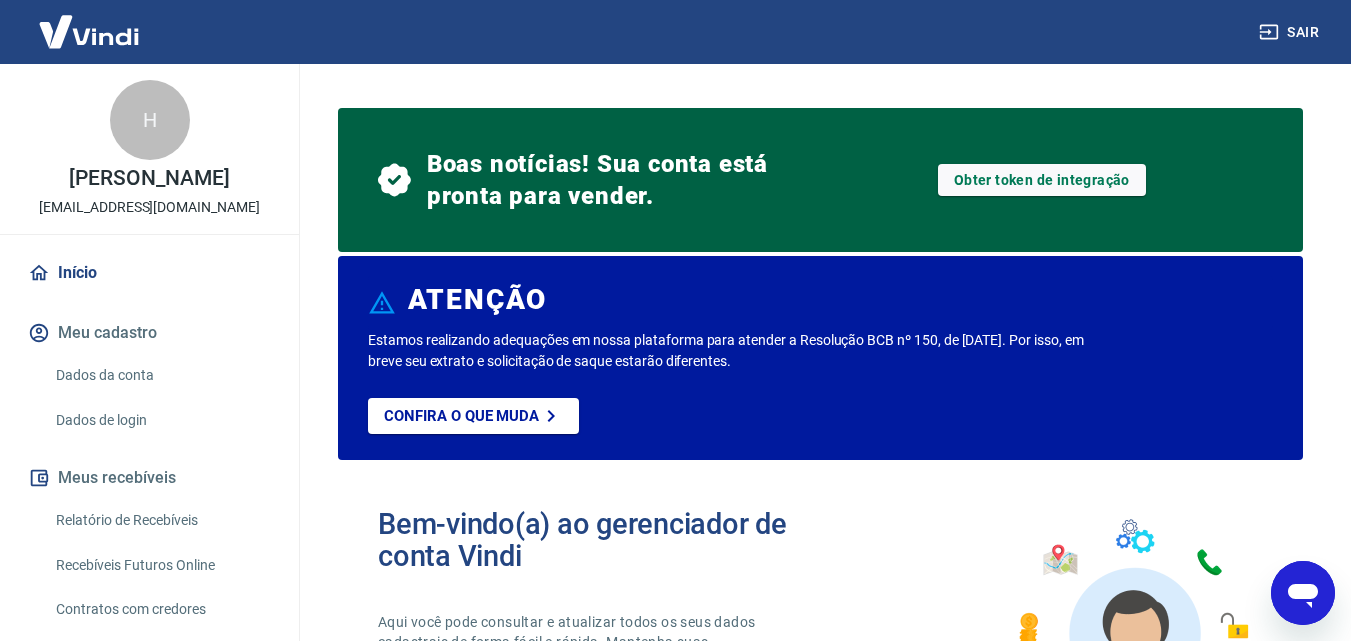 scroll, scrollTop: 0, scrollLeft: 0, axis: both 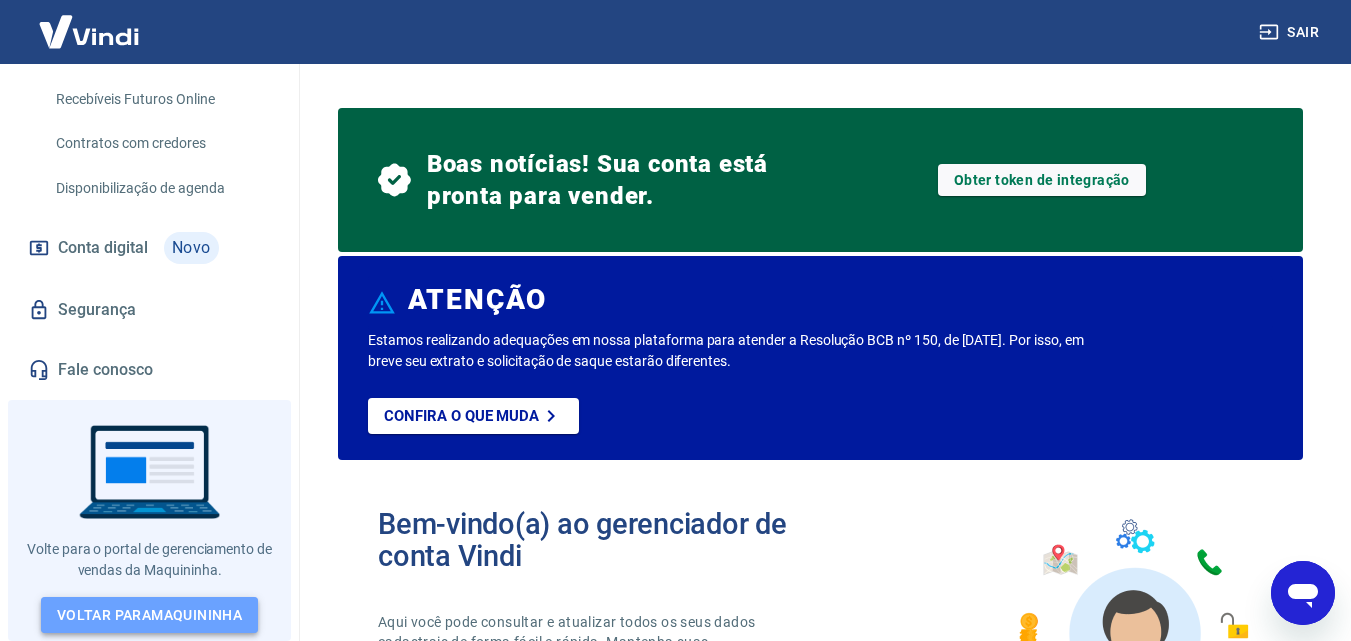 click on "Voltar para  Maquininha" at bounding box center [149, 615] 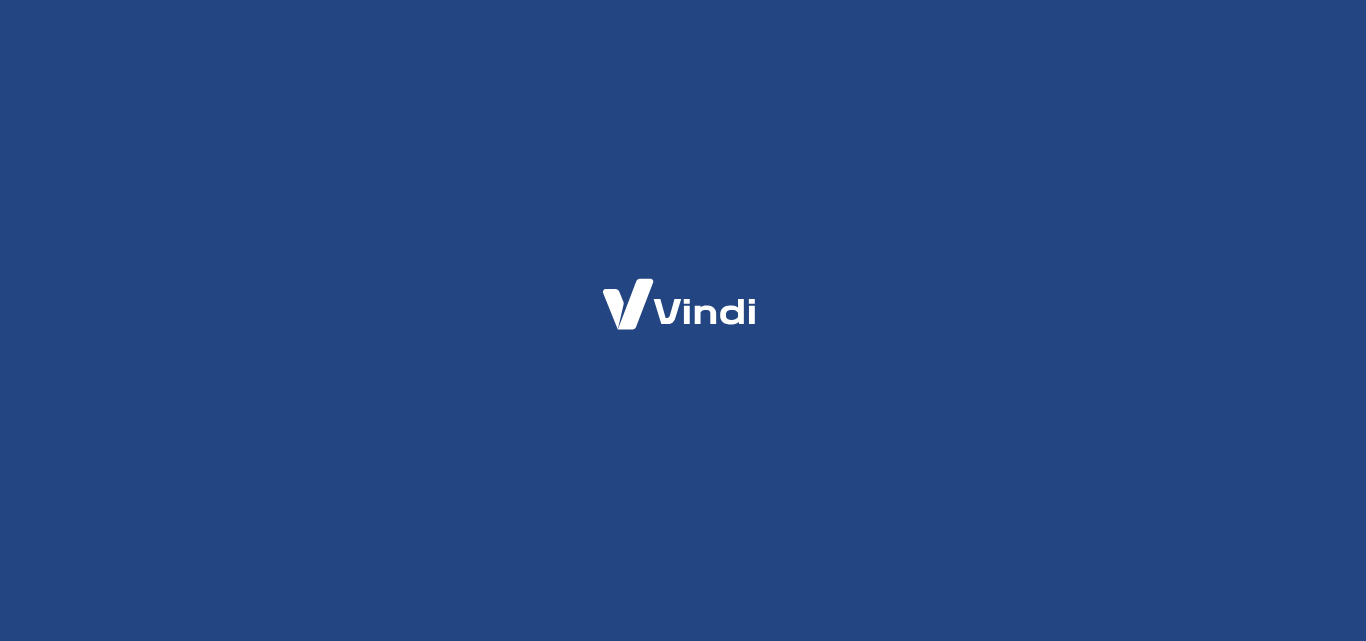 scroll, scrollTop: 0, scrollLeft: 0, axis: both 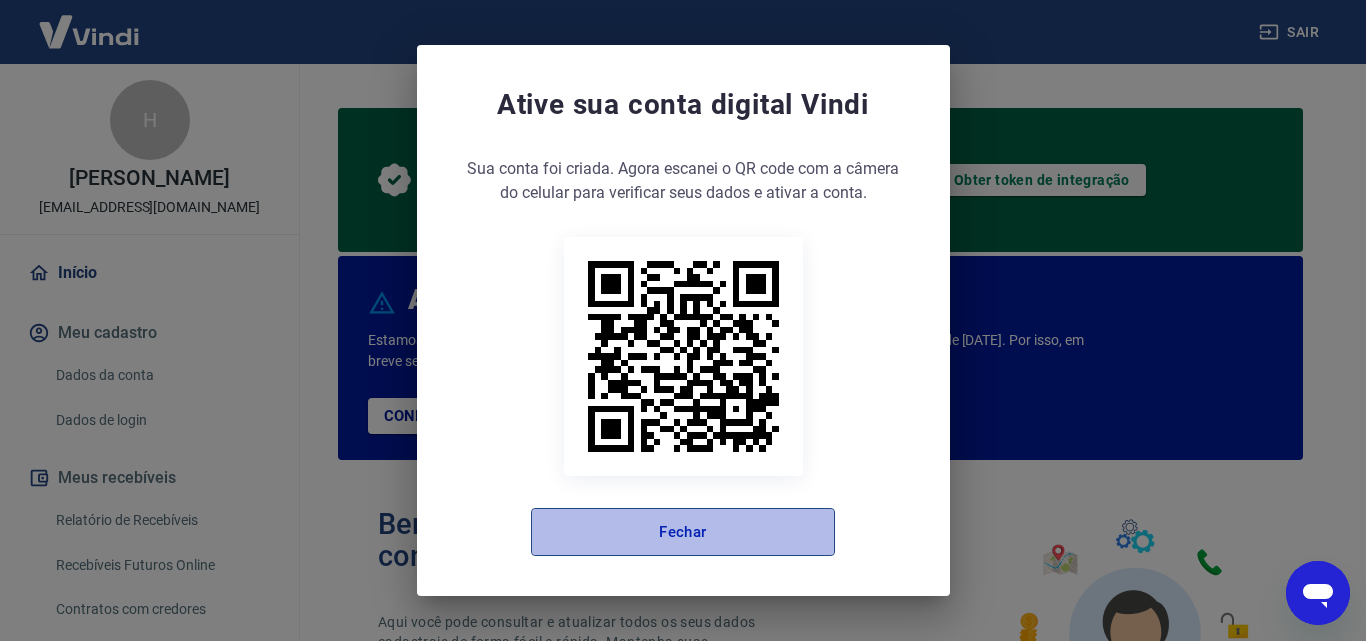 click on "Fechar" at bounding box center (683, 532) 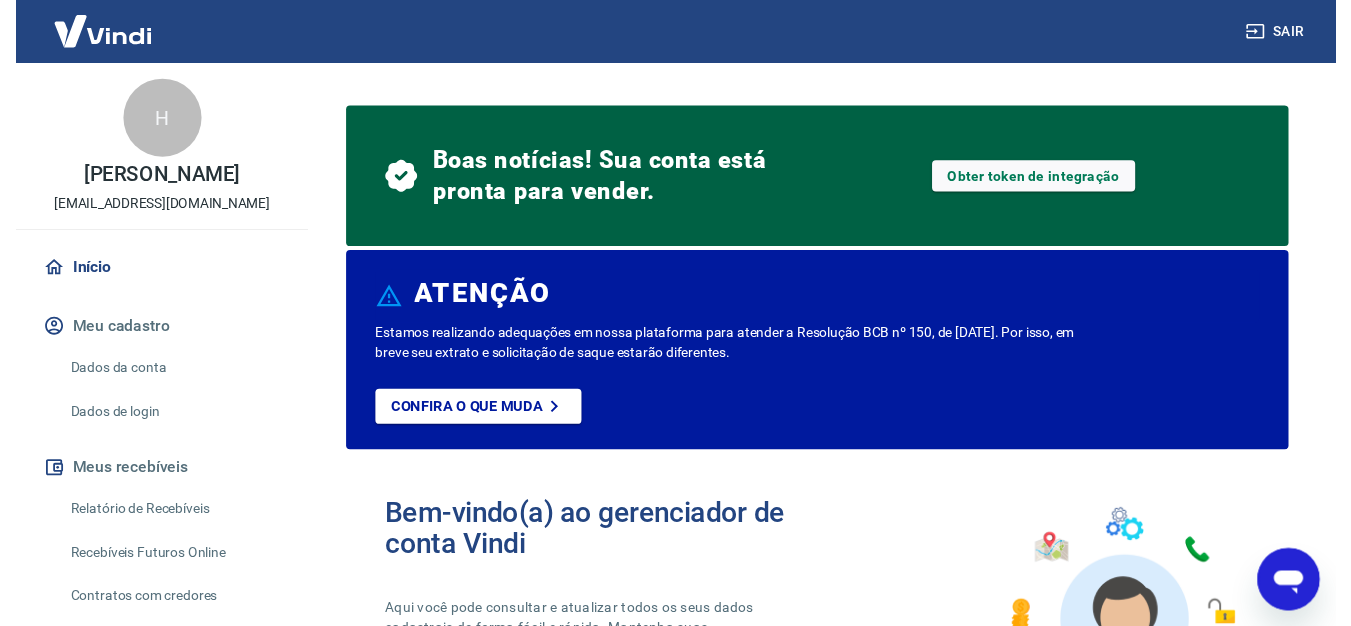 scroll, scrollTop: 0, scrollLeft: 0, axis: both 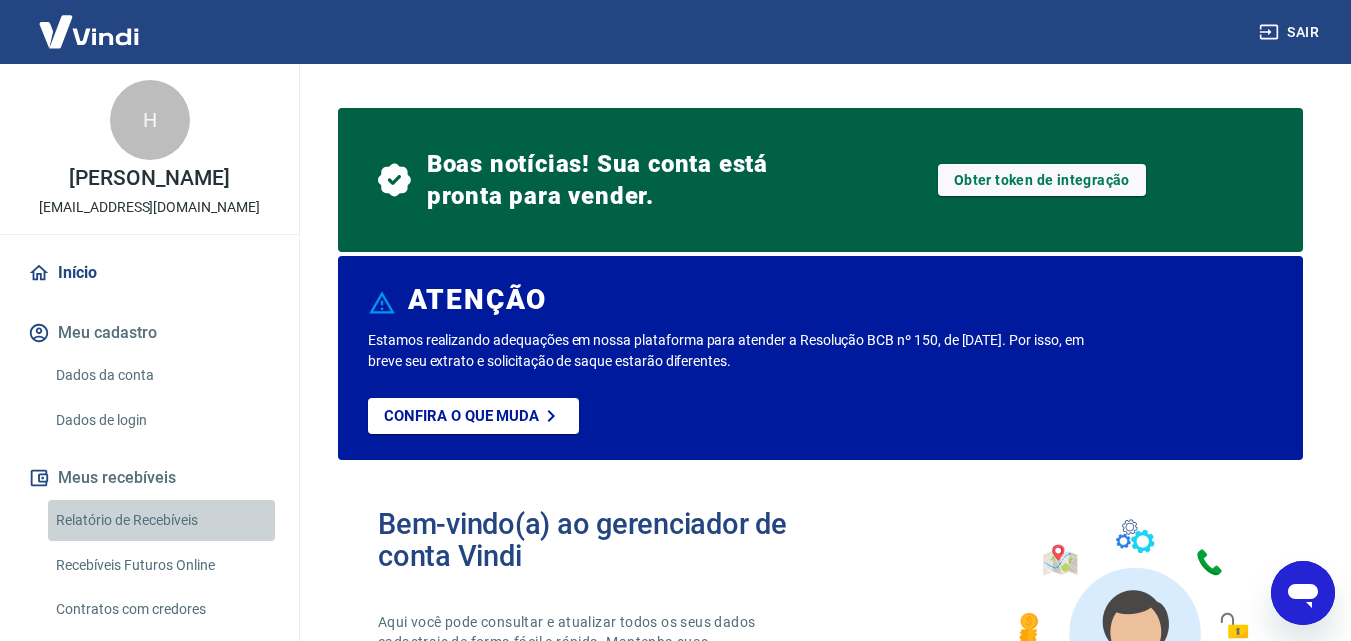 click on "Relatório de Recebíveis" at bounding box center [161, 520] 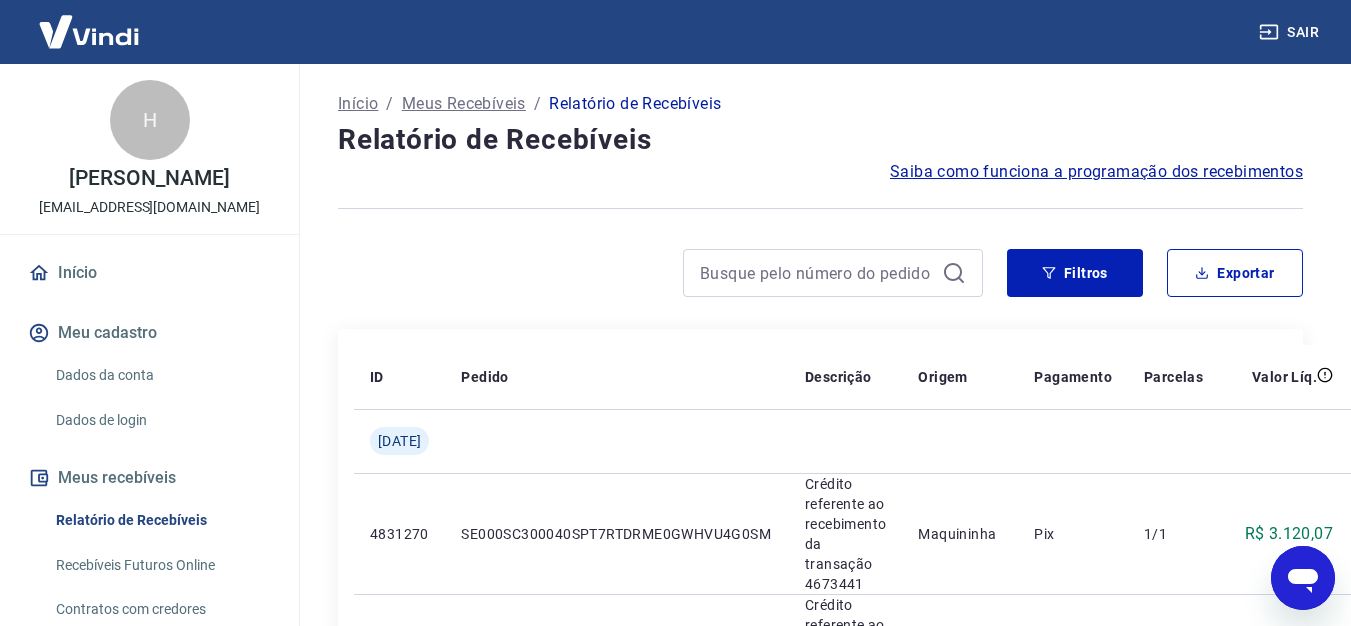 scroll, scrollTop: 0, scrollLeft: 95, axis: horizontal 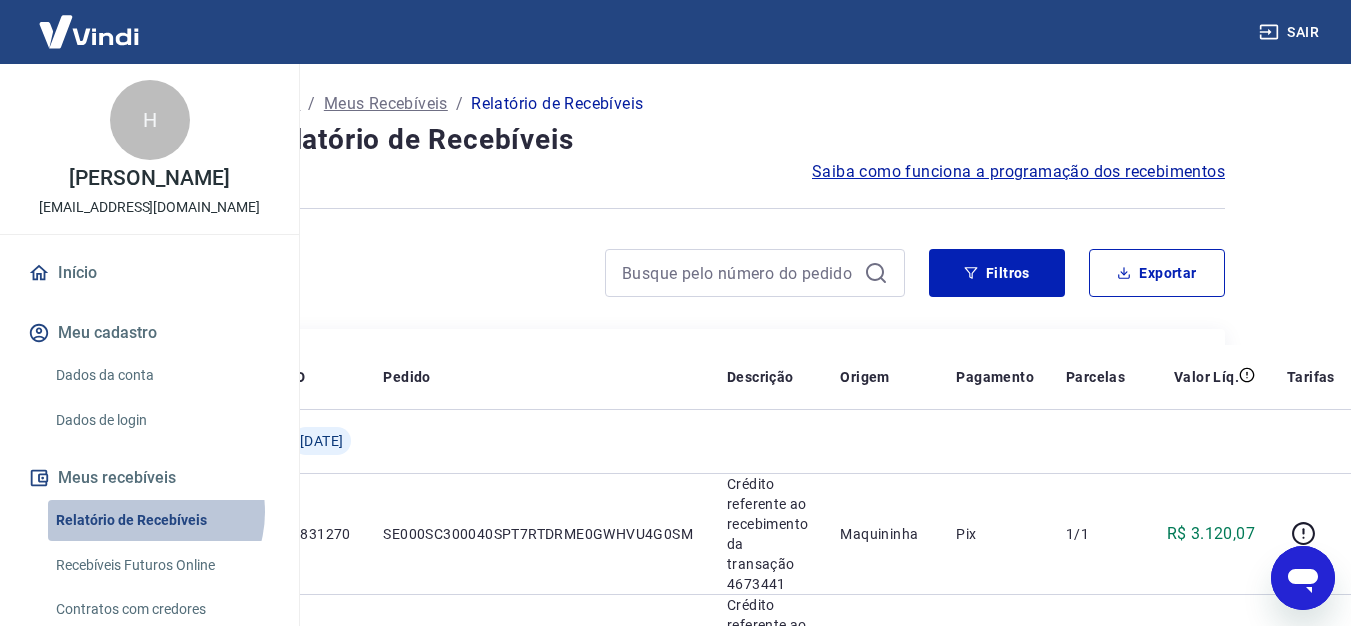 click on "Relatório de Recebíveis" at bounding box center [161, 520] 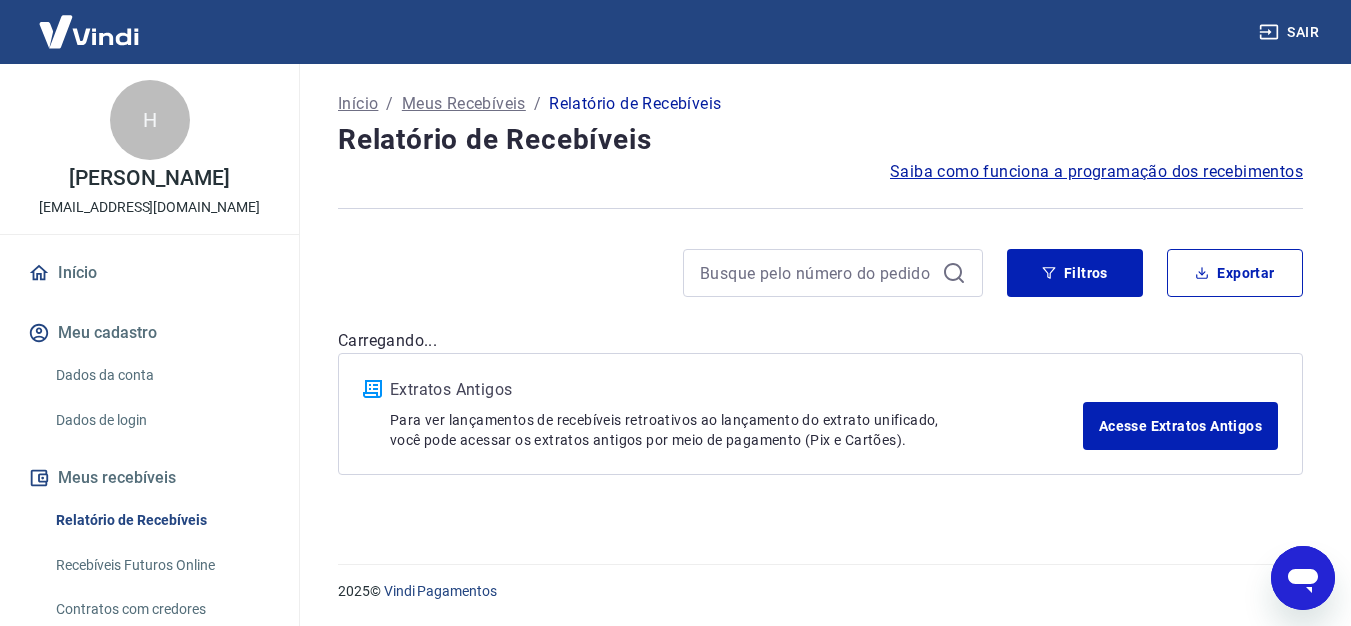 scroll, scrollTop: 0, scrollLeft: 0, axis: both 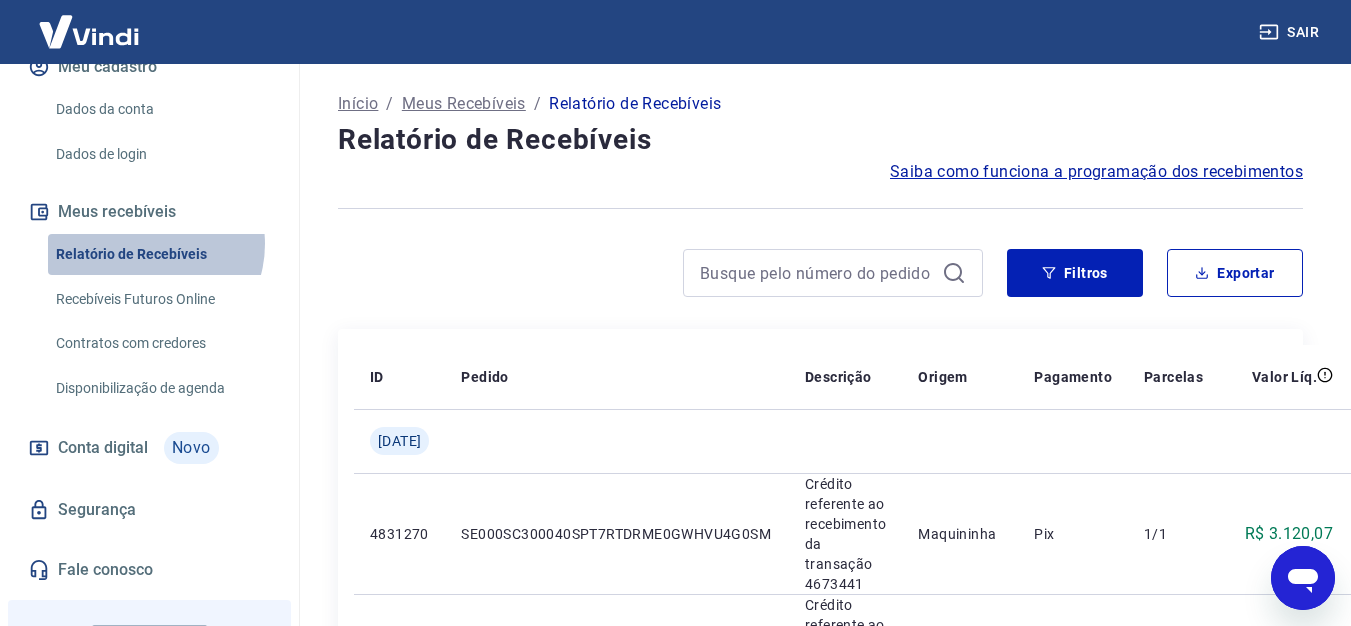 click on "Relatório de Recebíveis" at bounding box center [161, 254] 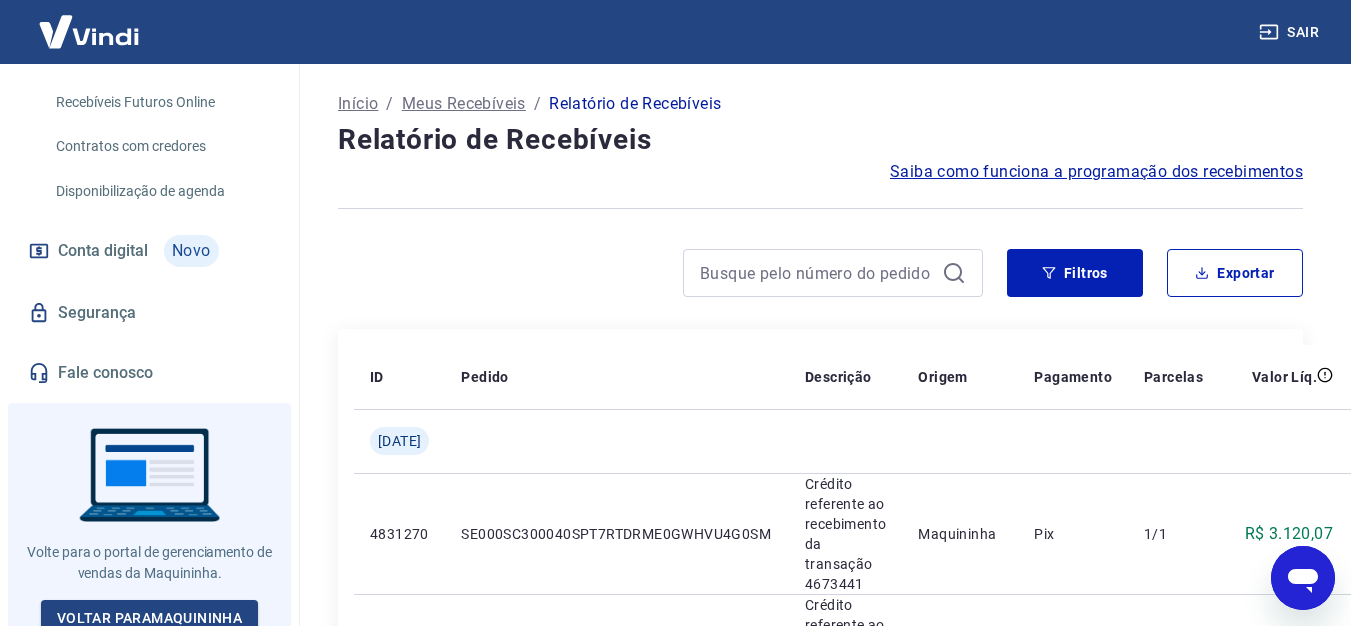 scroll, scrollTop: 495, scrollLeft: 0, axis: vertical 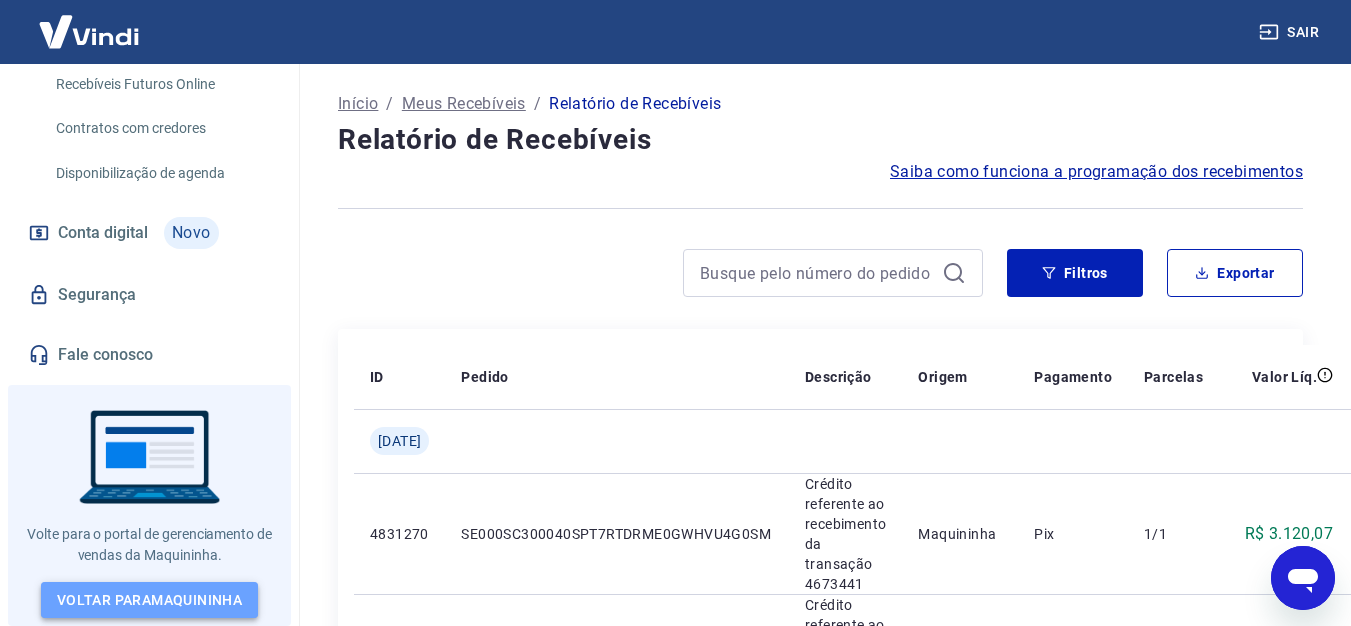 click on "Voltar para  Maquininha" at bounding box center (149, 600) 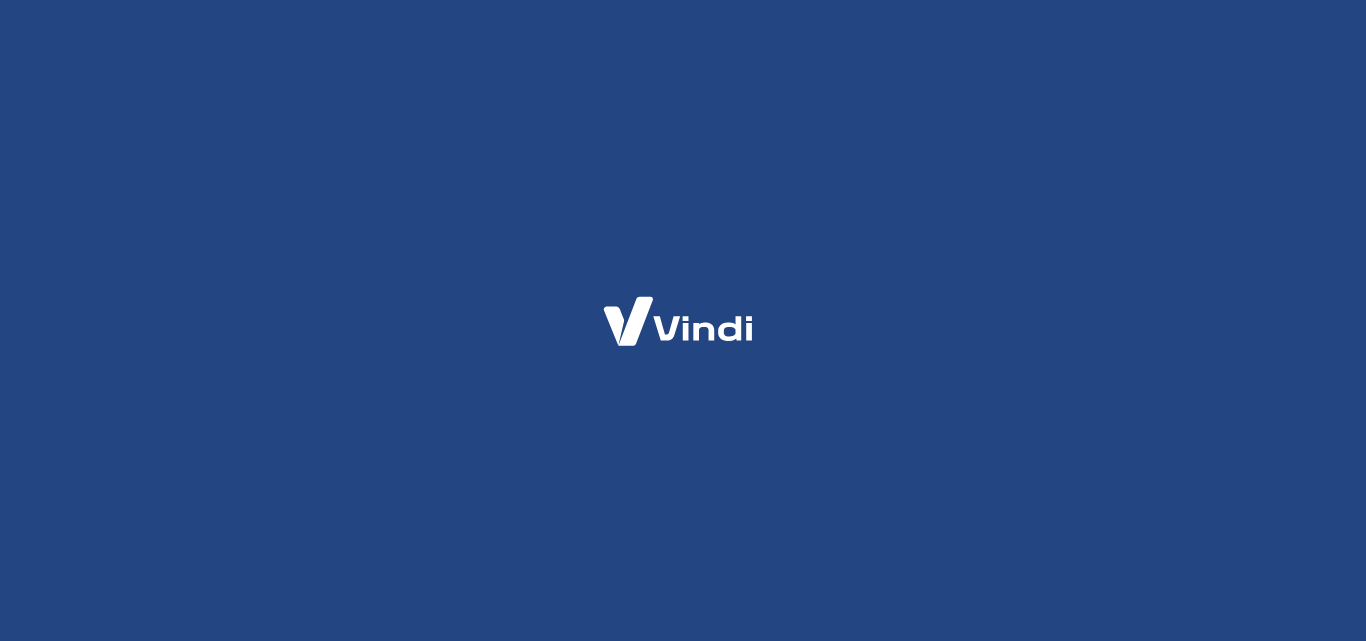 scroll, scrollTop: 0, scrollLeft: 0, axis: both 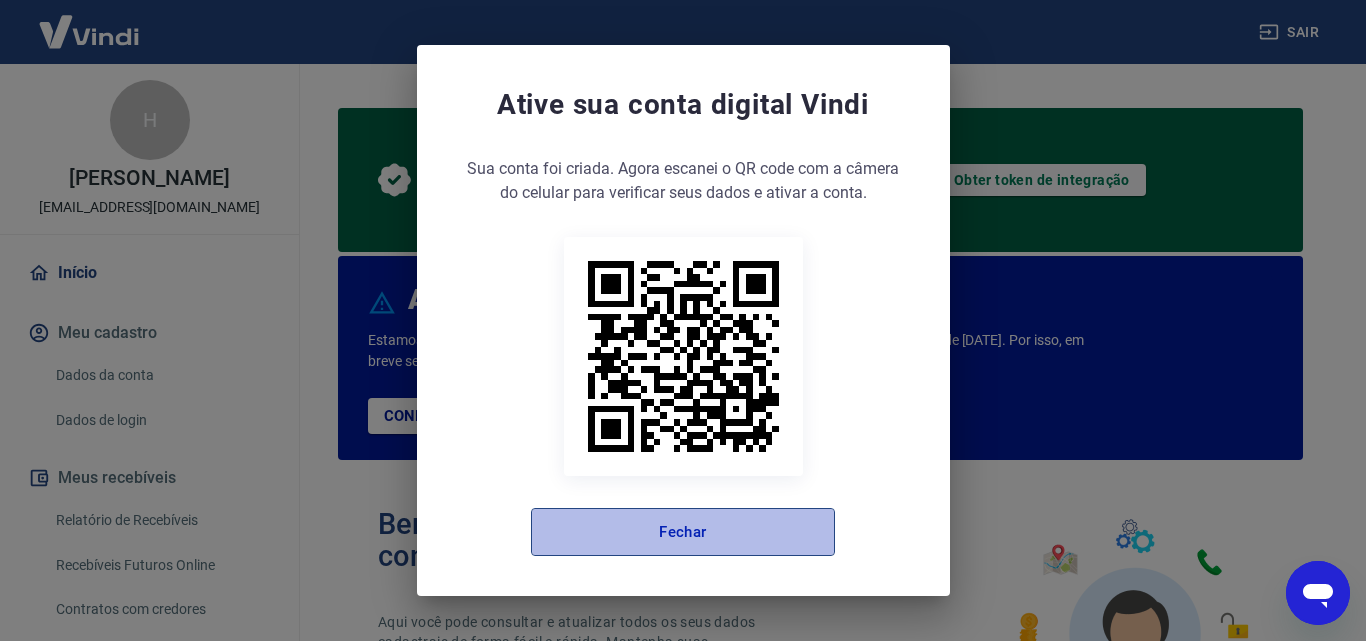 click on "Fechar" at bounding box center (683, 532) 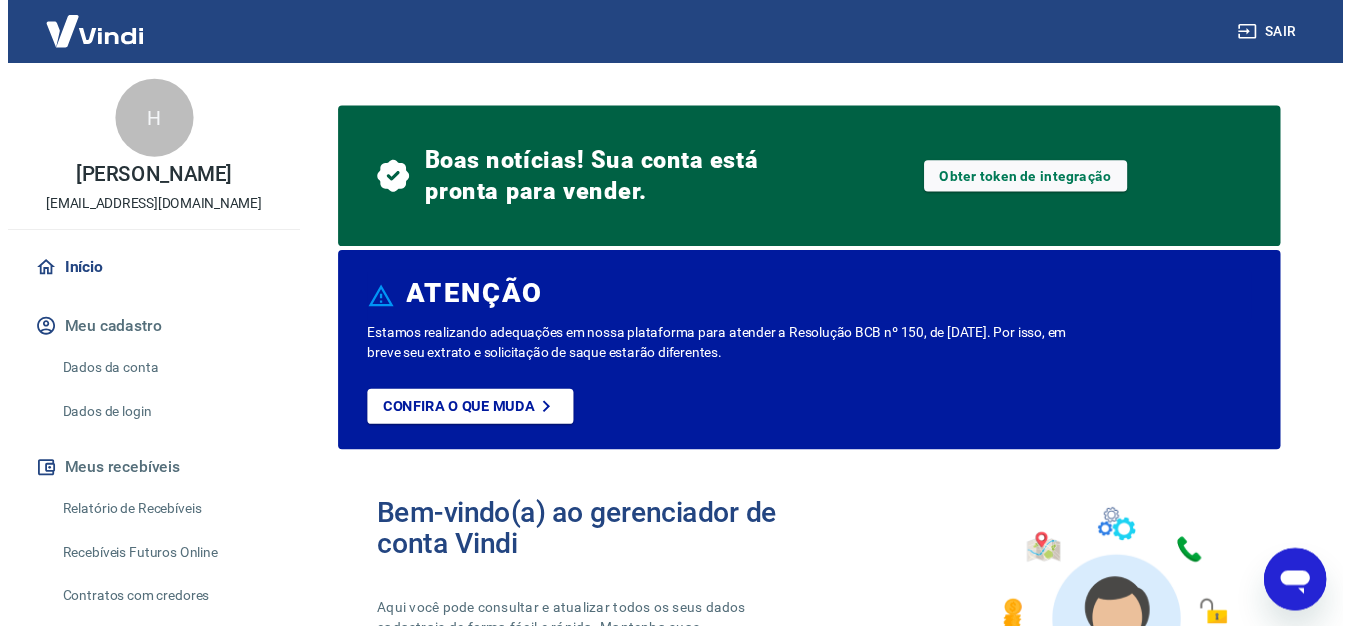 scroll, scrollTop: 0, scrollLeft: 0, axis: both 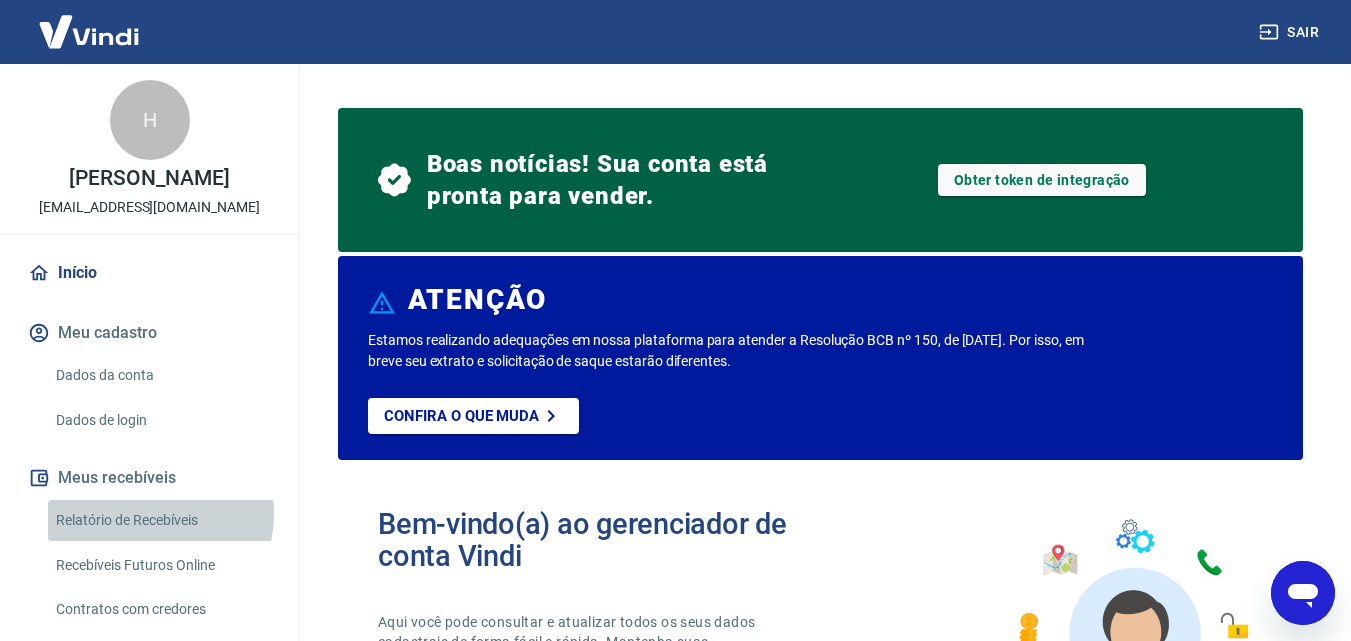 click on "Relatório de Recebíveis" at bounding box center [161, 520] 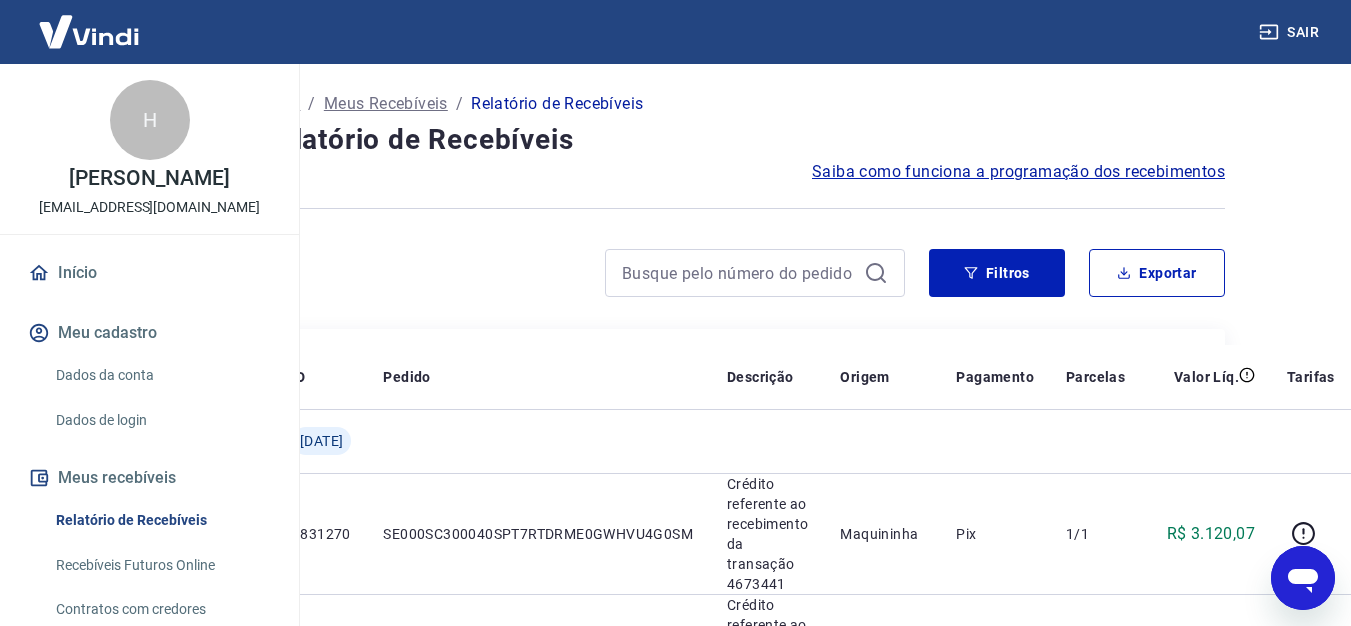 scroll, scrollTop: 0, scrollLeft: 95, axis: horizontal 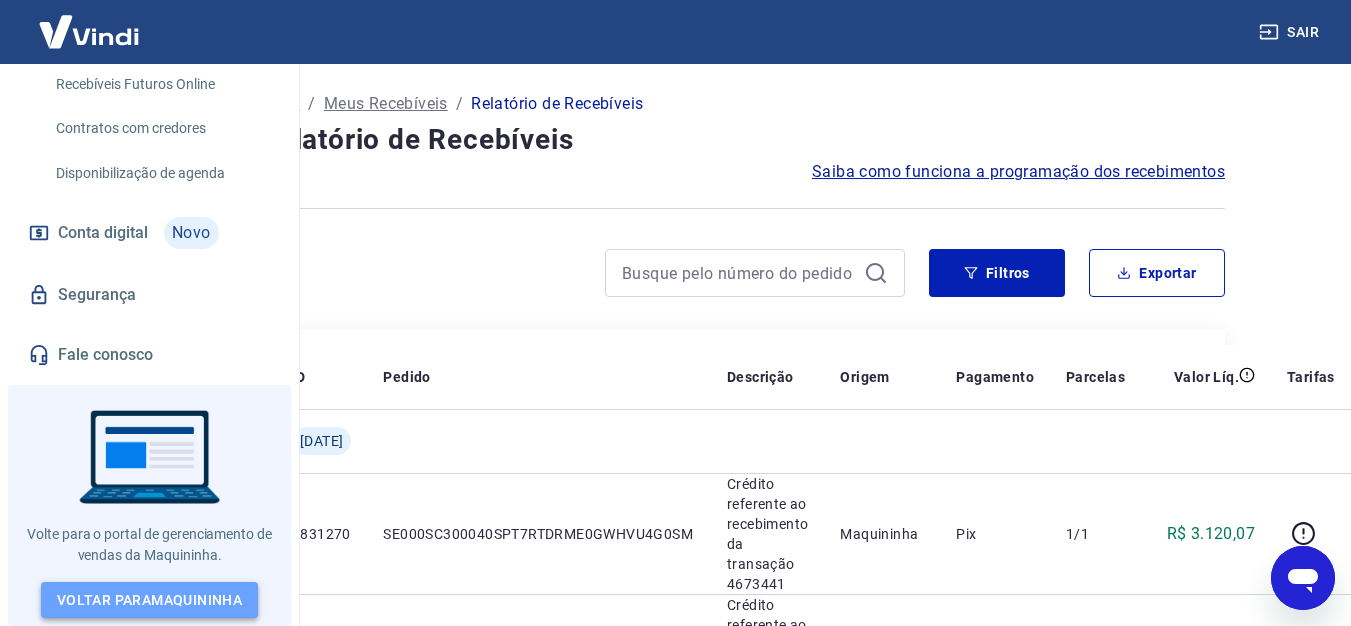 click on "Voltar para  Maquininha" at bounding box center (149, 600) 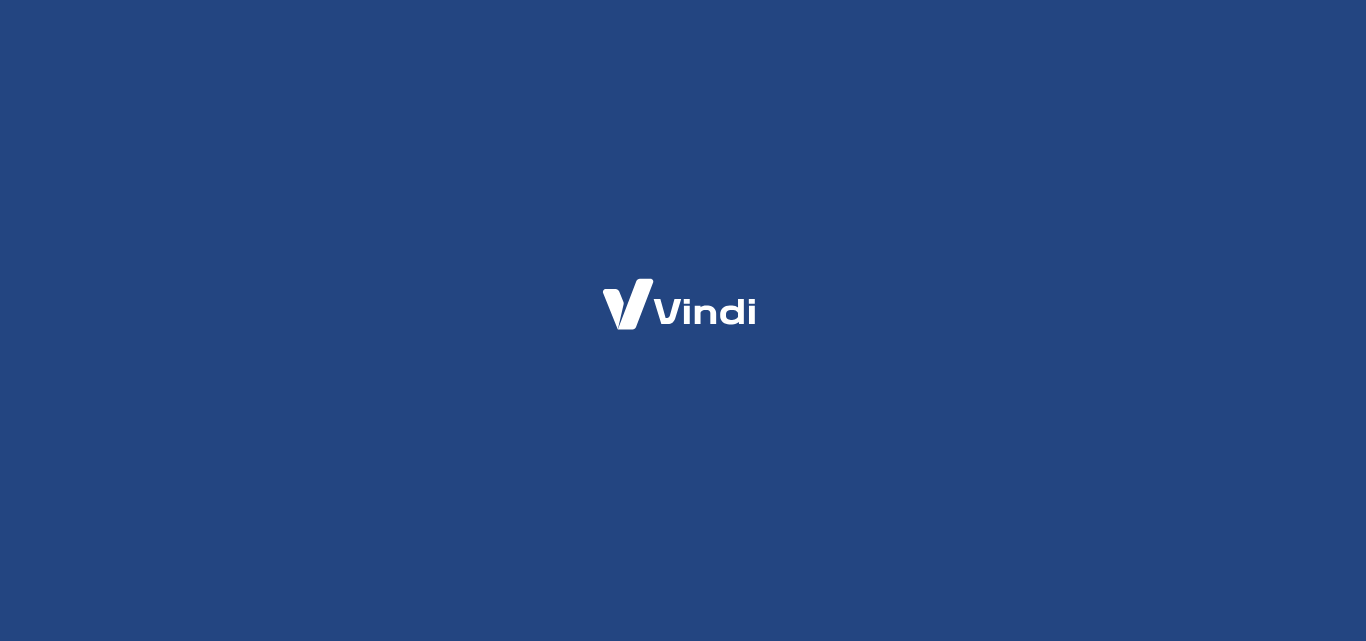 scroll, scrollTop: 0, scrollLeft: 0, axis: both 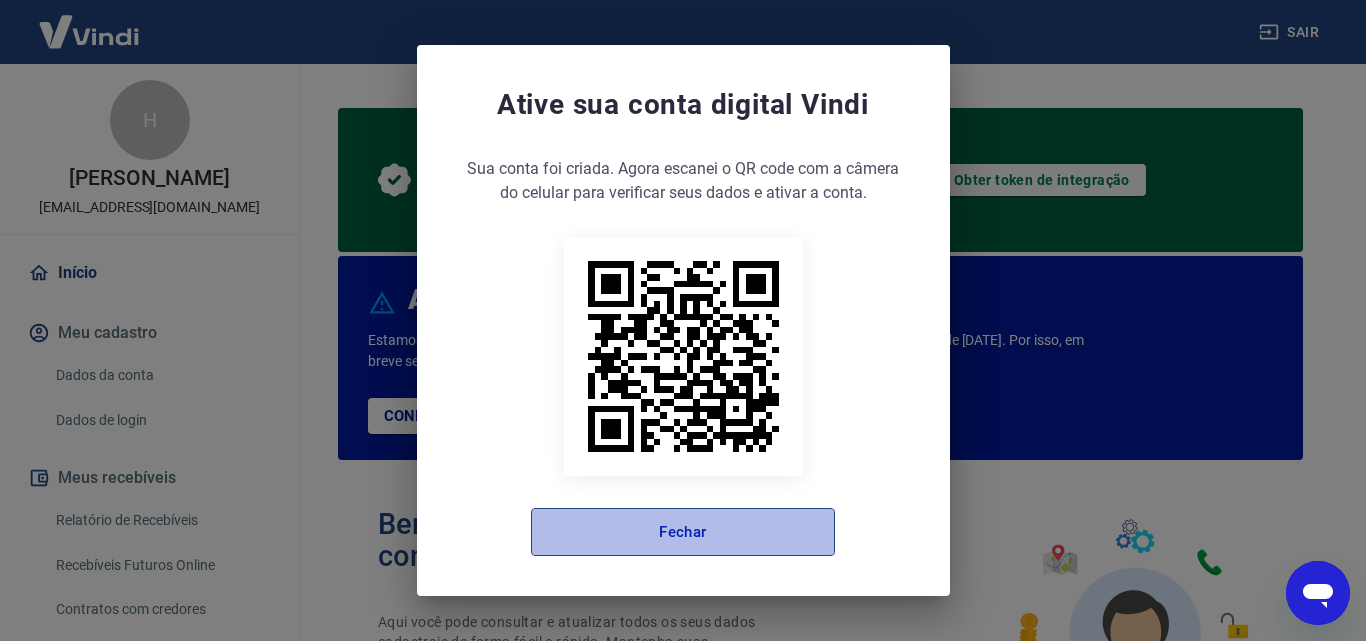click on "Fechar" at bounding box center (683, 532) 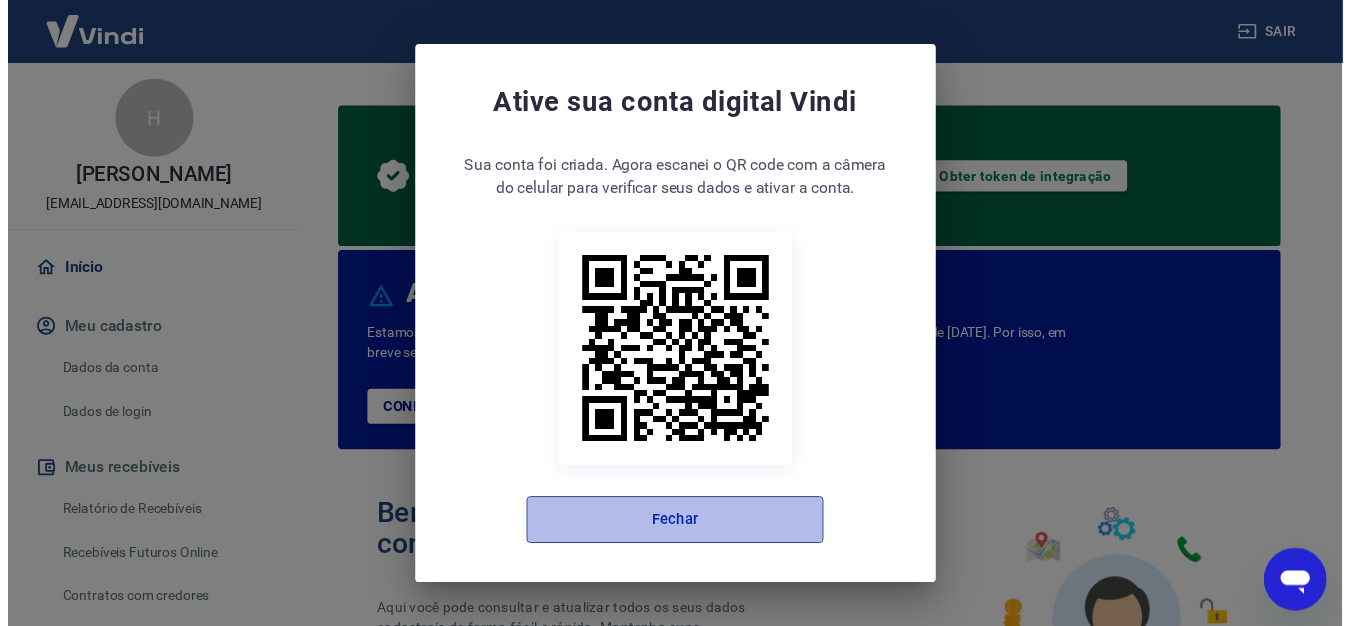 scroll, scrollTop: 0, scrollLeft: 0, axis: both 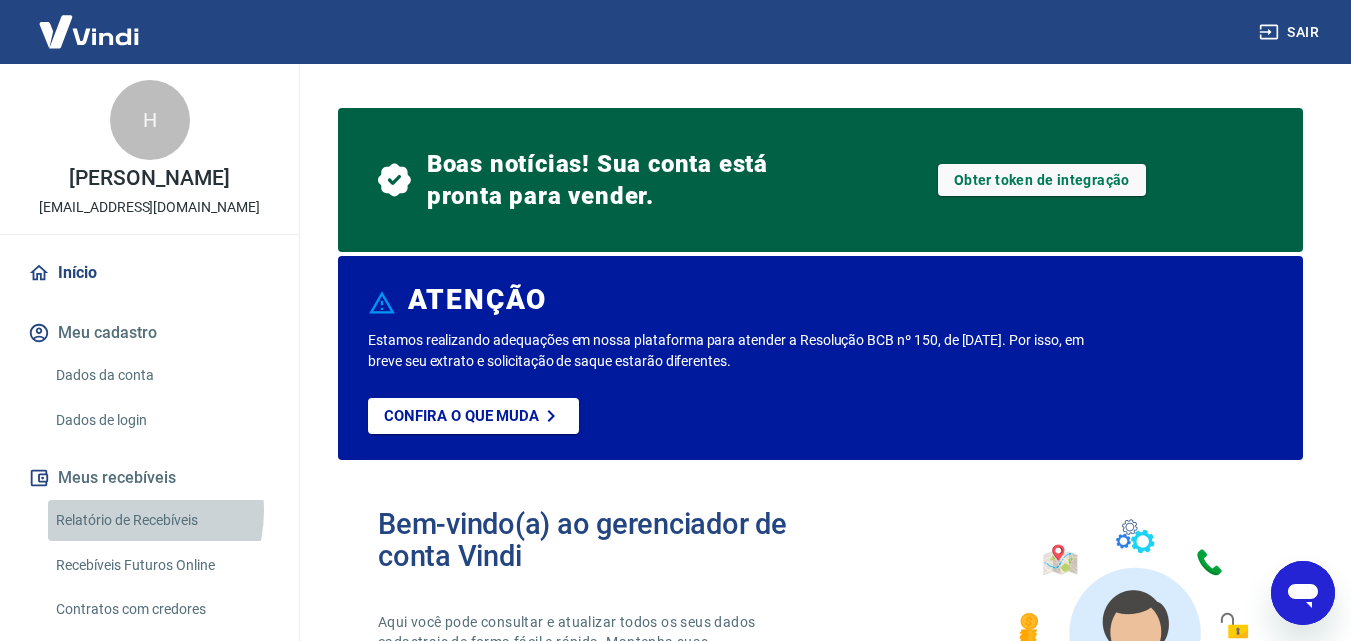 click on "Relatório de Recebíveis" at bounding box center (161, 520) 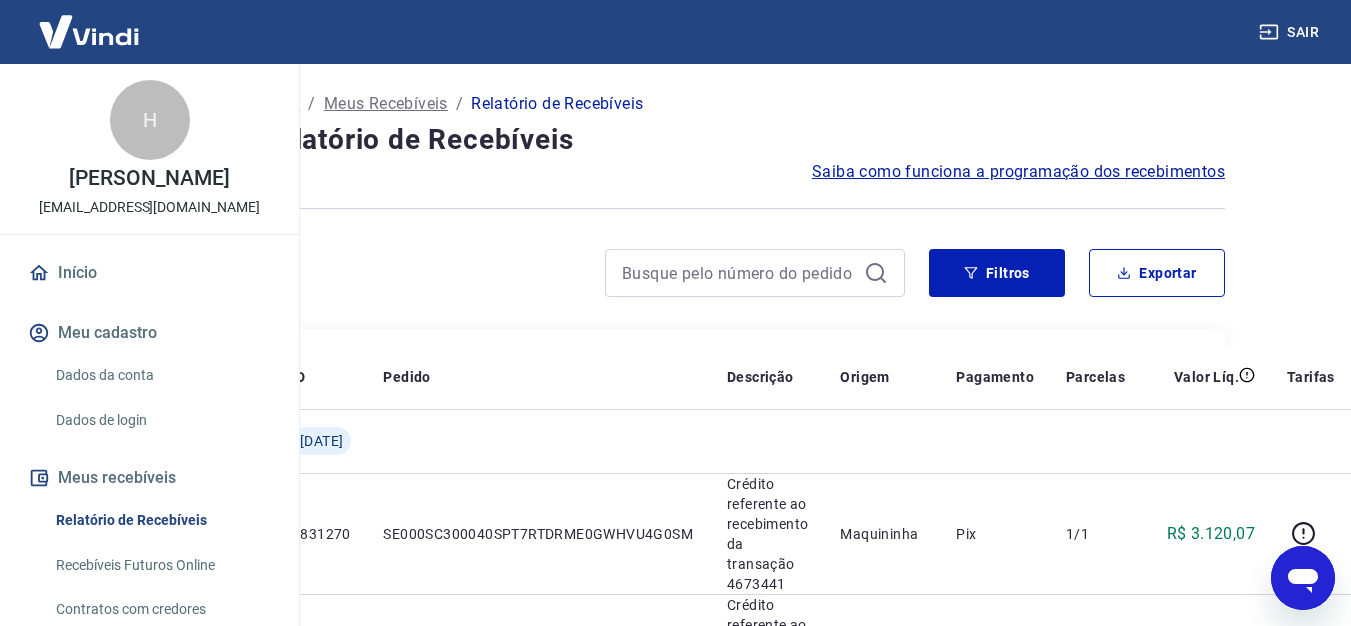 scroll, scrollTop: 0, scrollLeft: 95, axis: horizontal 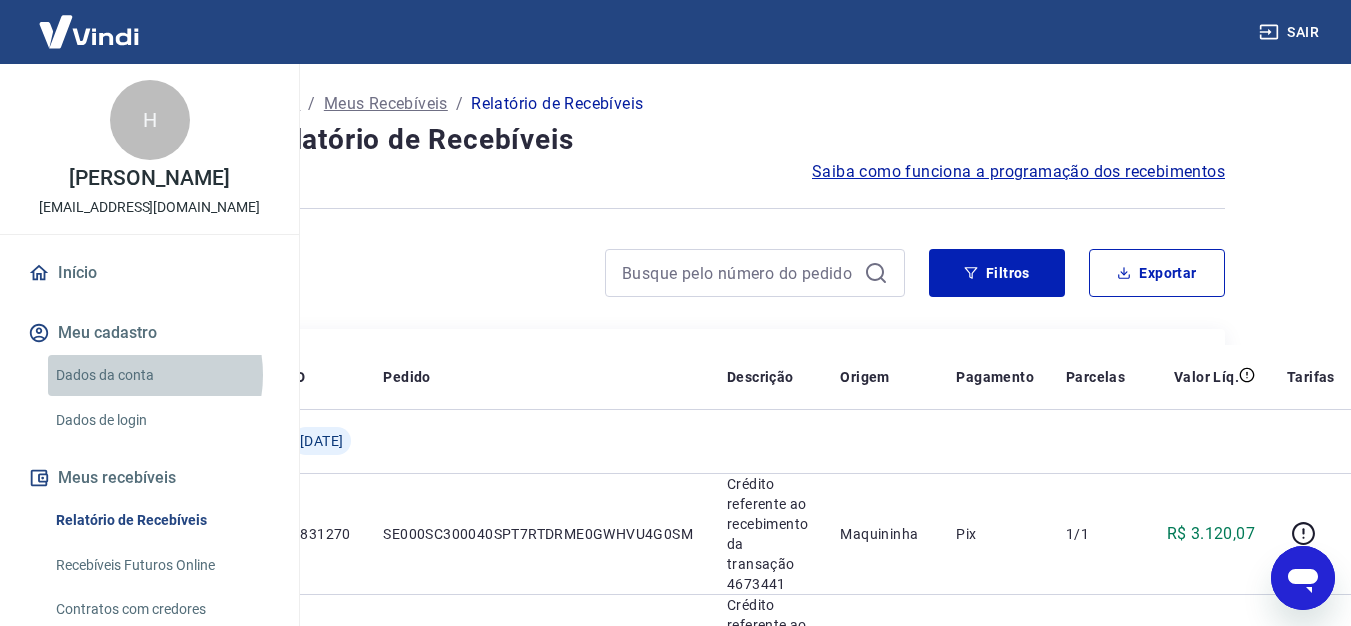 click on "Dados da conta" at bounding box center [161, 375] 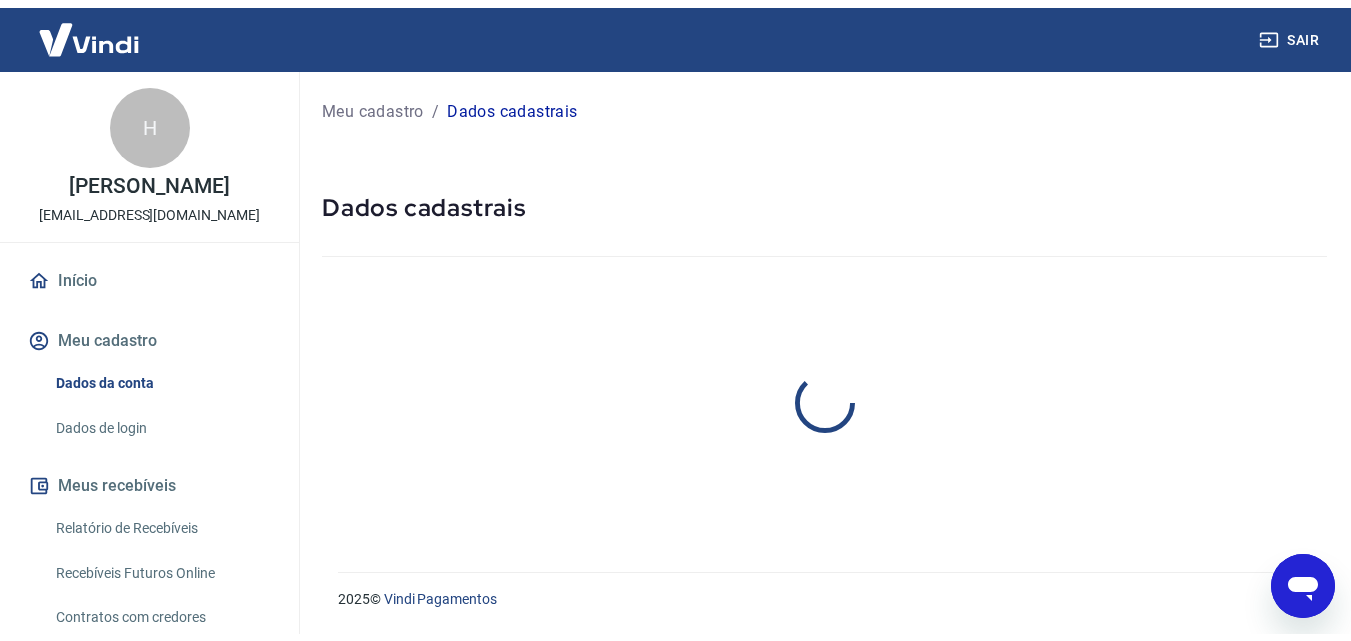 scroll, scrollTop: 0, scrollLeft: 0, axis: both 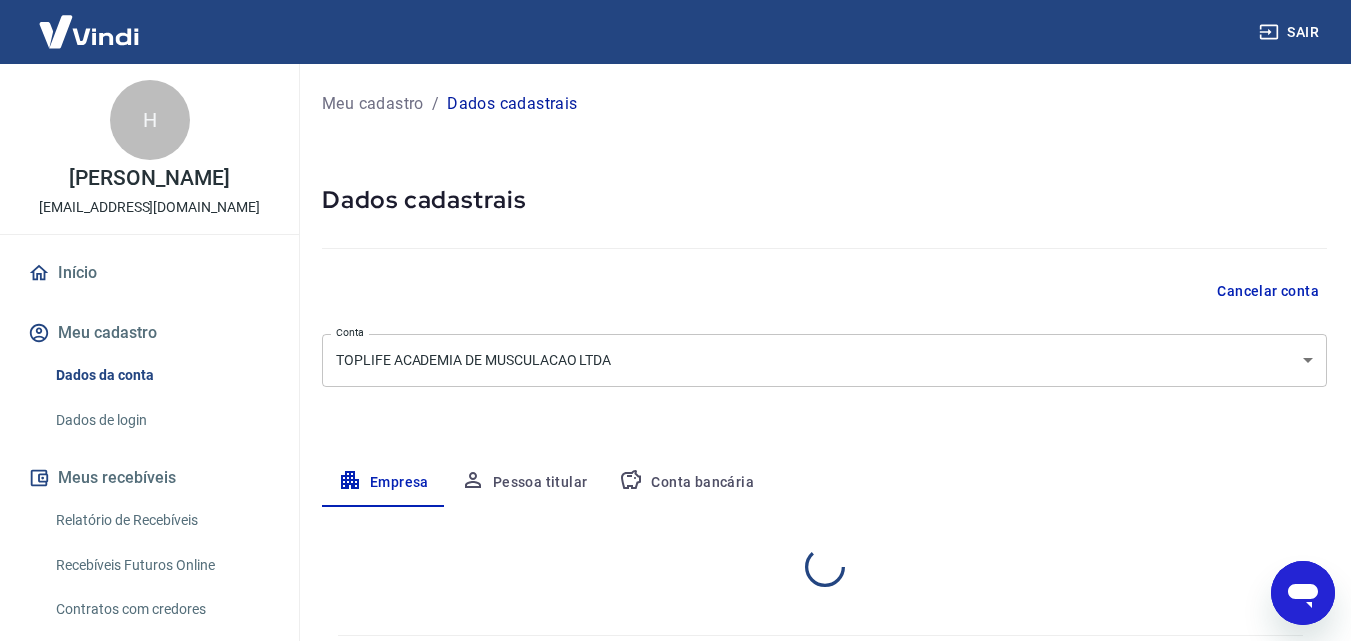 select on "CE" 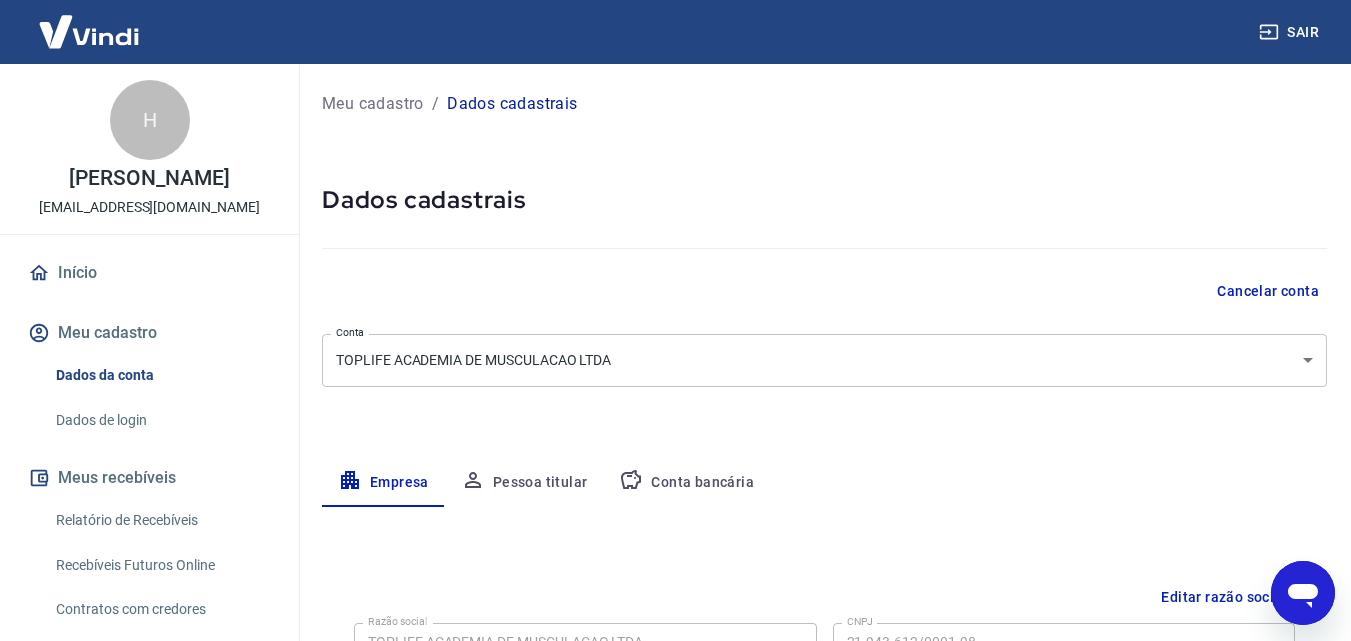 click on "Conta bancária" at bounding box center (686, 483) 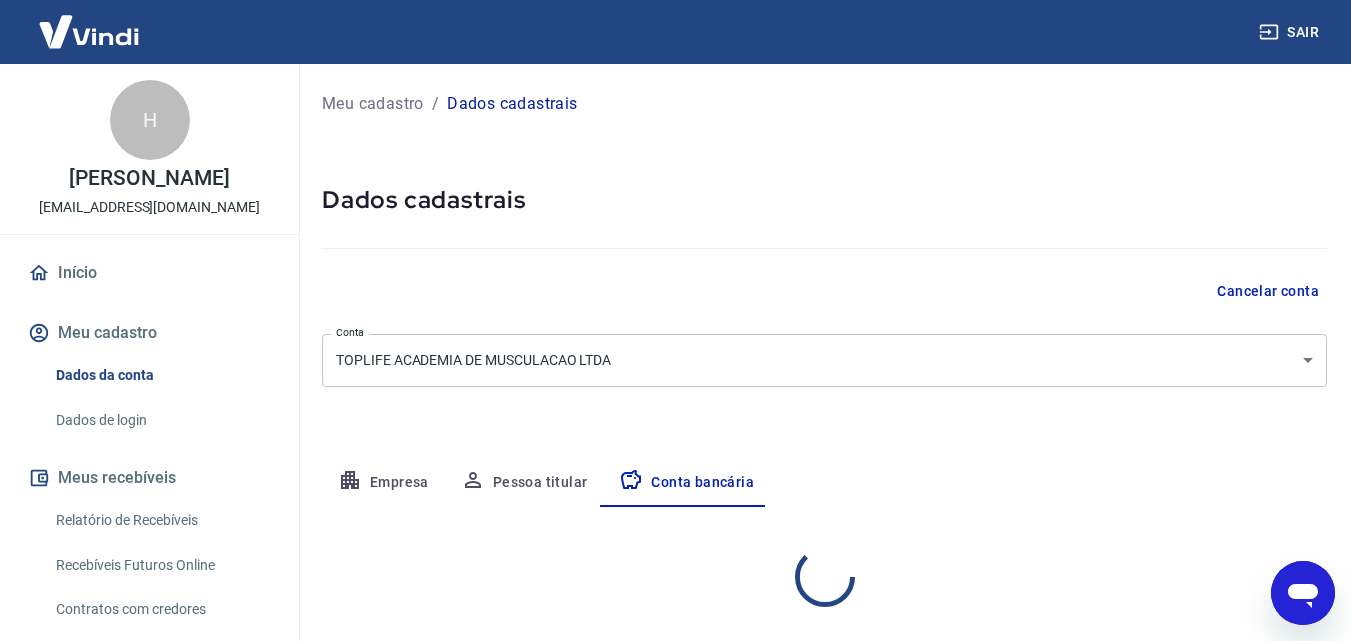select on "1" 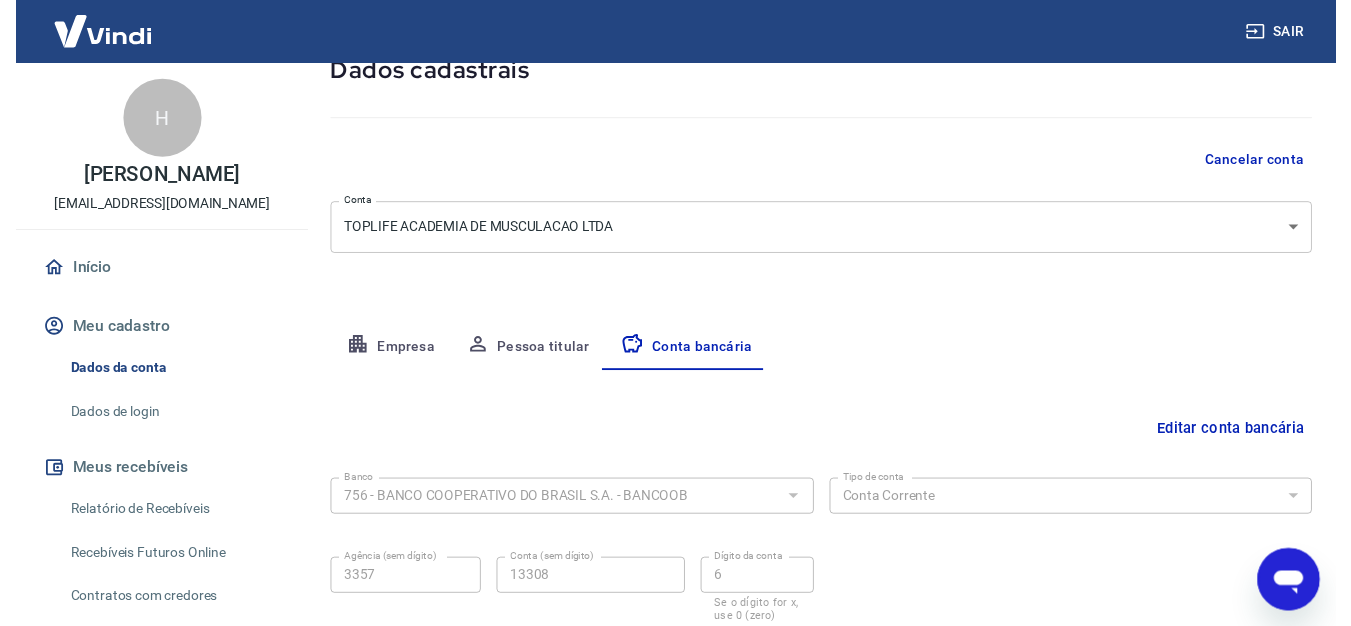 scroll, scrollTop: 0, scrollLeft: 0, axis: both 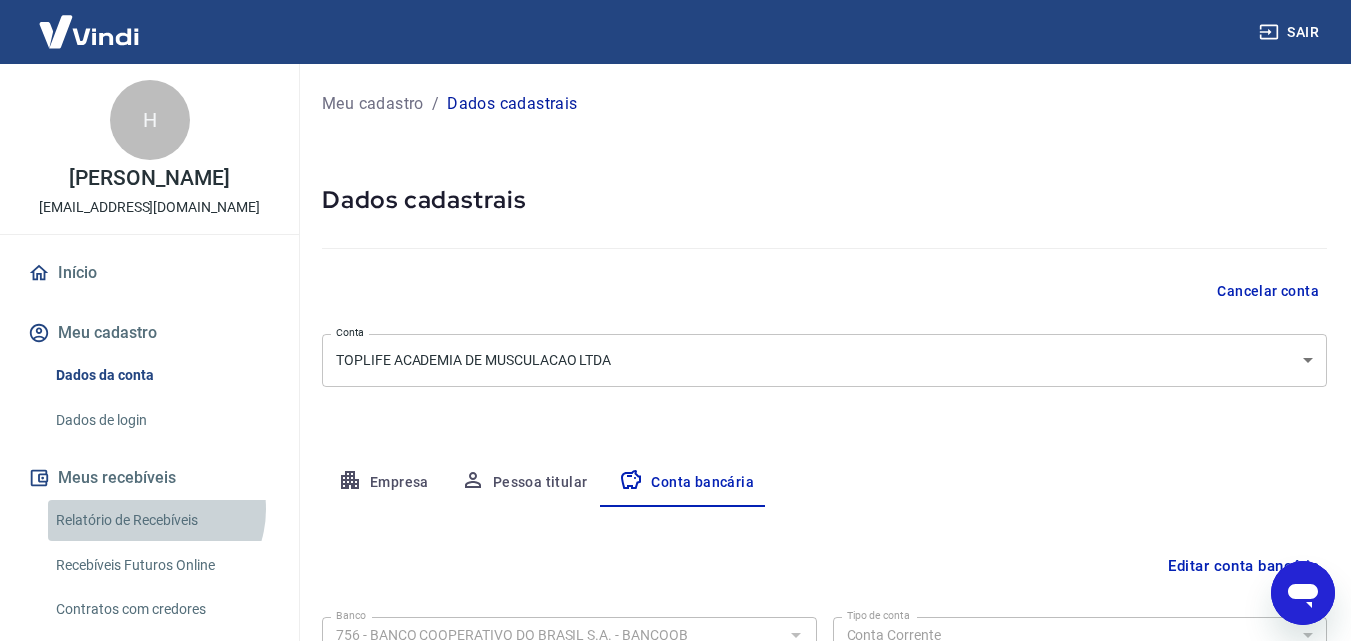 click on "Relatório de Recebíveis" at bounding box center (161, 520) 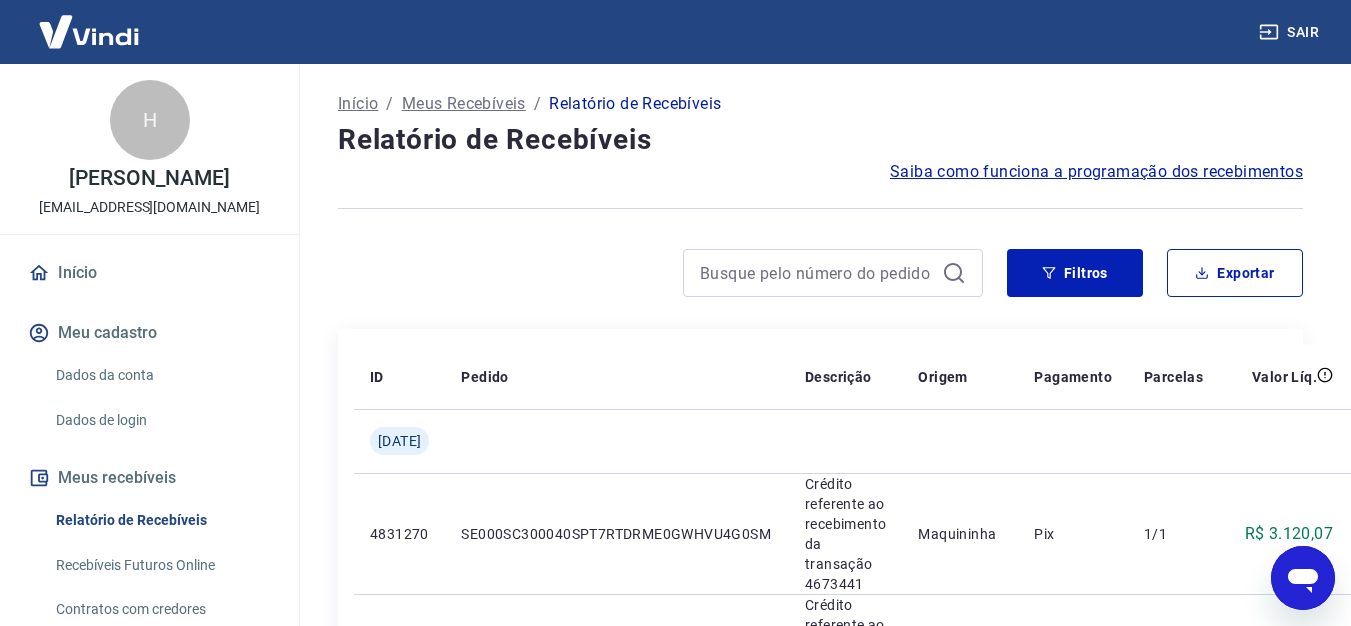 scroll, scrollTop: 0, scrollLeft: 95, axis: horizontal 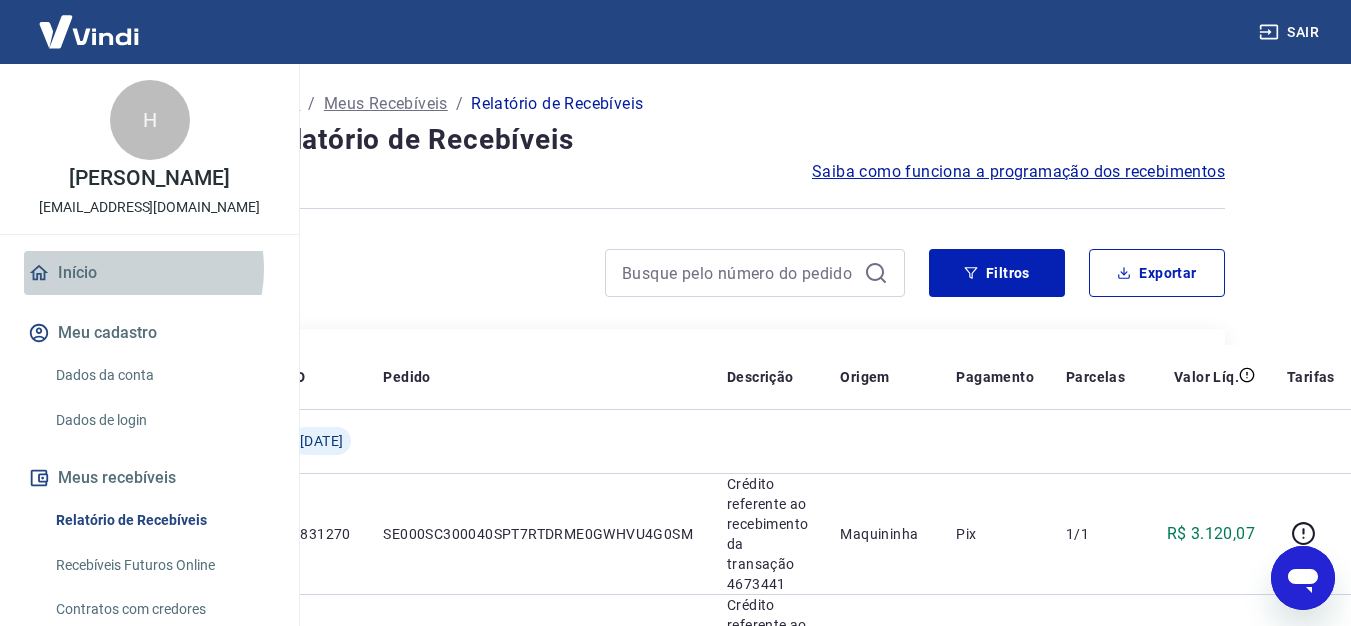click on "Início" at bounding box center (149, 273) 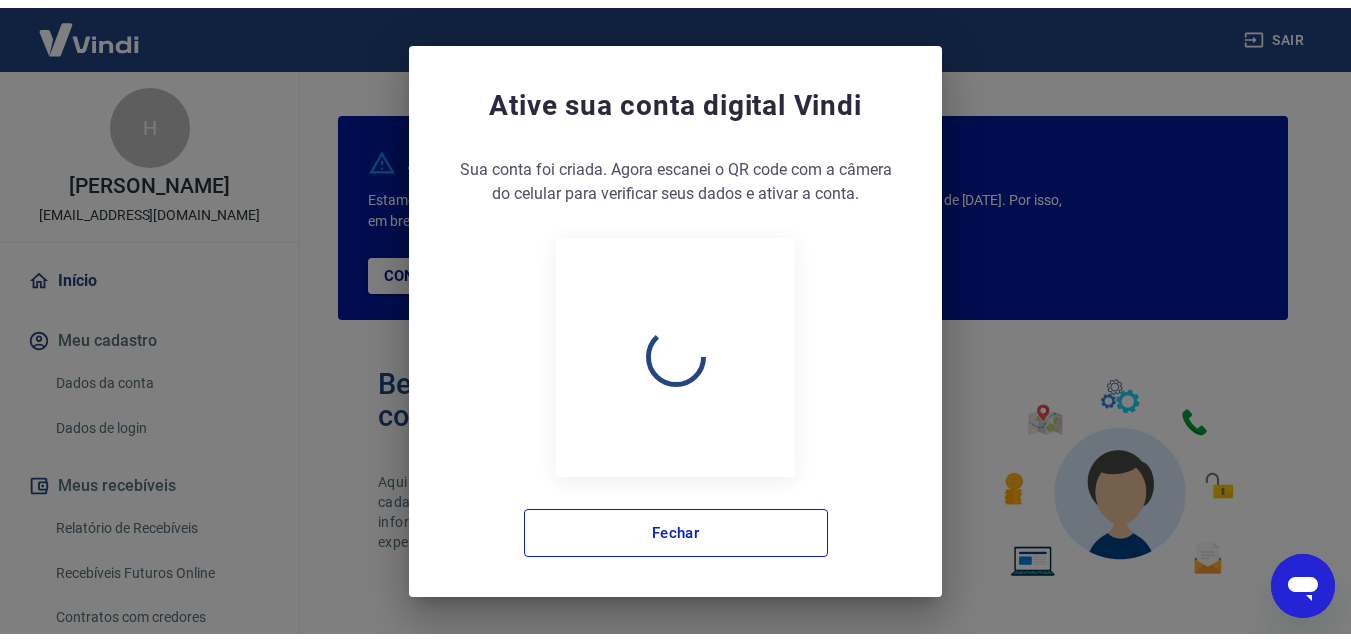 scroll, scrollTop: 0, scrollLeft: 0, axis: both 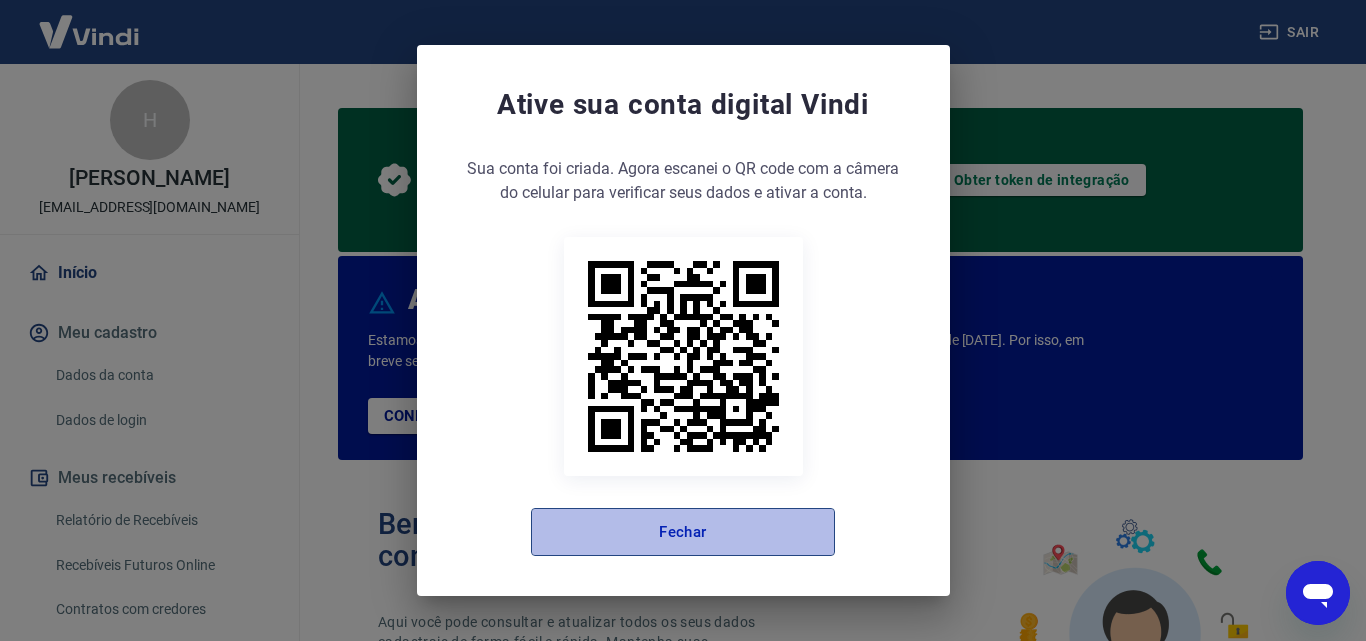 click on "Fechar" at bounding box center [683, 532] 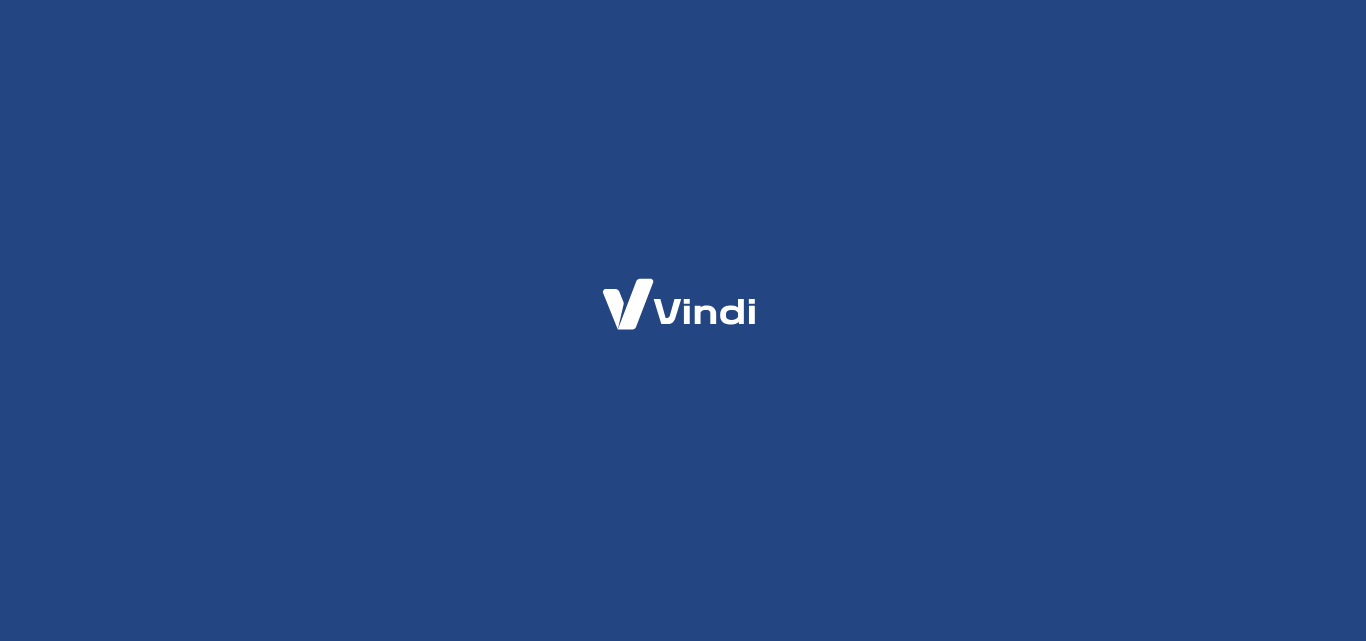 scroll, scrollTop: 0, scrollLeft: 0, axis: both 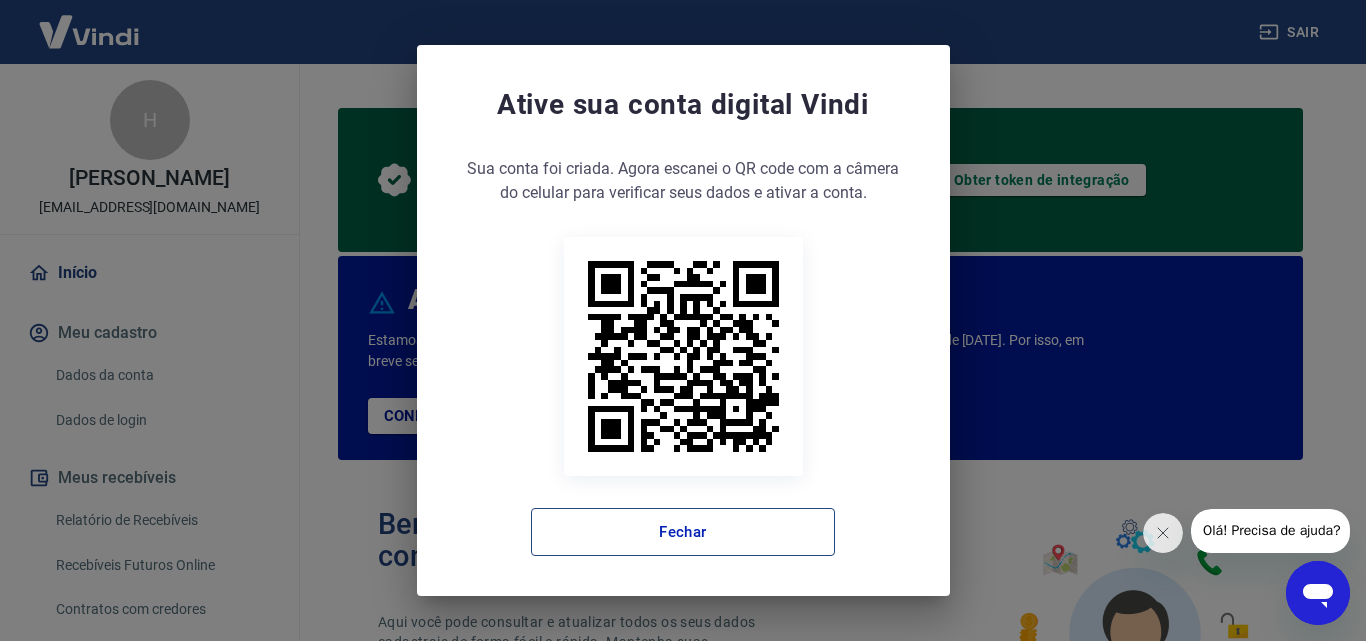 click on "Fechar" at bounding box center (683, 532) 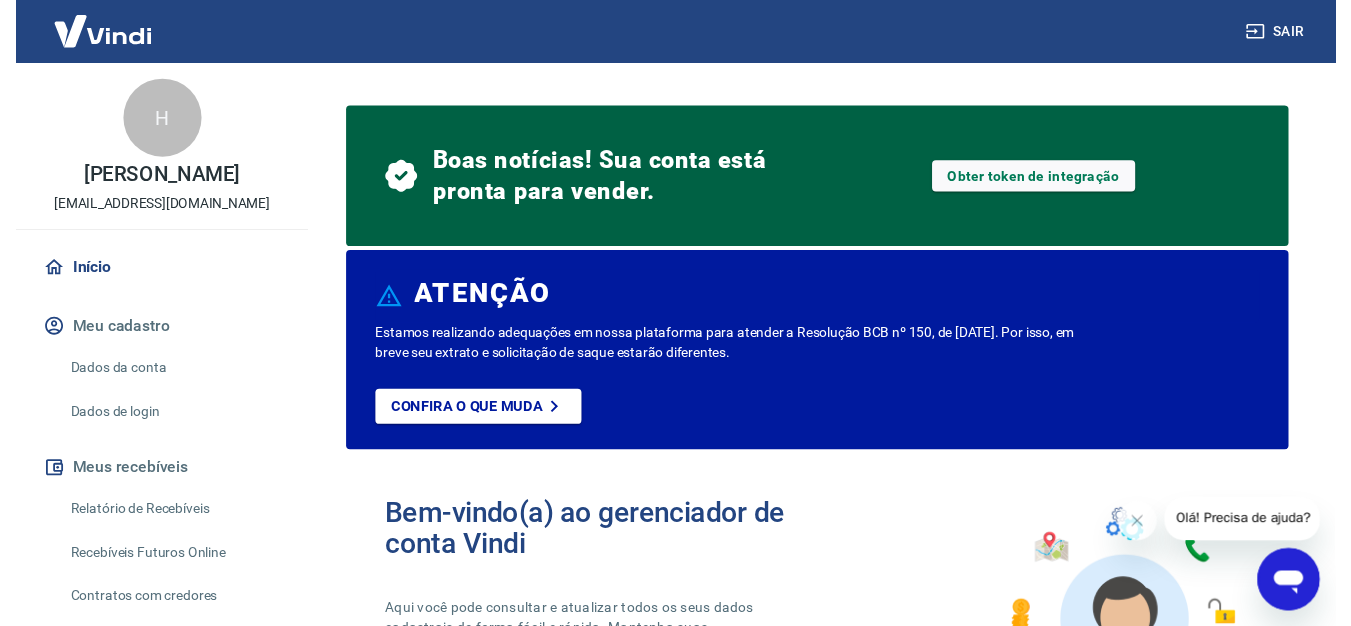 scroll, scrollTop: 0, scrollLeft: 0, axis: both 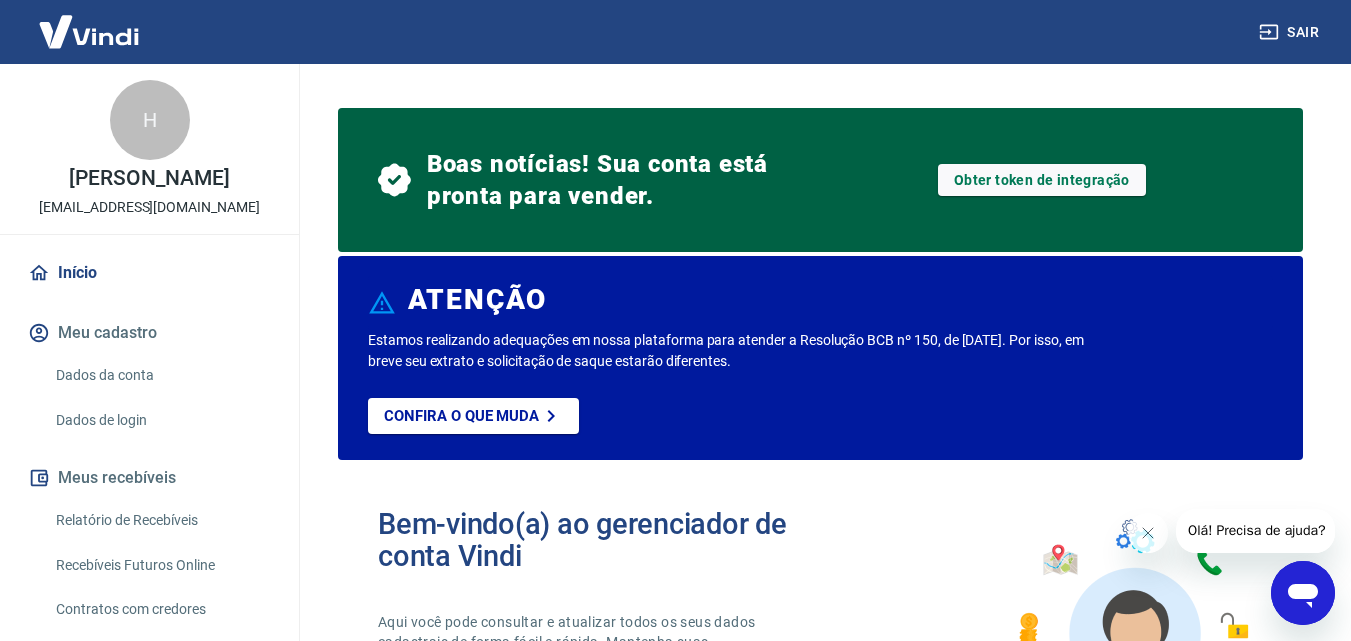 click on "Relatório de Recebíveis" at bounding box center (161, 520) 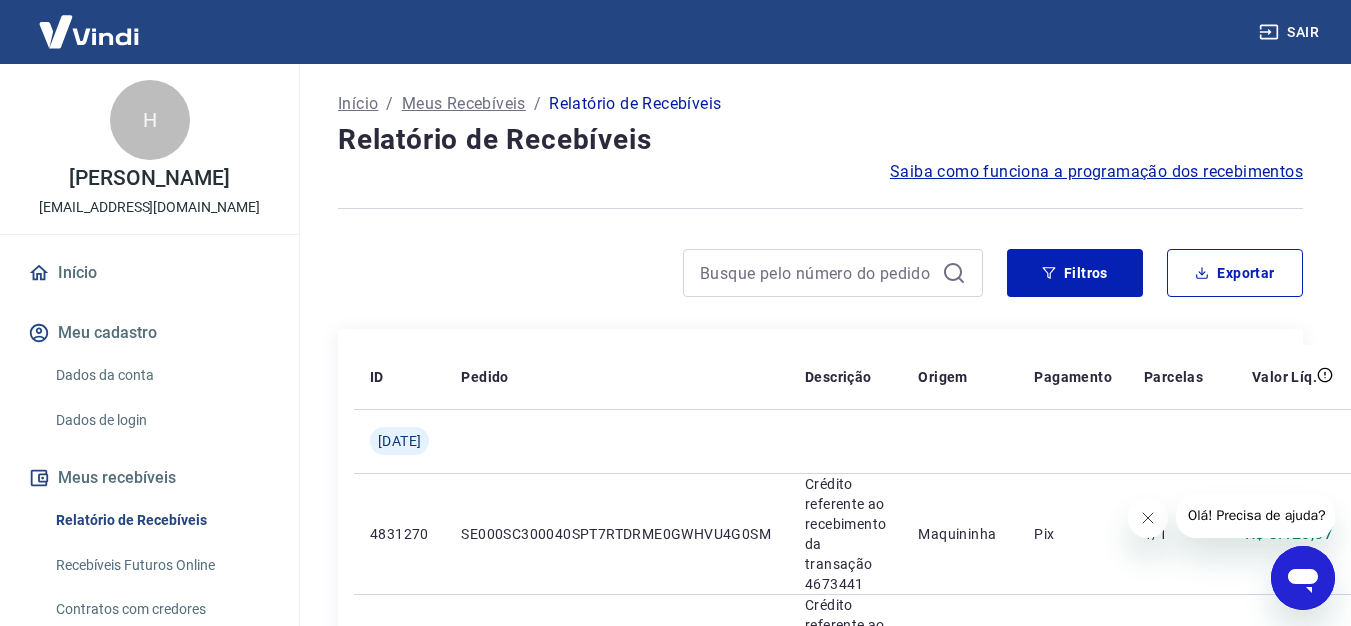 click 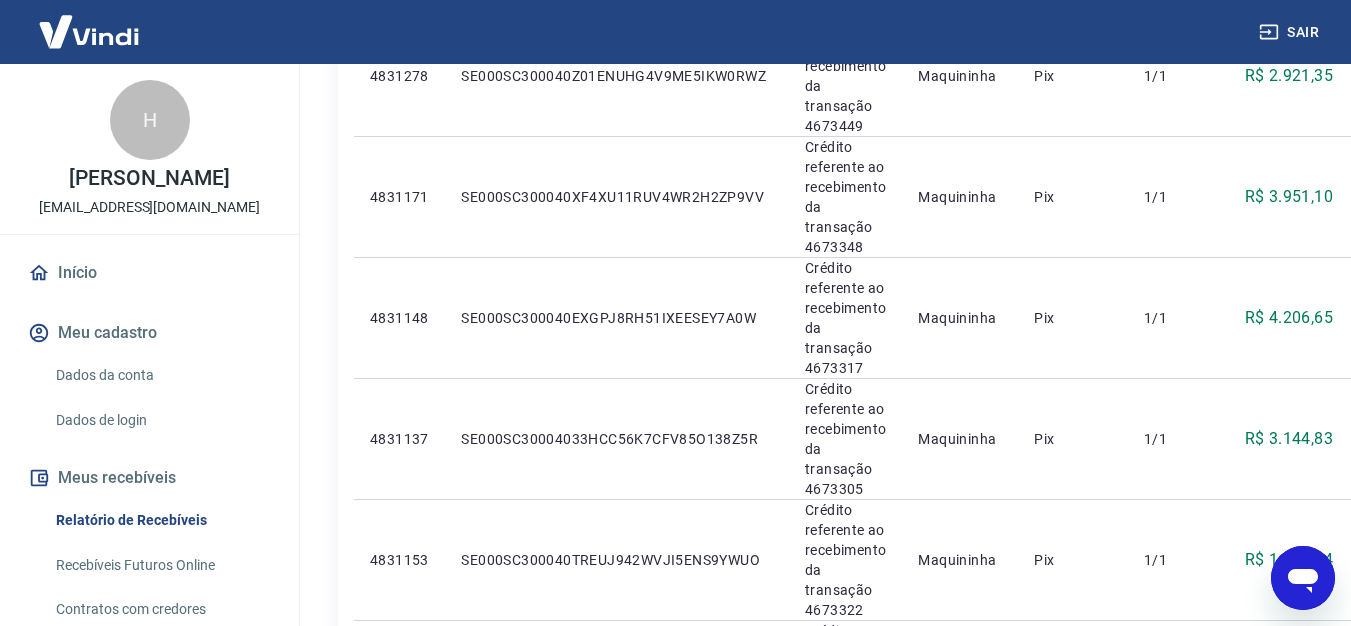 scroll, scrollTop: 0, scrollLeft: 0, axis: both 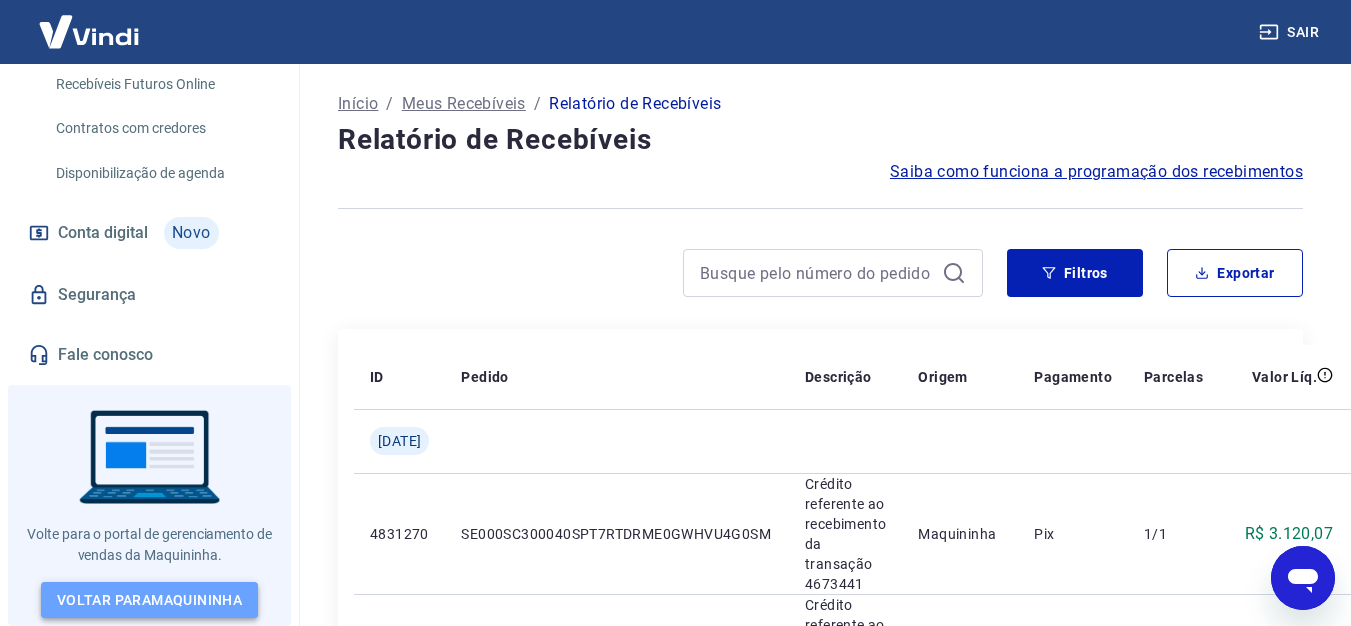 click on "Voltar para  Maquininha" at bounding box center (149, 600) 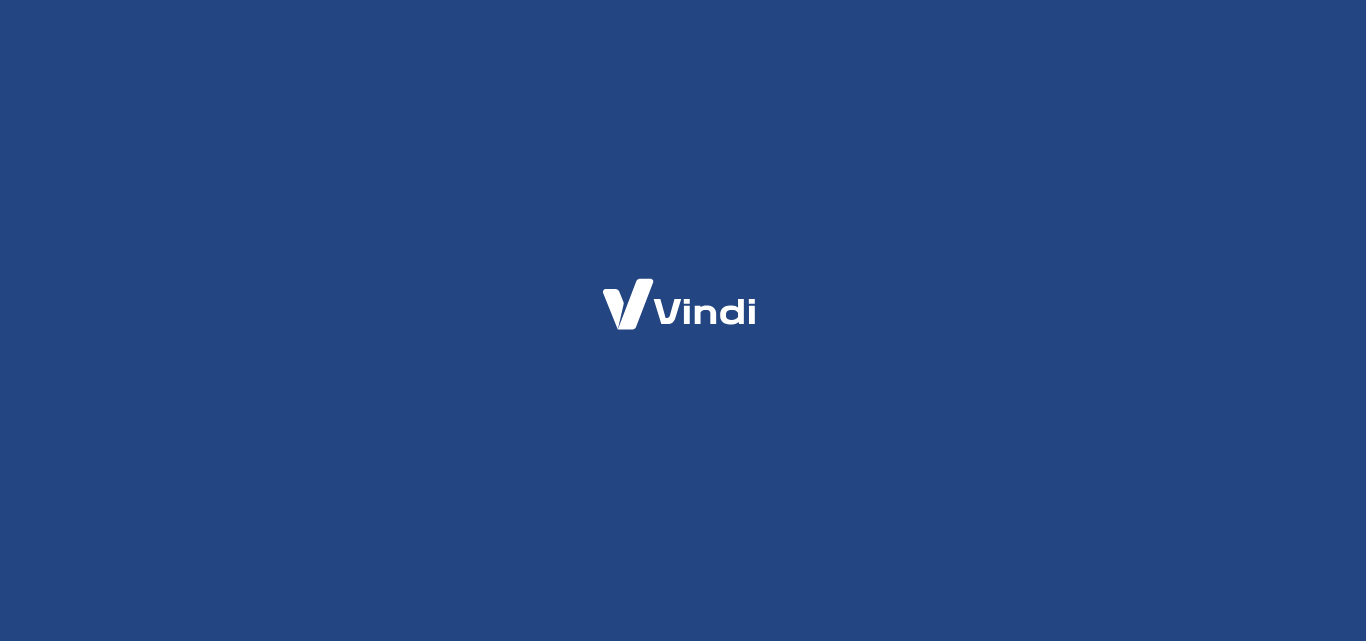 scroll, scrollTop: 0, scrollLeft: 0, axis: both 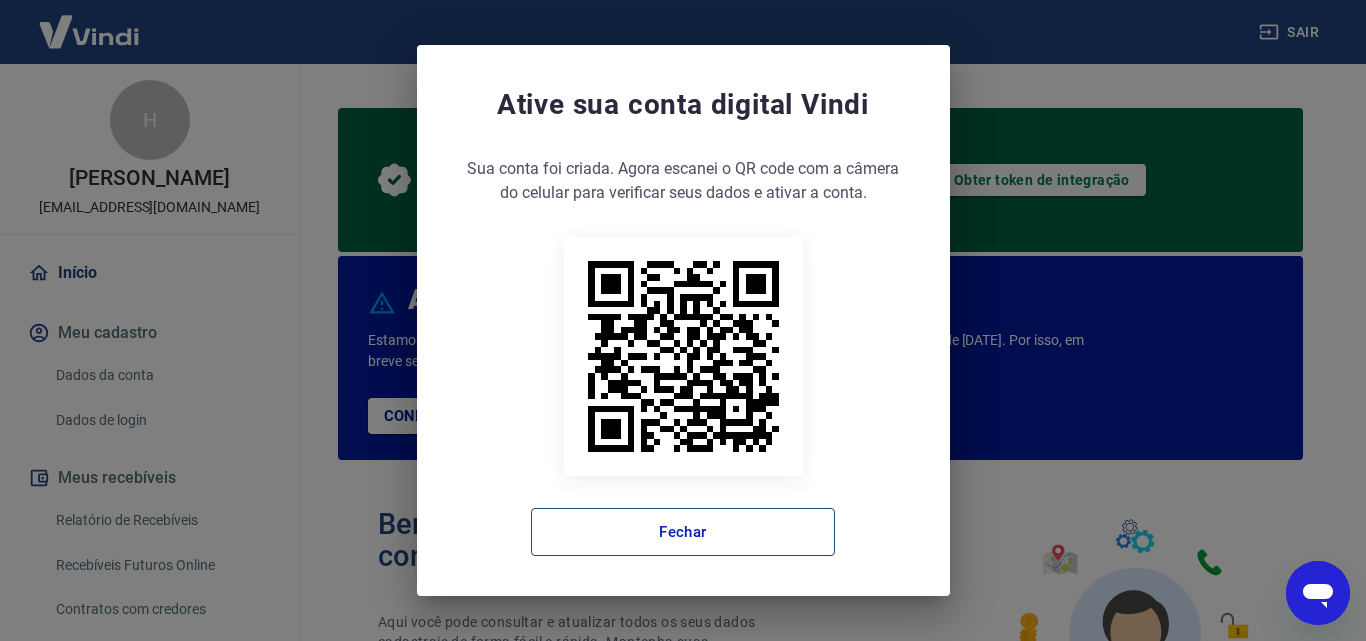 click on "Fechar" at bounding box center (683, 532) 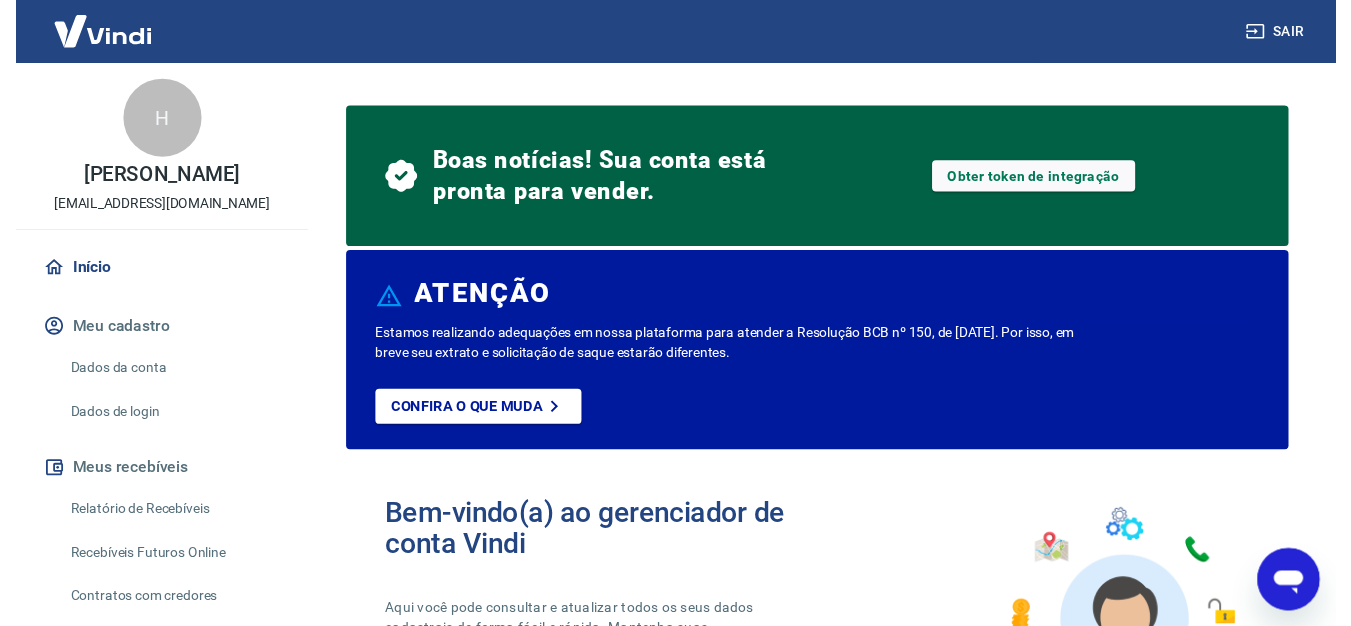 scroll, scrollTop: 0, scrollLeft: 0, axis: both 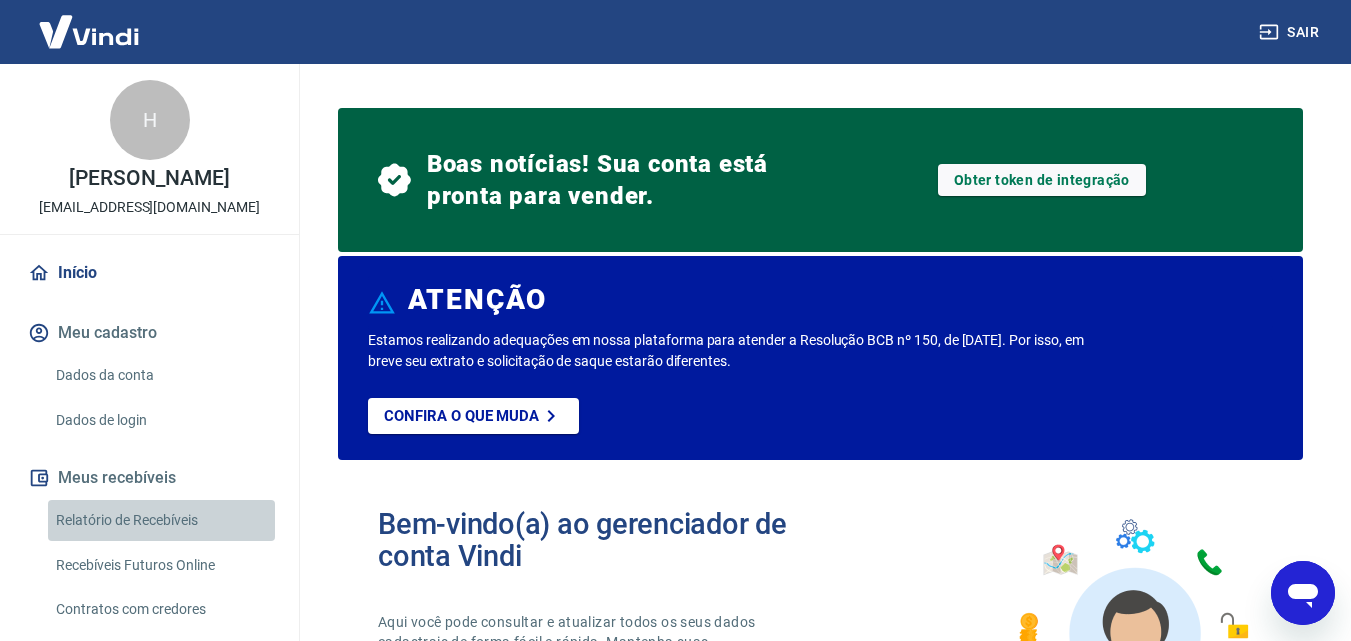 click on "Relatório de Recebíveis" at bounding box center [161, 520] 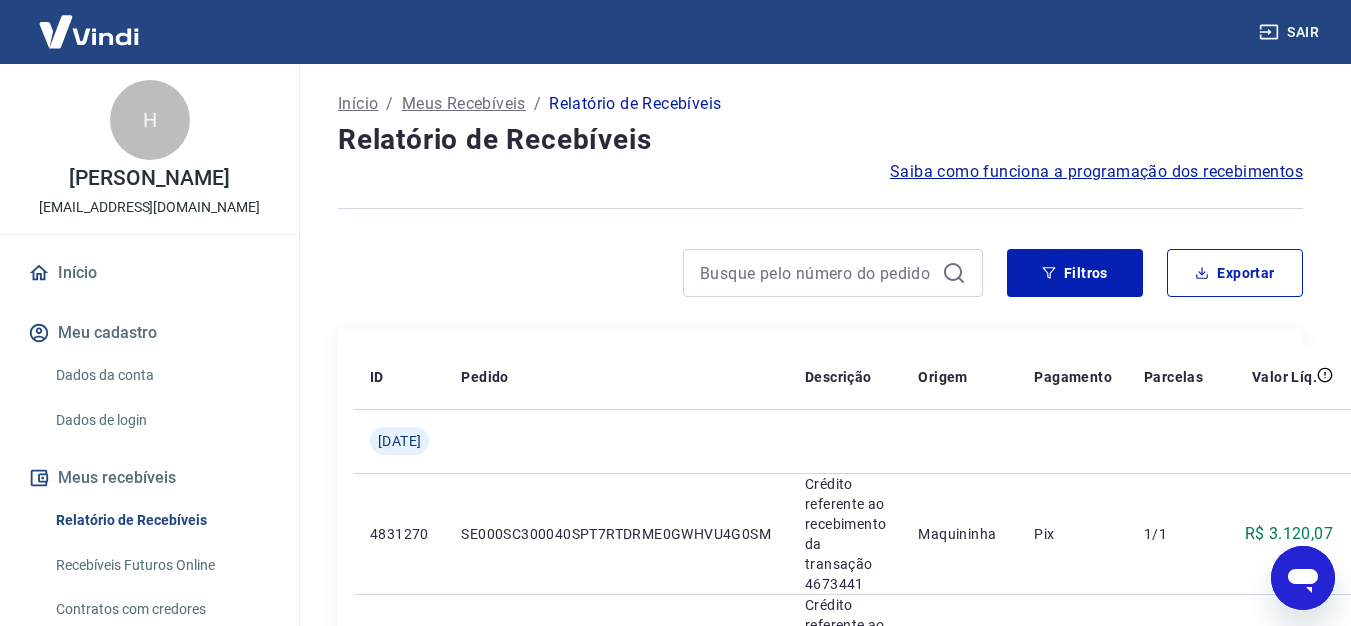 click on "Saiba como funciona a programação dos recebimentos" at bounding box center (1096, 172) 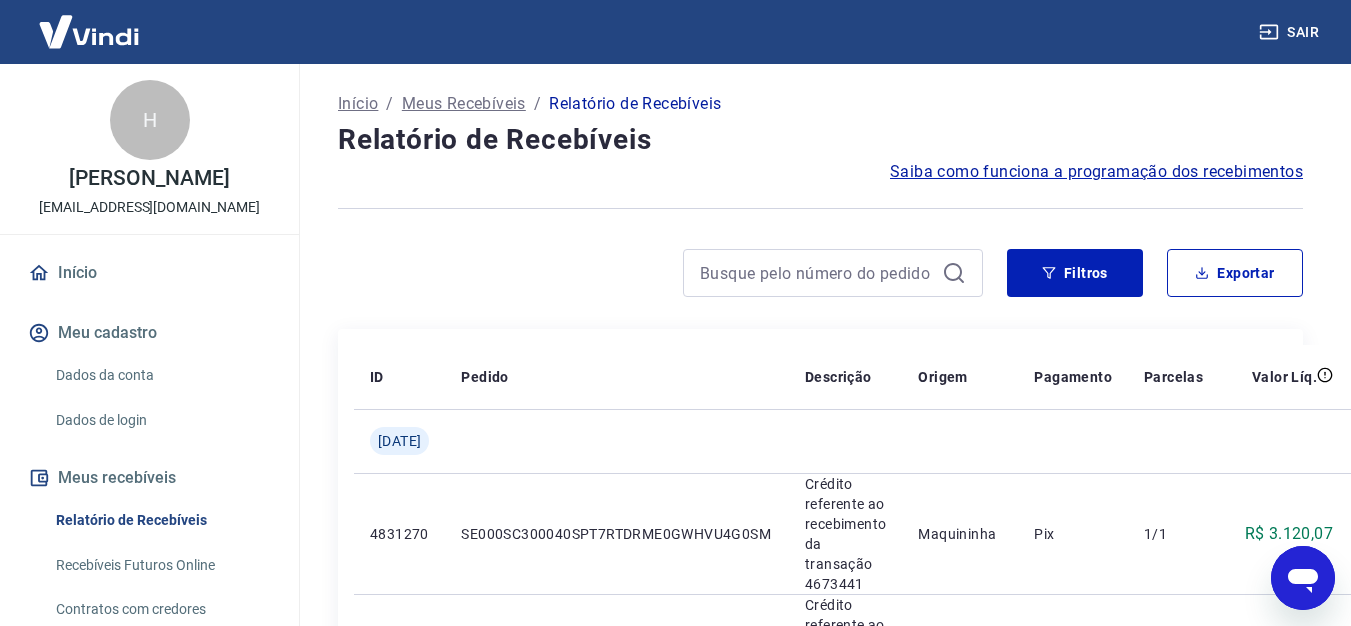 scroll, scrollTop: 0, scrollLeft: 95, axis: horizontal 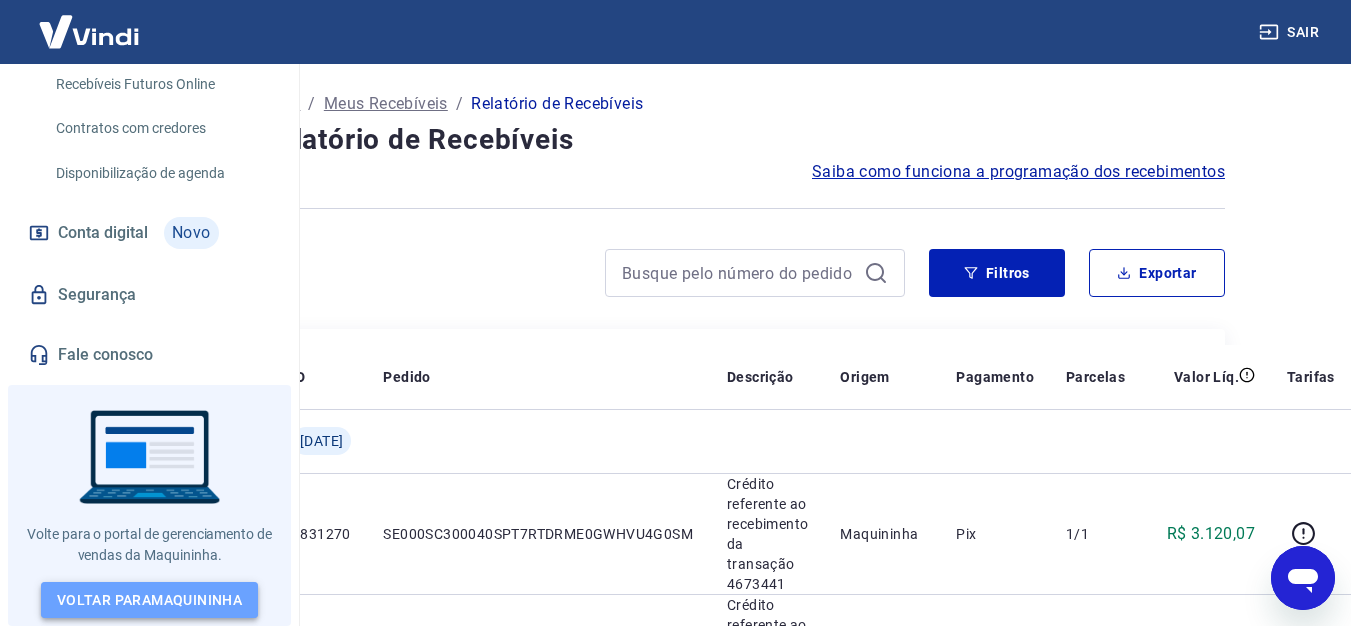 click on "Voltar para  Maquininha" at bounding box center (149, 600) 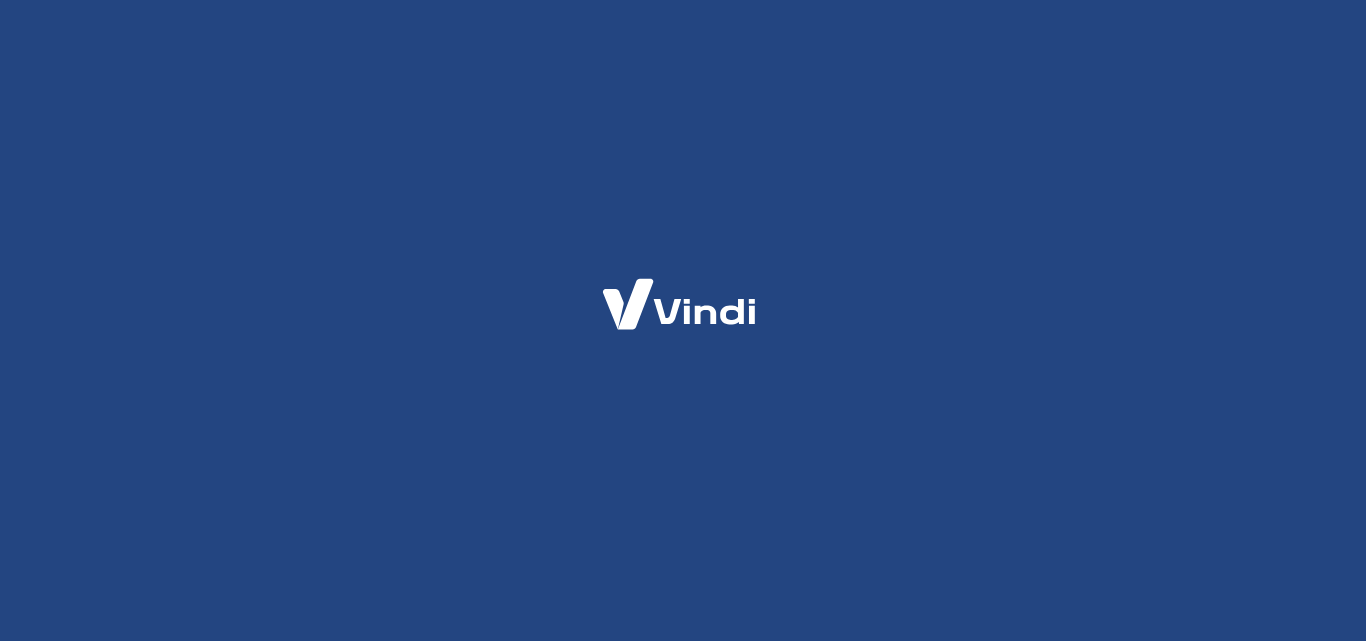 scroll, scrollTop: 0, scrollLeft: 0, axis: both 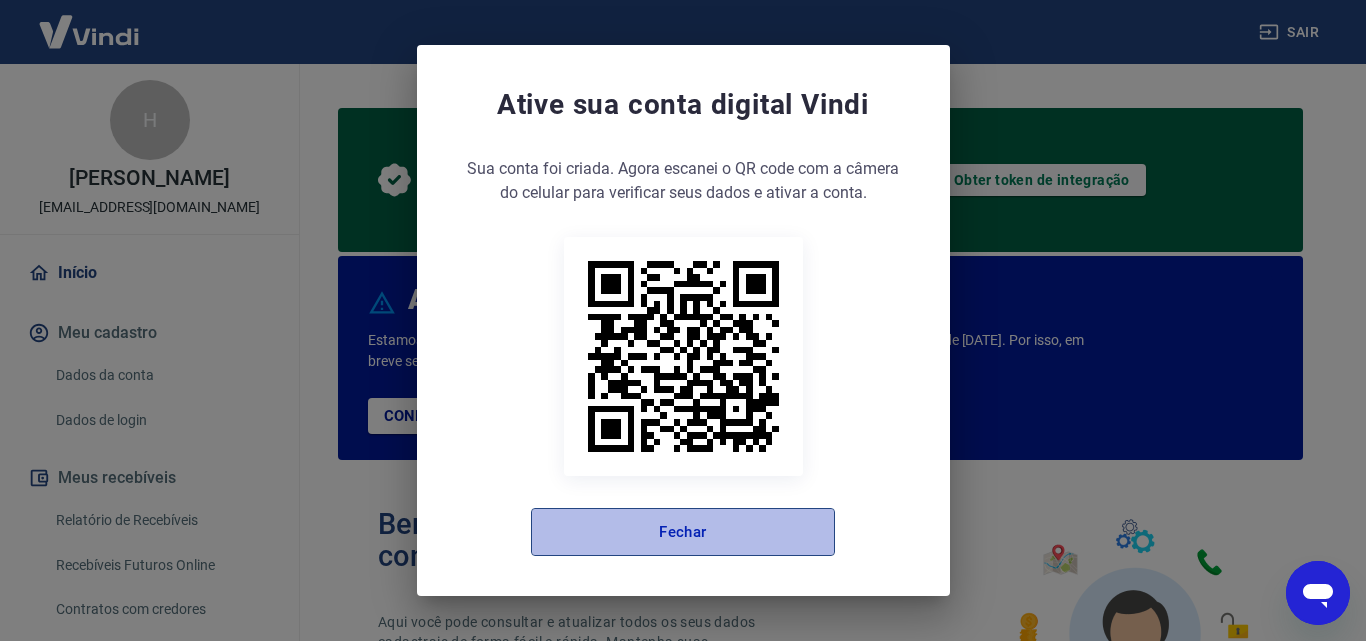 click on "Fechar" at bounding box center [683, 532] 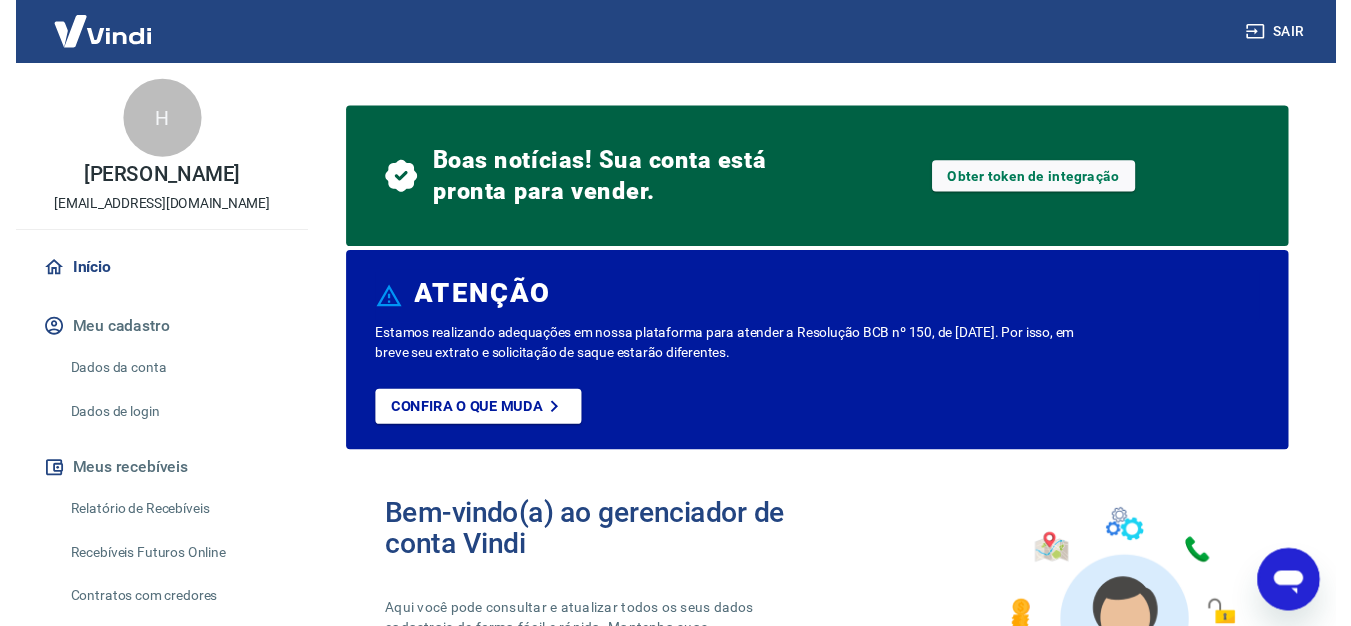 scroll, scrollTop: 0, scrollLeft: 0, axis: both 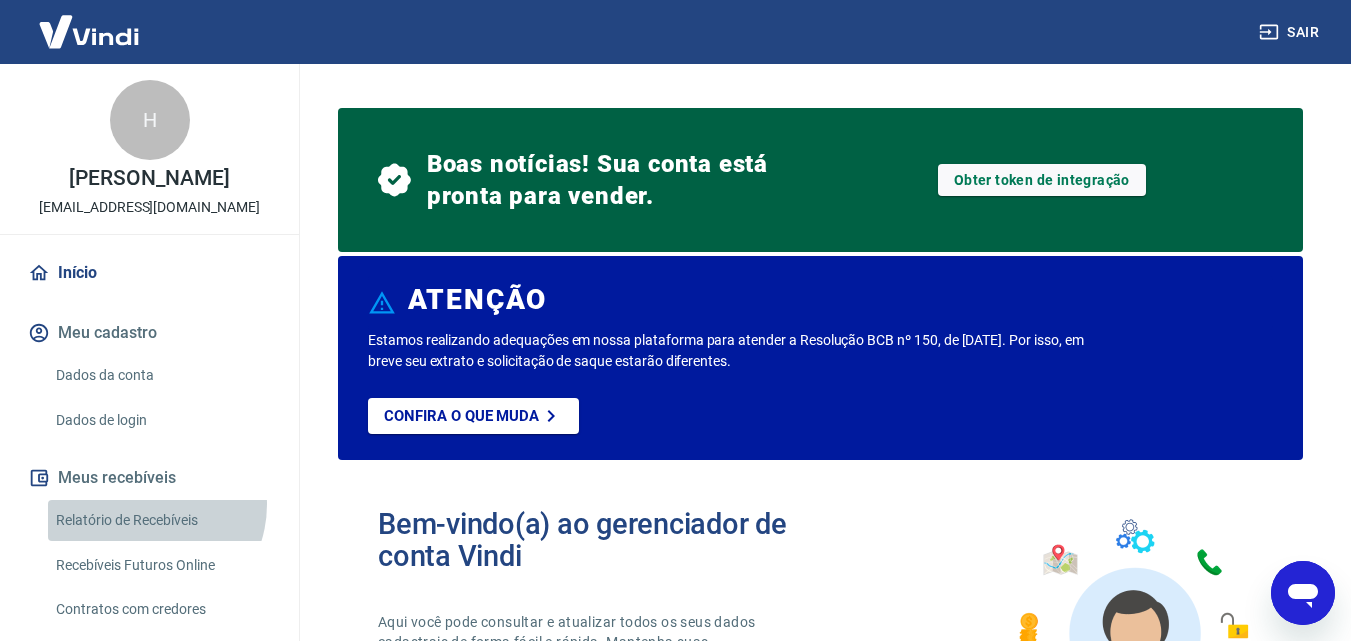 click on "Relatório de Recebíveis" at bounding box center [161, 520] 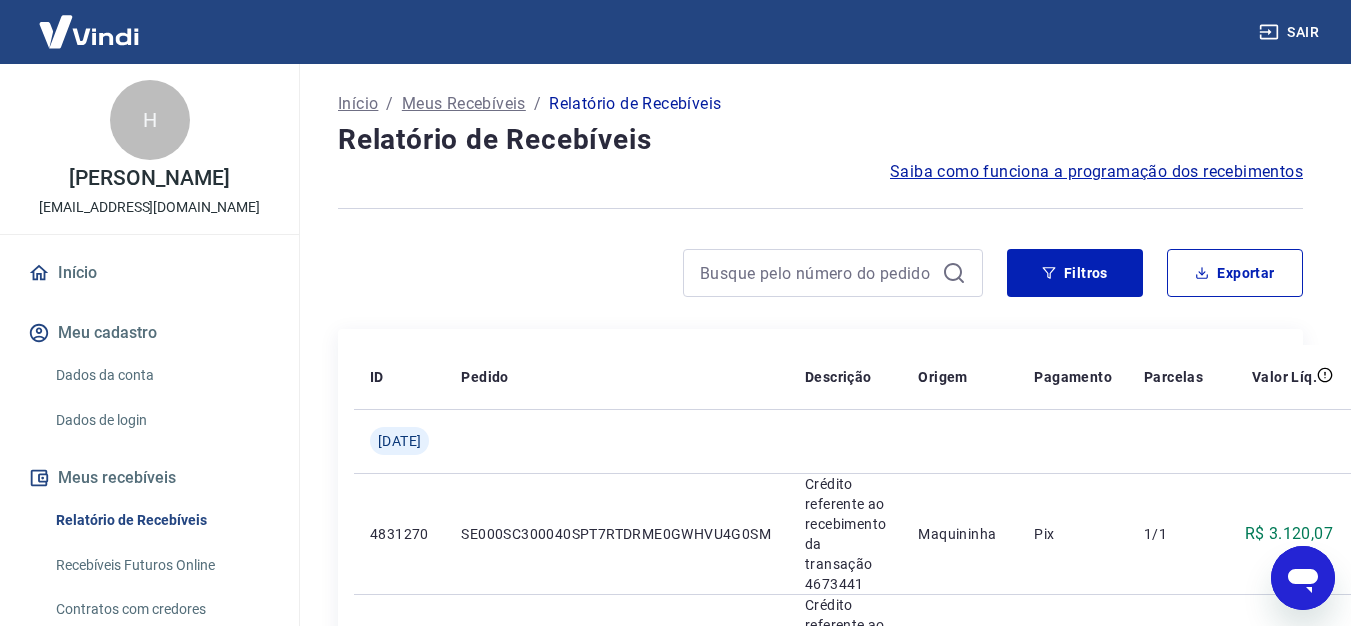 scroll, scrollTop: 0, scrollLeft: 95, axis: horizontal 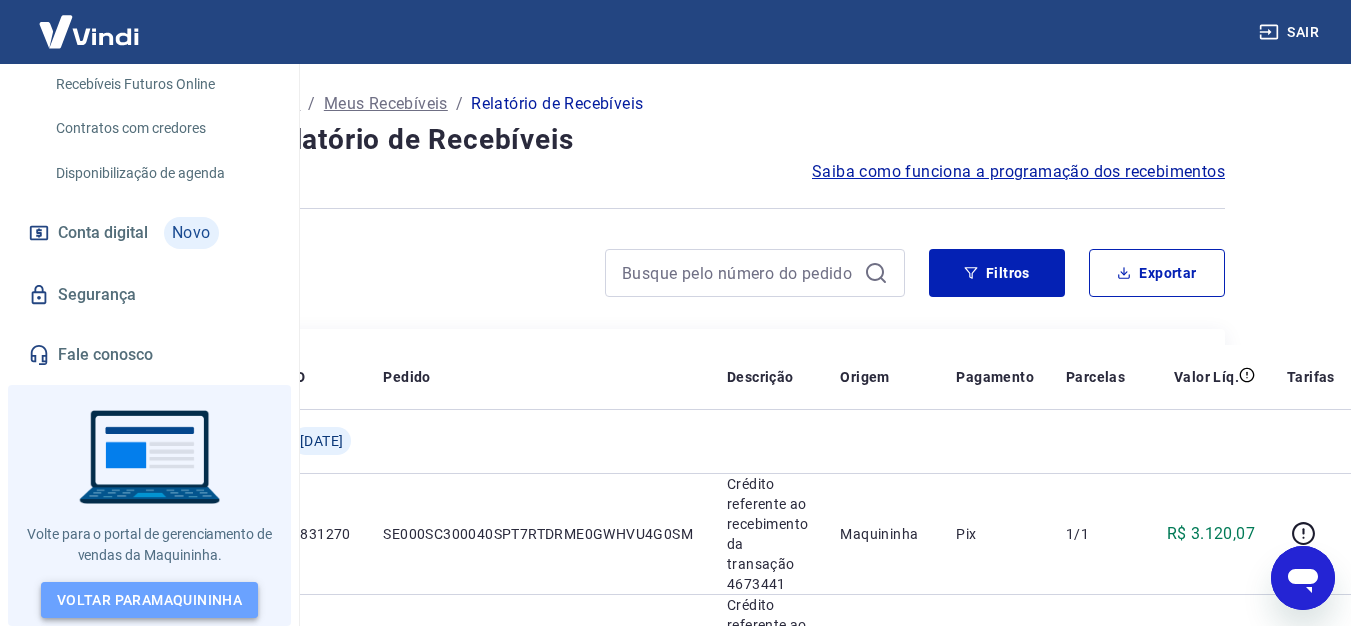 click on "Voltar para  Maquininha" at bounding box center (149, 600) 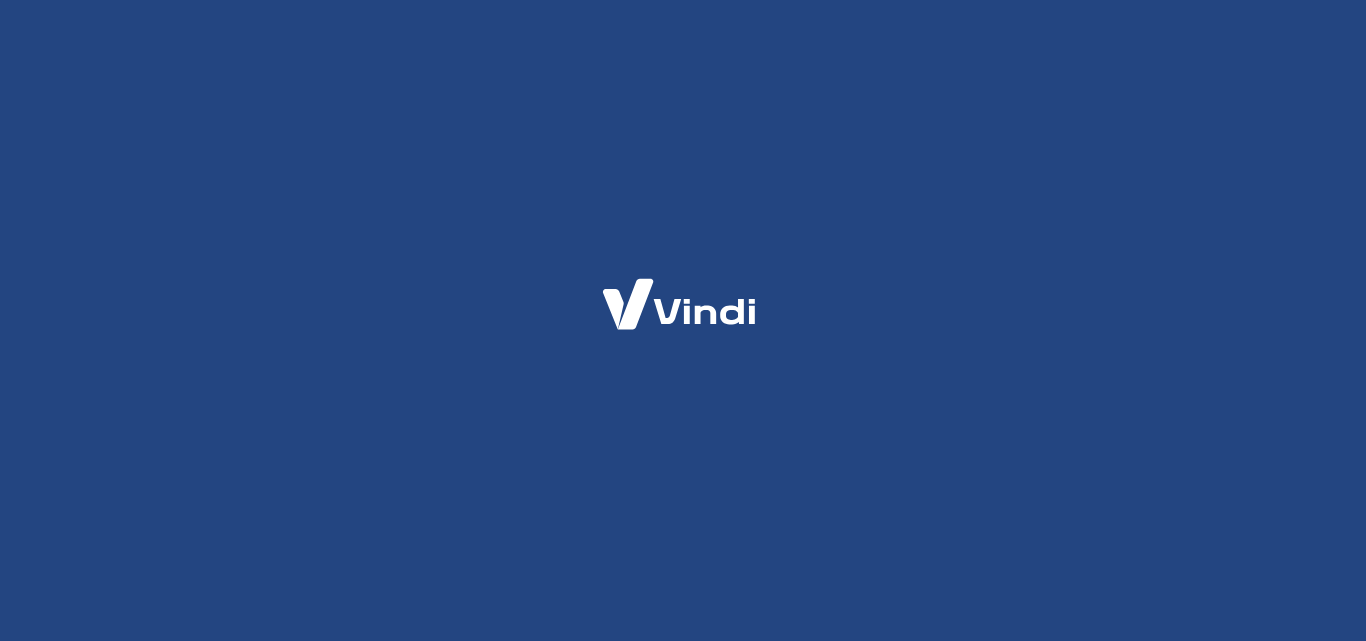 scroll, scrollTop: 0, scrollLeft: 0, axis: both 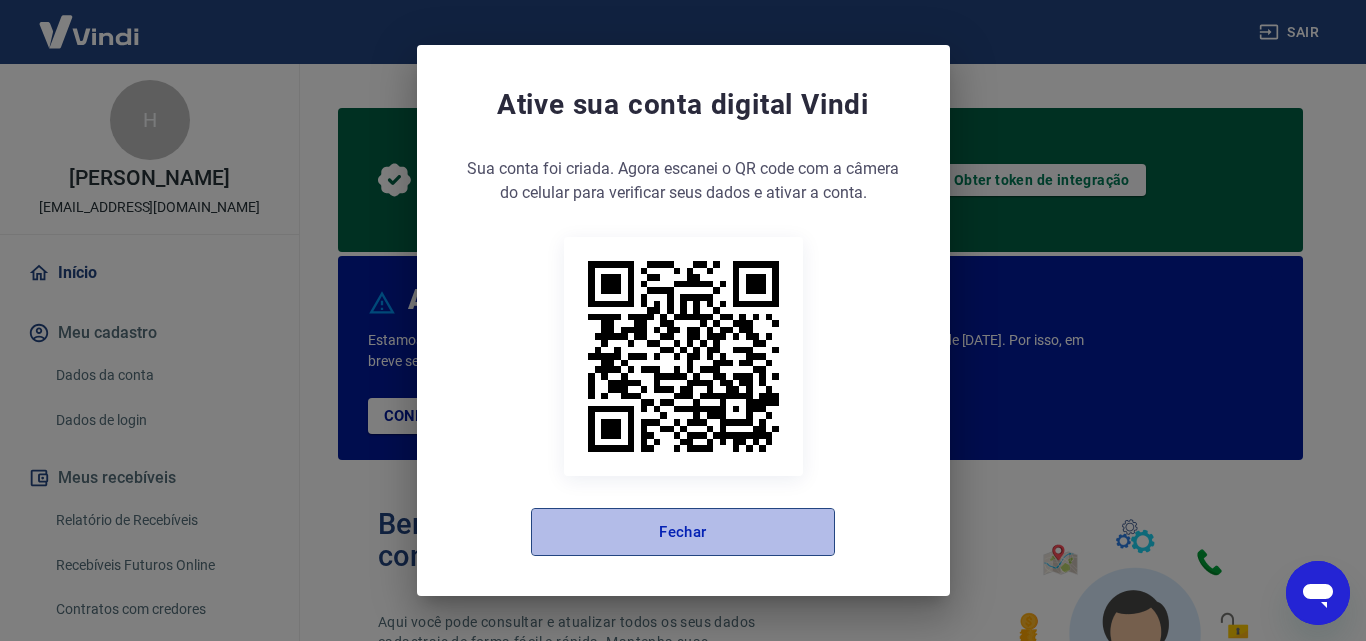 click on "Fechar" at bounding box center [683, 532] 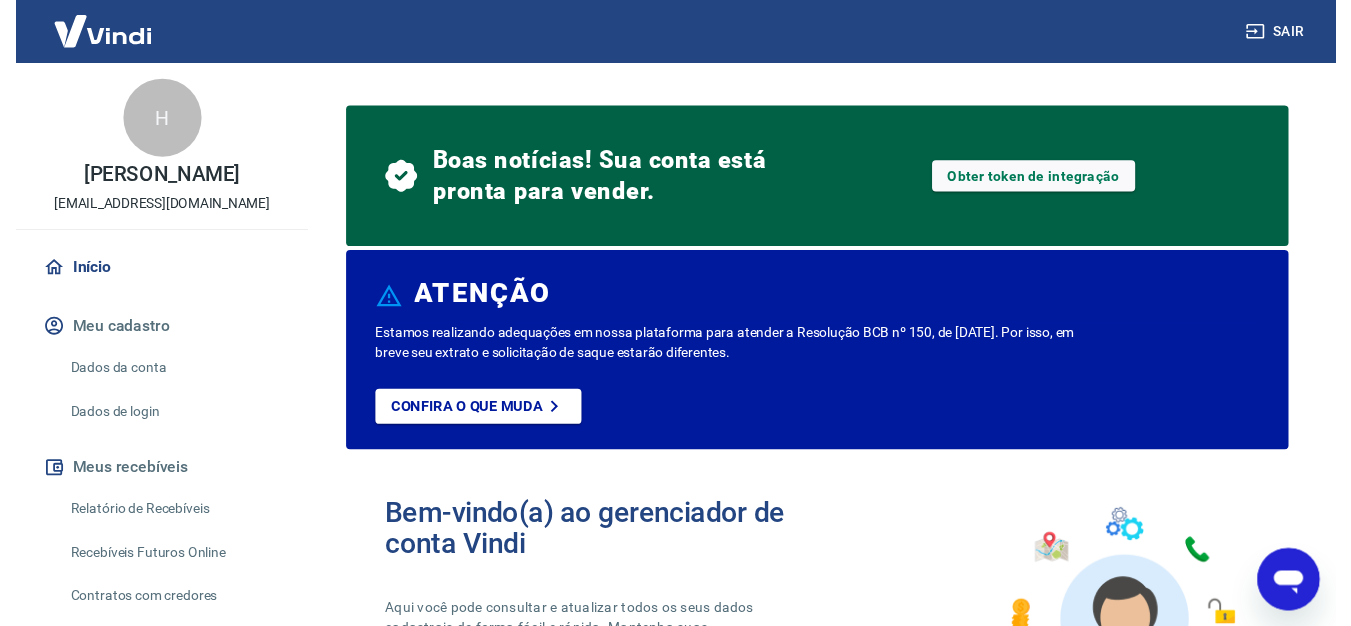 scroll, scrollTop: 0, scrollLeft: 0, axis: both 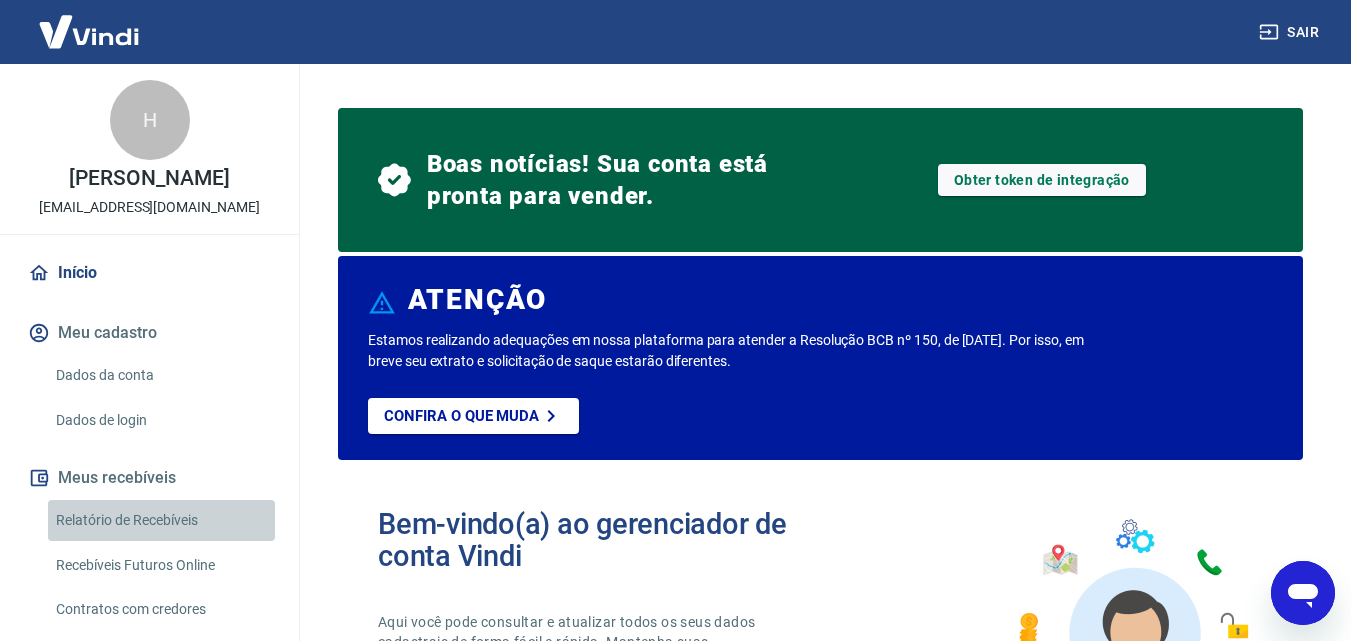 click on "Relatório de Recebíveis" at bounding box center [161, 520] 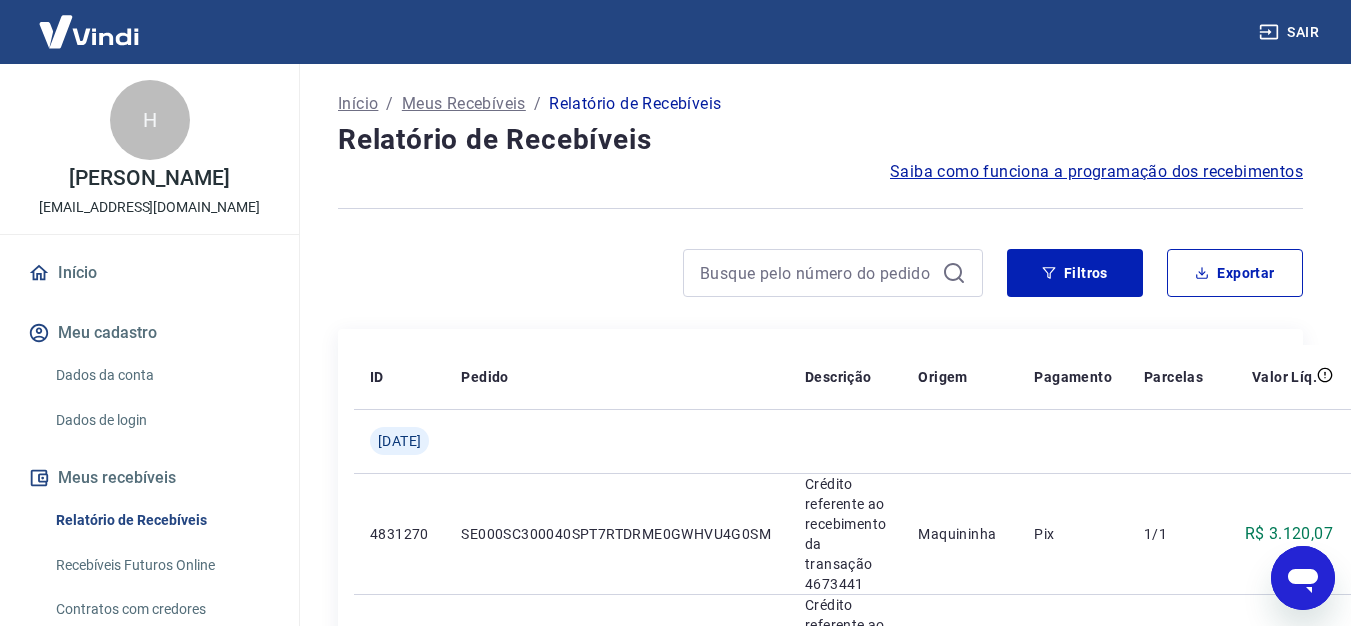 scroll, scrollTop: 0, scrollLeft: 95, axis: horizontal 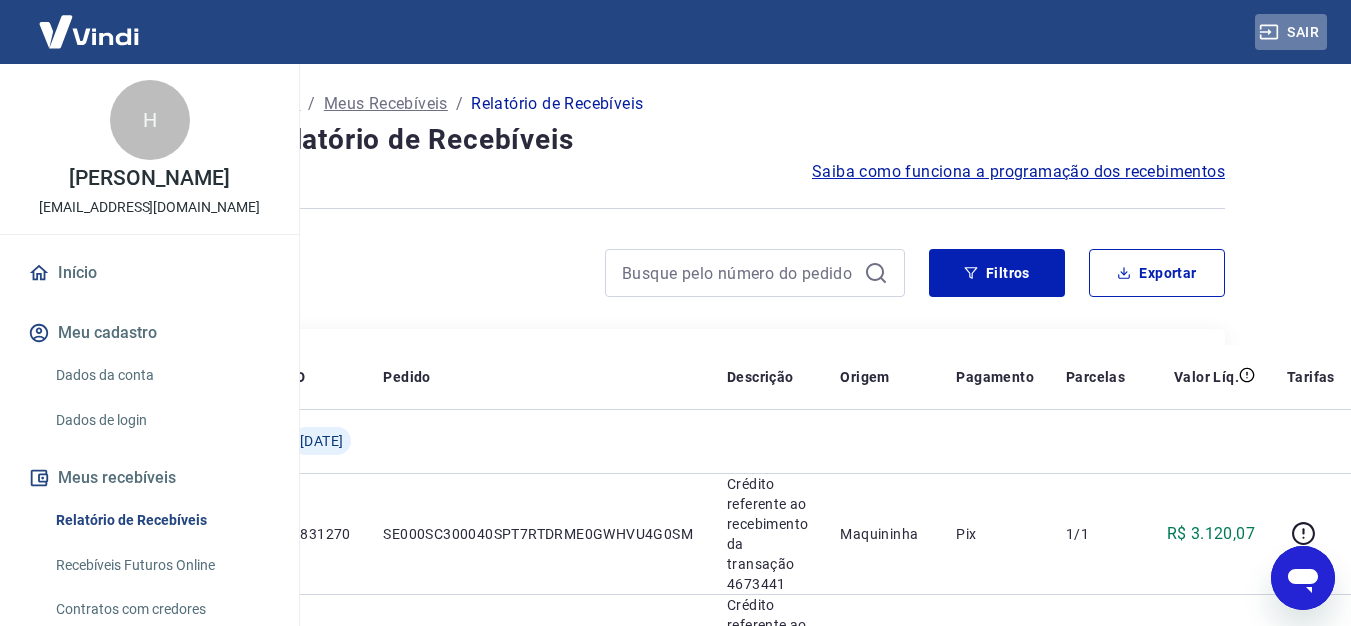 click on "Sair" at bounding box center (1291, 32) 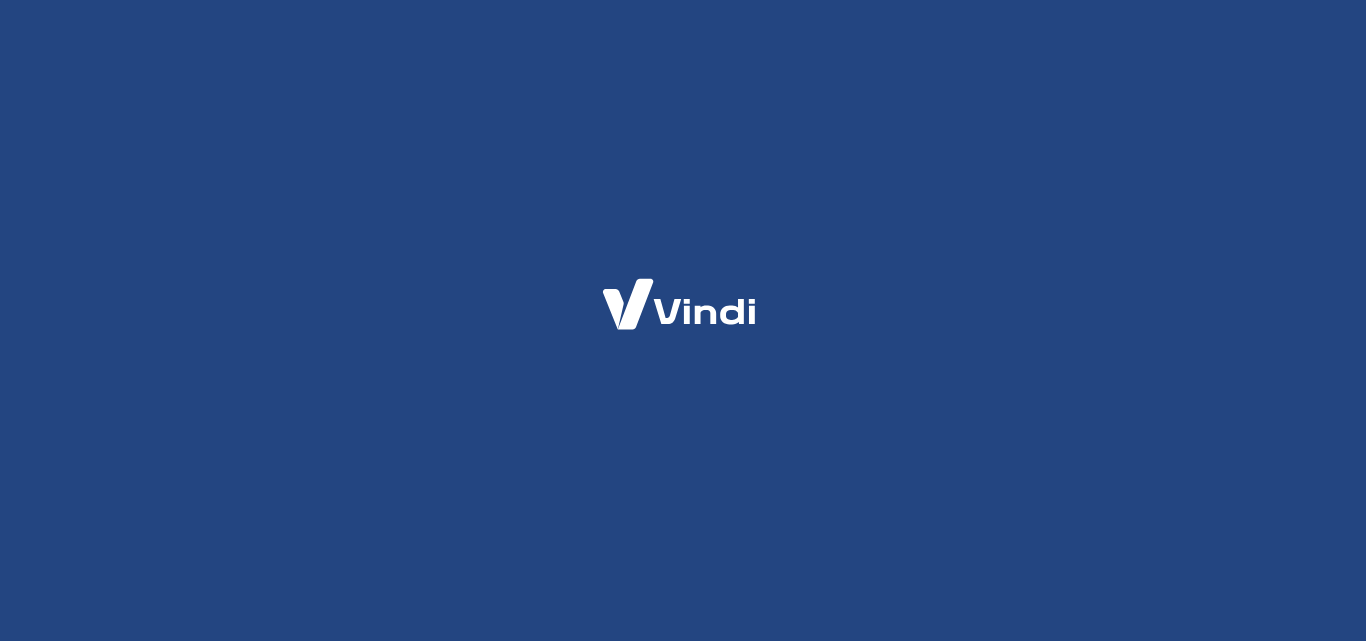scroll, scrollTop: 0, scrollLeft: 0, axis: both 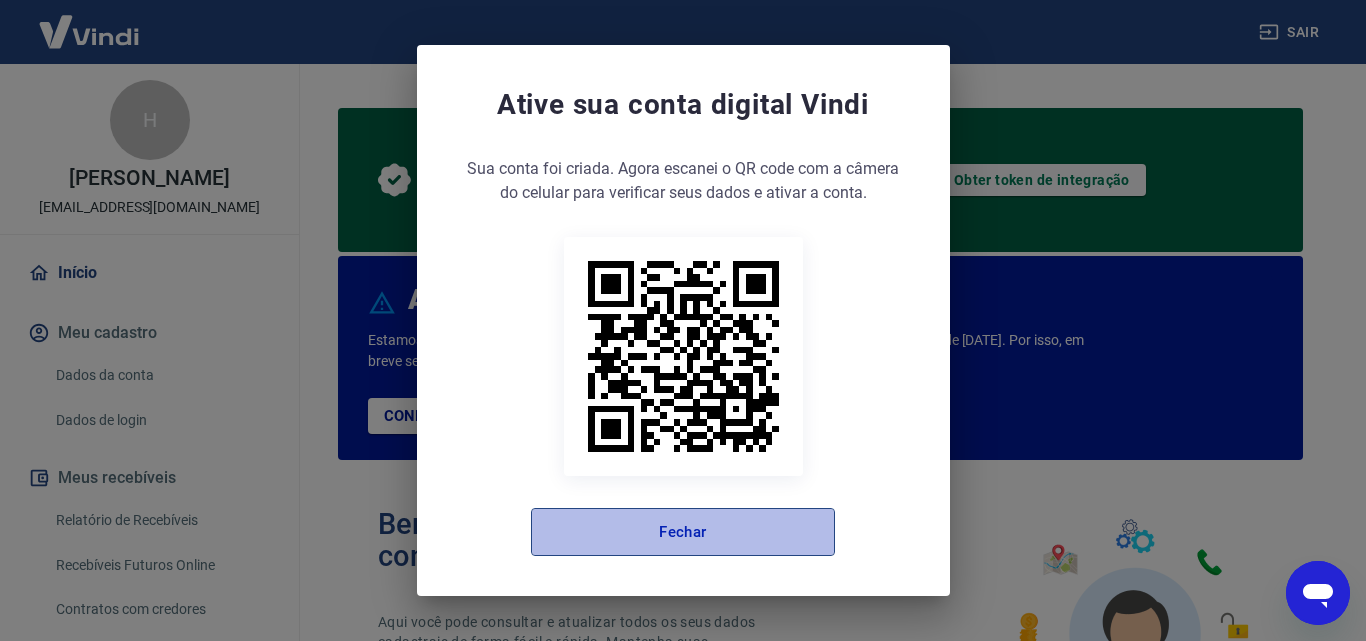 click on "Fechar" at bounding box center [683, 532] 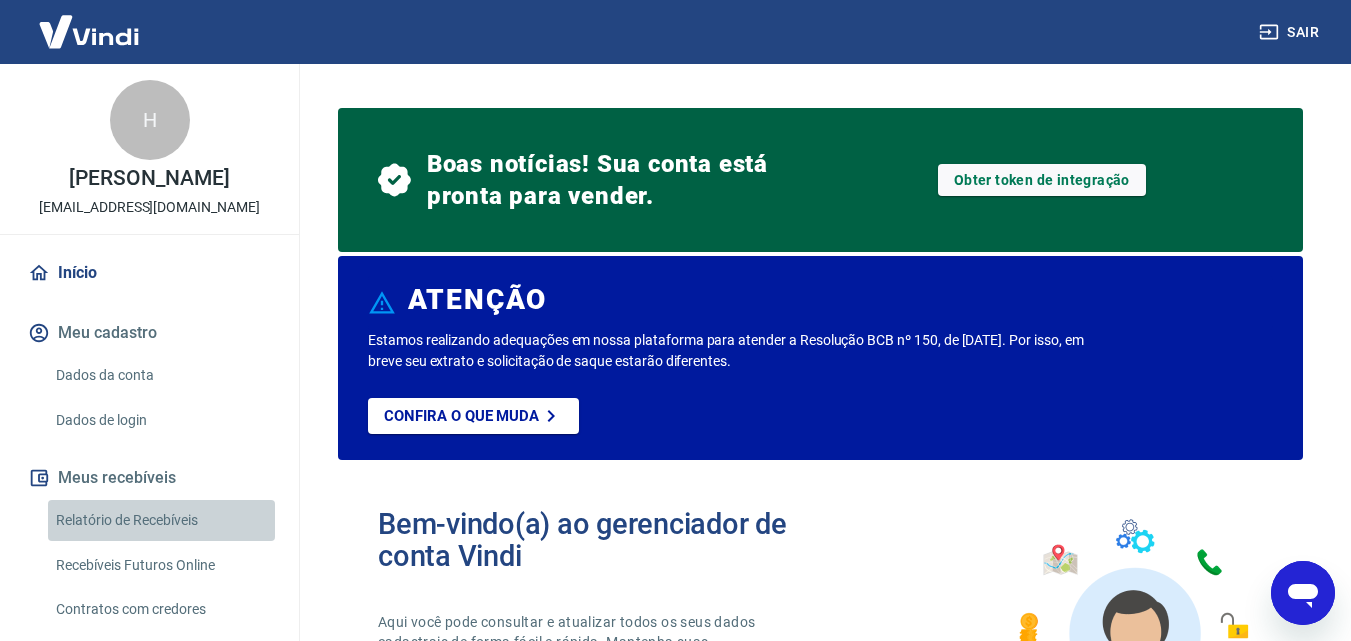 click on "Relatório de Recebíveis" at bounding box center [161, 520] 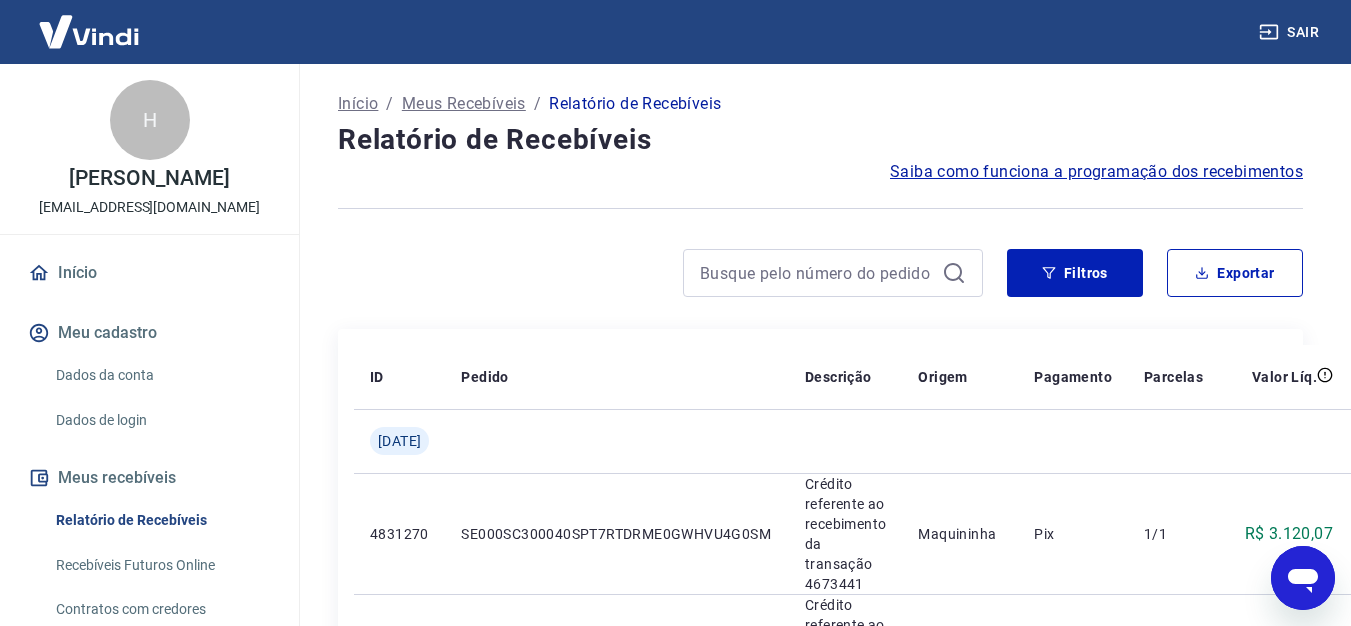 scroll, scrollTop: 0, scrollLeft: 95, axis: horizontal 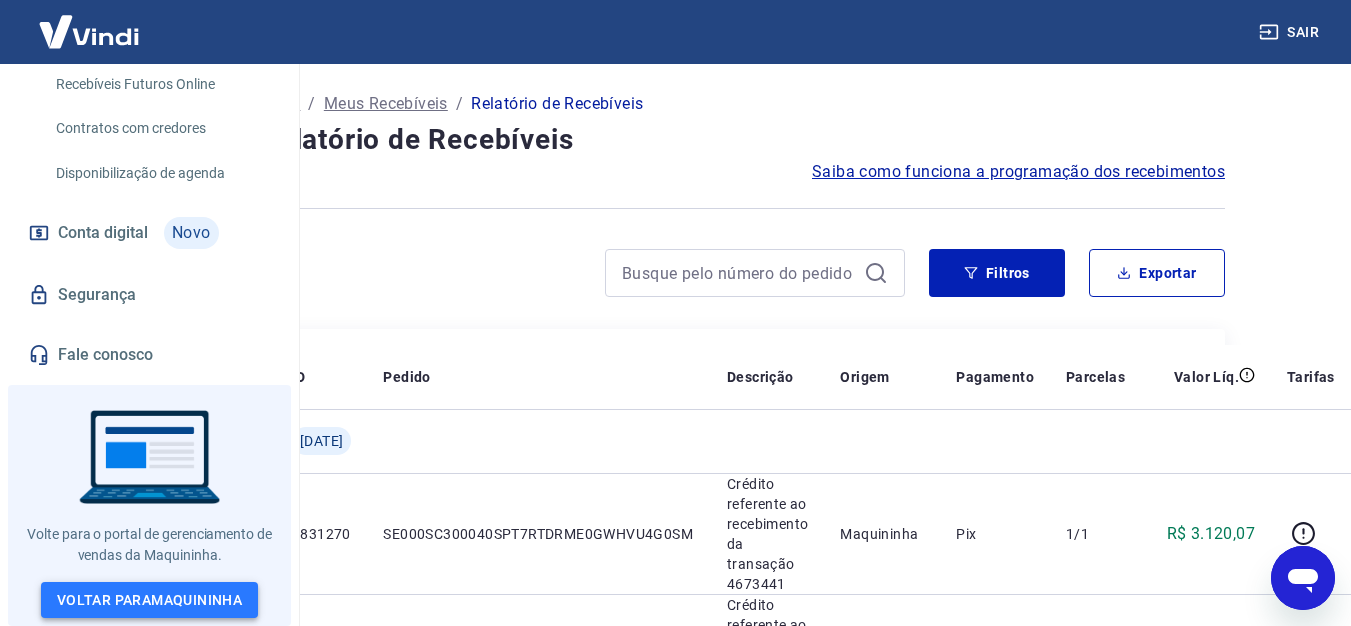 click on "Voltar para  Maquininha" at bounding box center [149, 600] 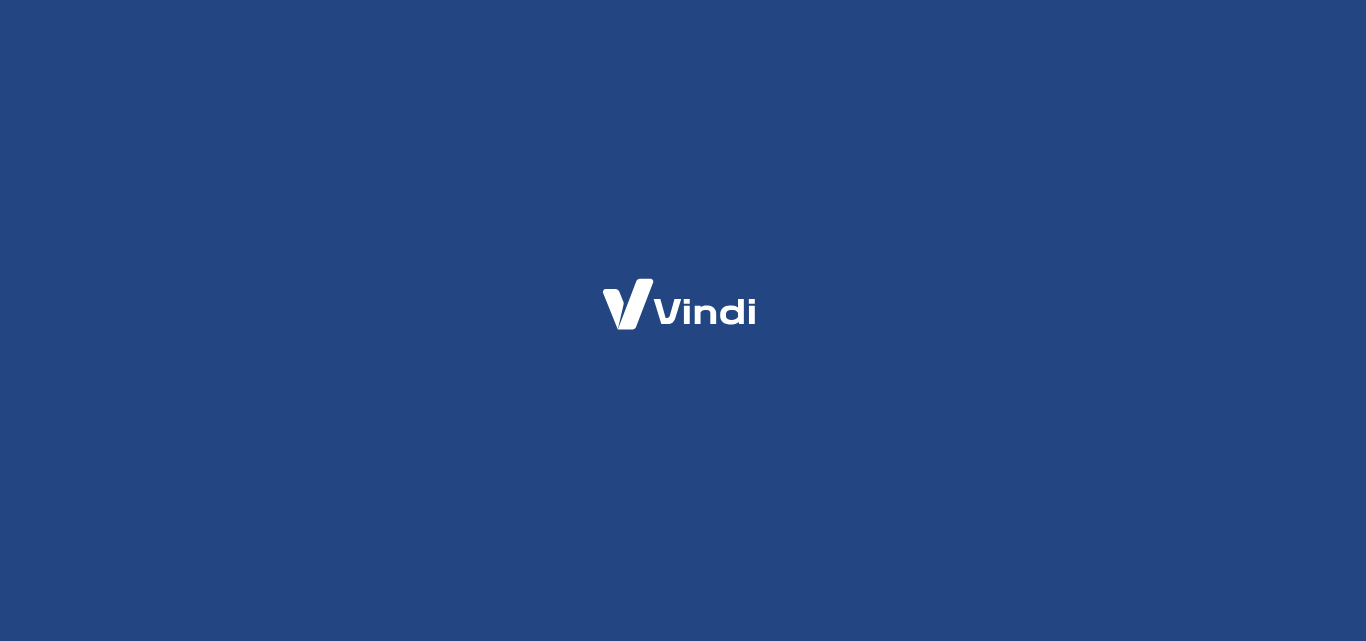 scroll, scrollTop: 0, scrollLeft: 0, axis: both 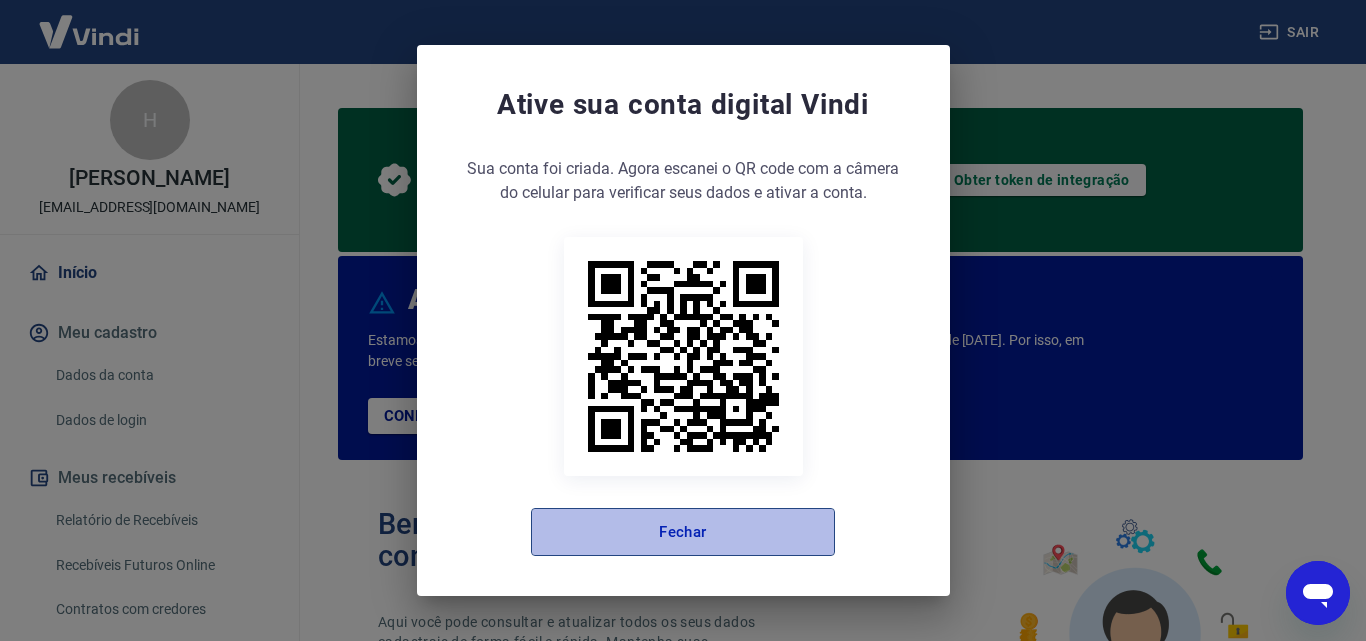 click on "Fechar" at bounding box center [683, 532] 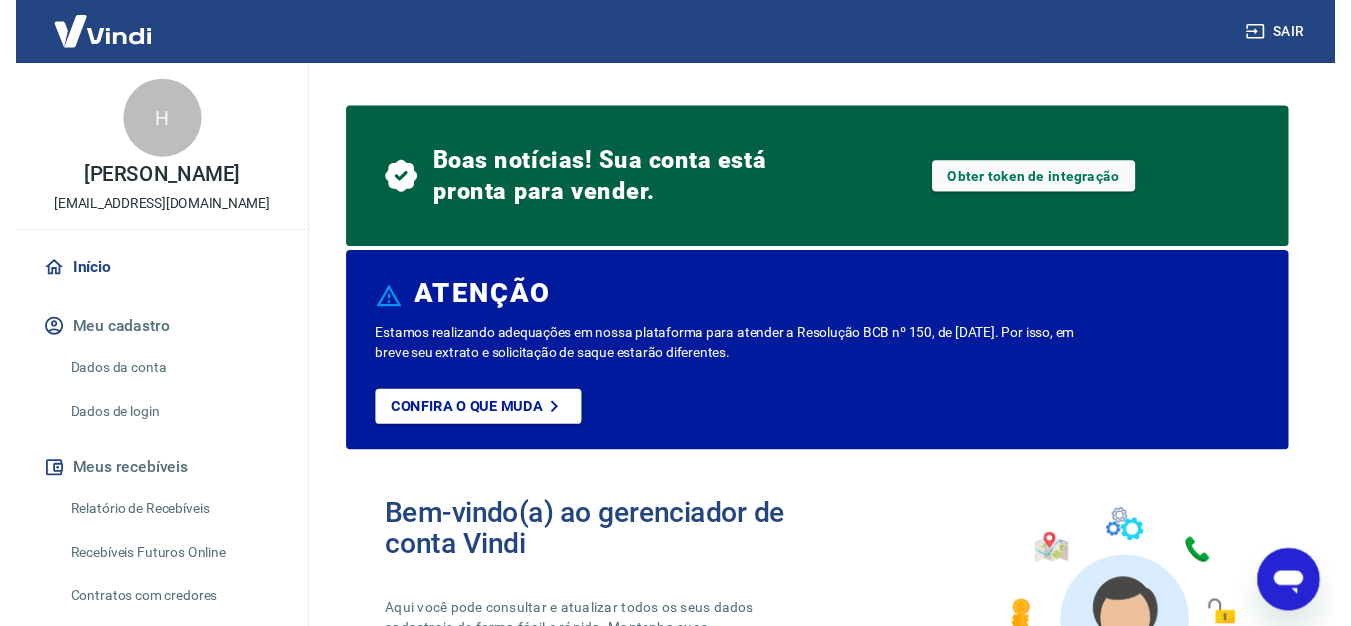 scroll, scrollTop: 0, scrollLeft: 0, axis: both 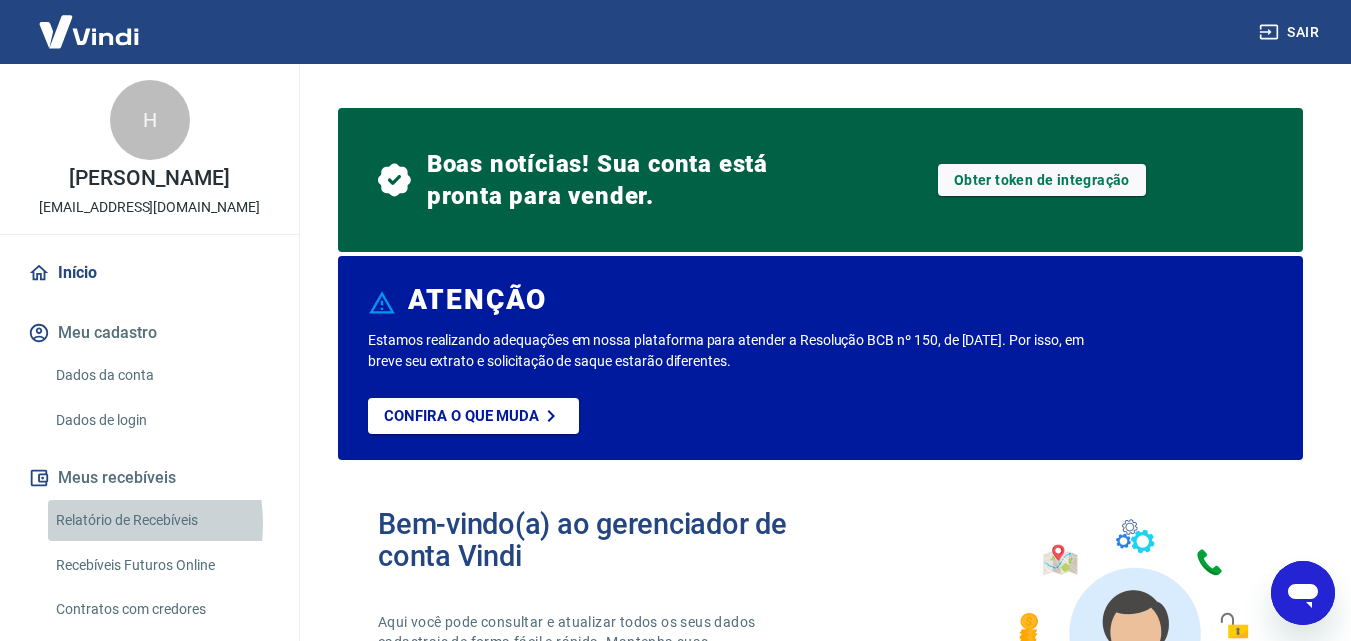 click on "Relatório de Recebíveis" at bounding box center (161, 520) 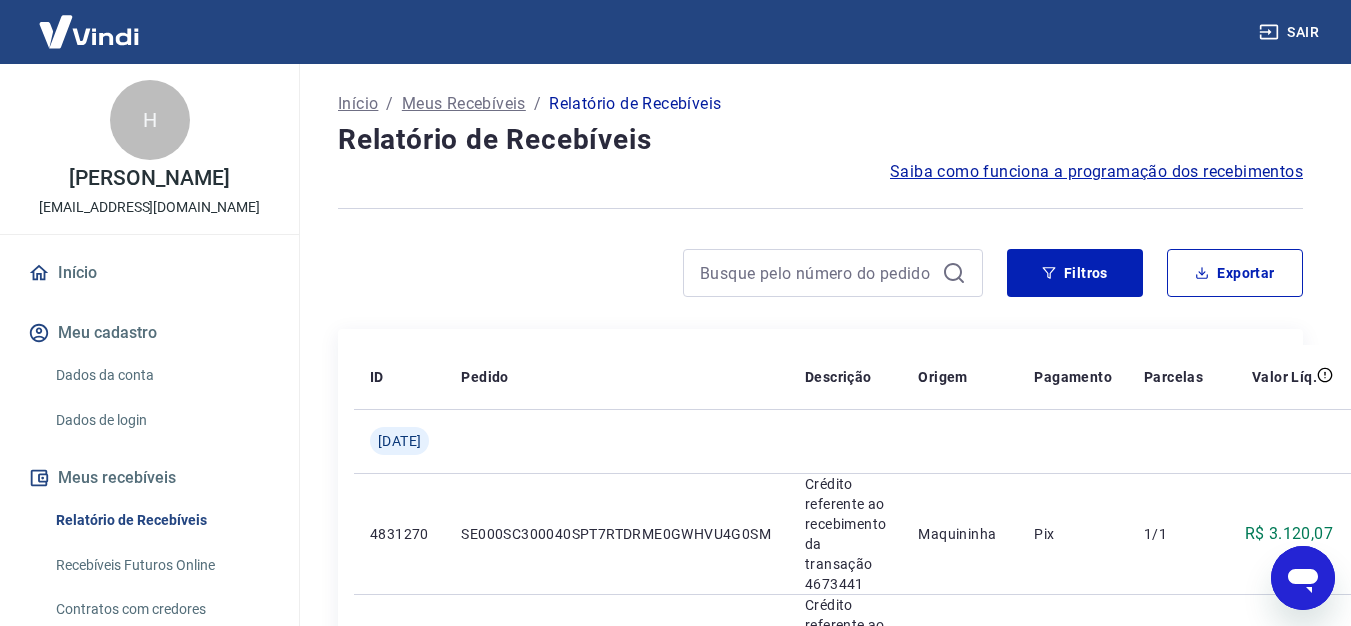 scroll, scrollTop: 0, scrollLeft: 95, axis: horizontal 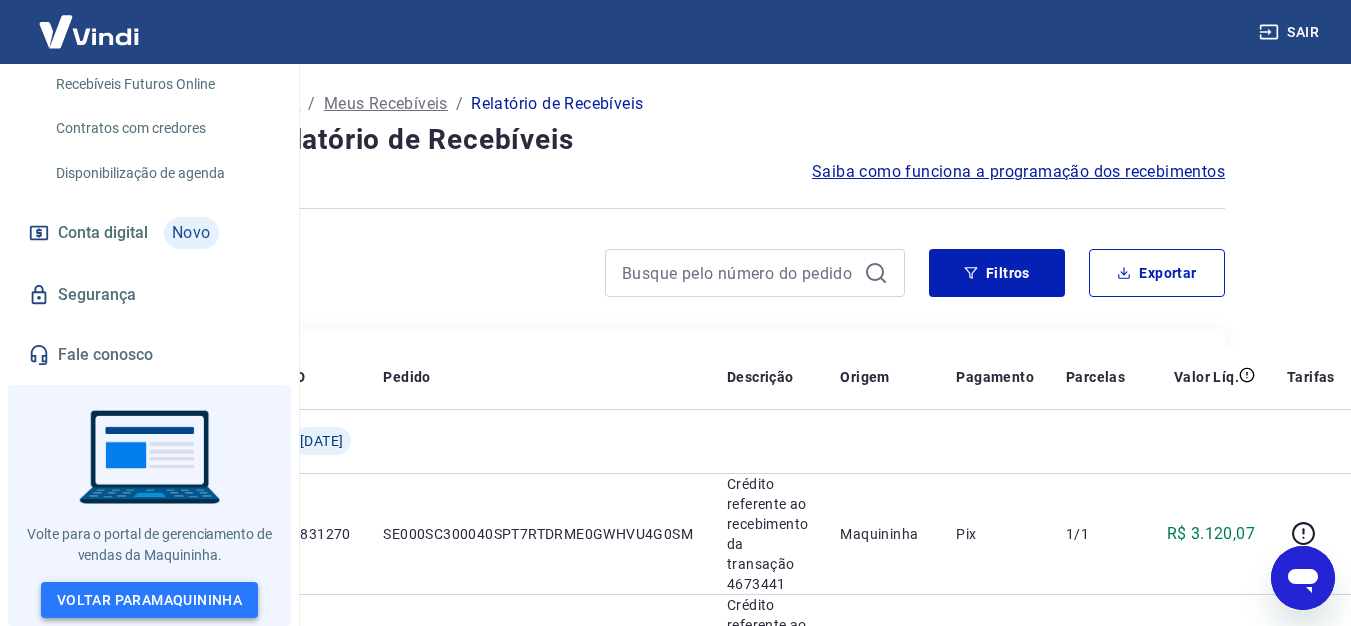 click on "Voltar para  Maquininha" at bounding box center (149, 600) 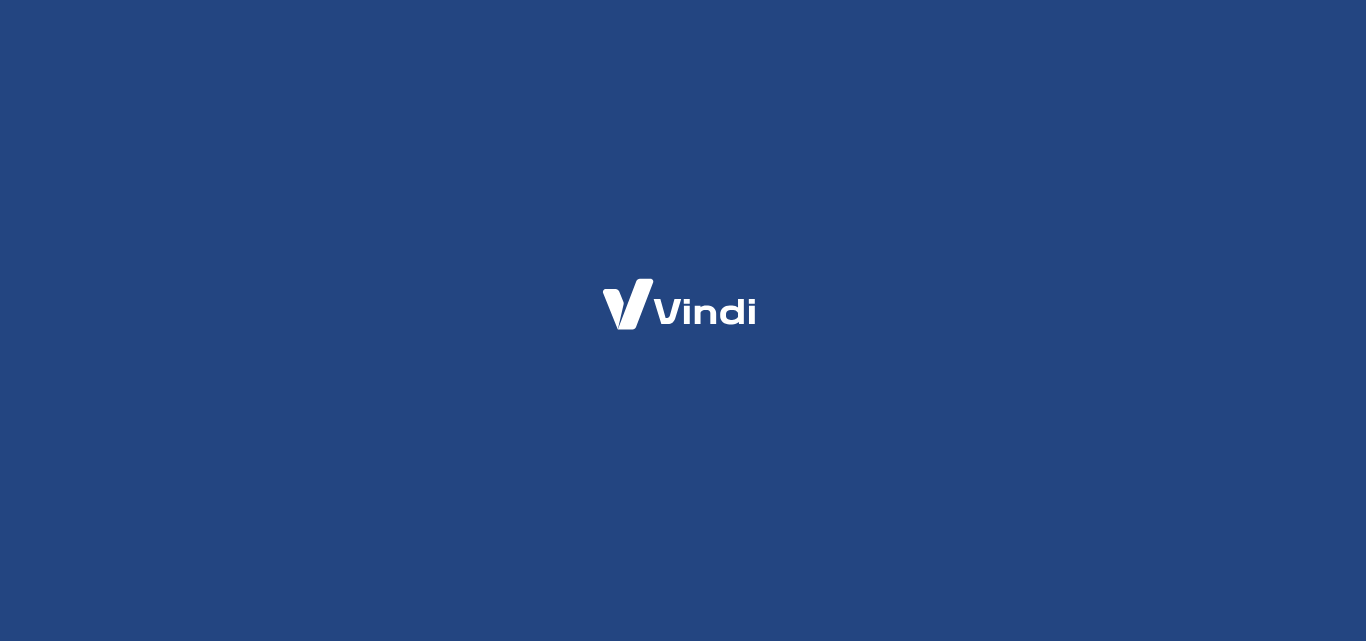 scroll, scrollTop: 0, scrollLeft: 0, axis: both 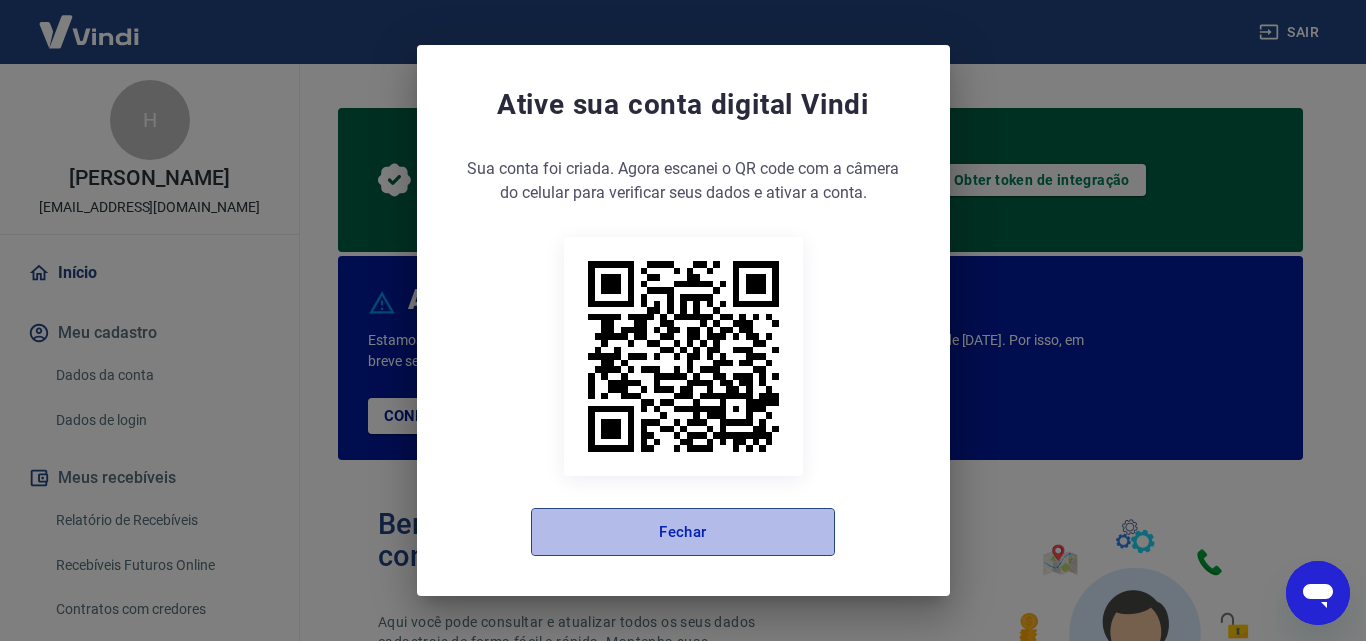 click on "Fechar" at bounding box center [683, 532] 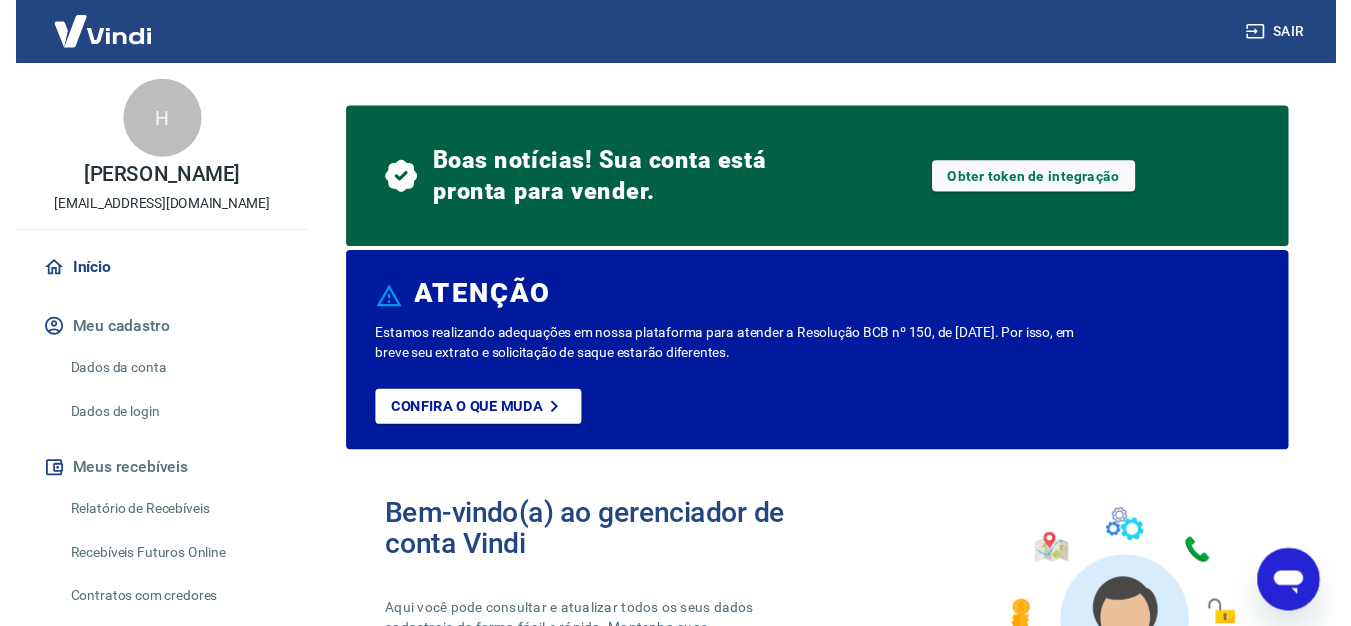 scroll, scrollTop: 0, scrollLeft: 0, axis: both 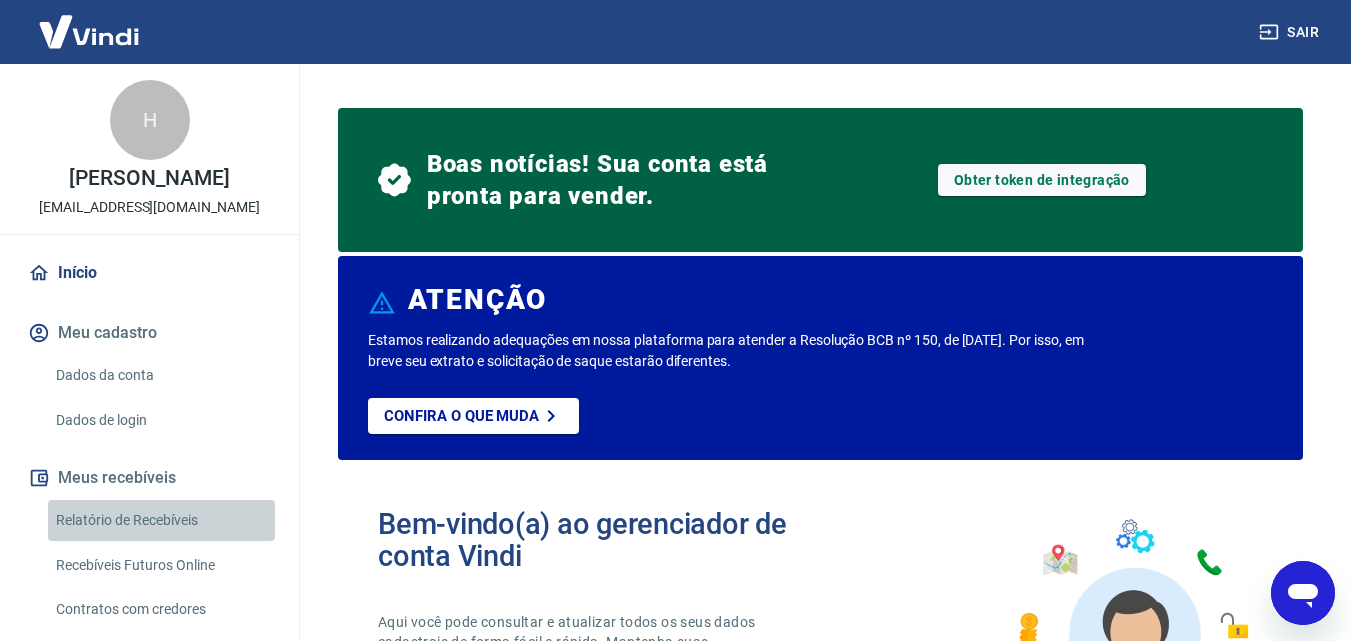 click on "Relatório de Recebíveis" at bounding box center [161, 520] 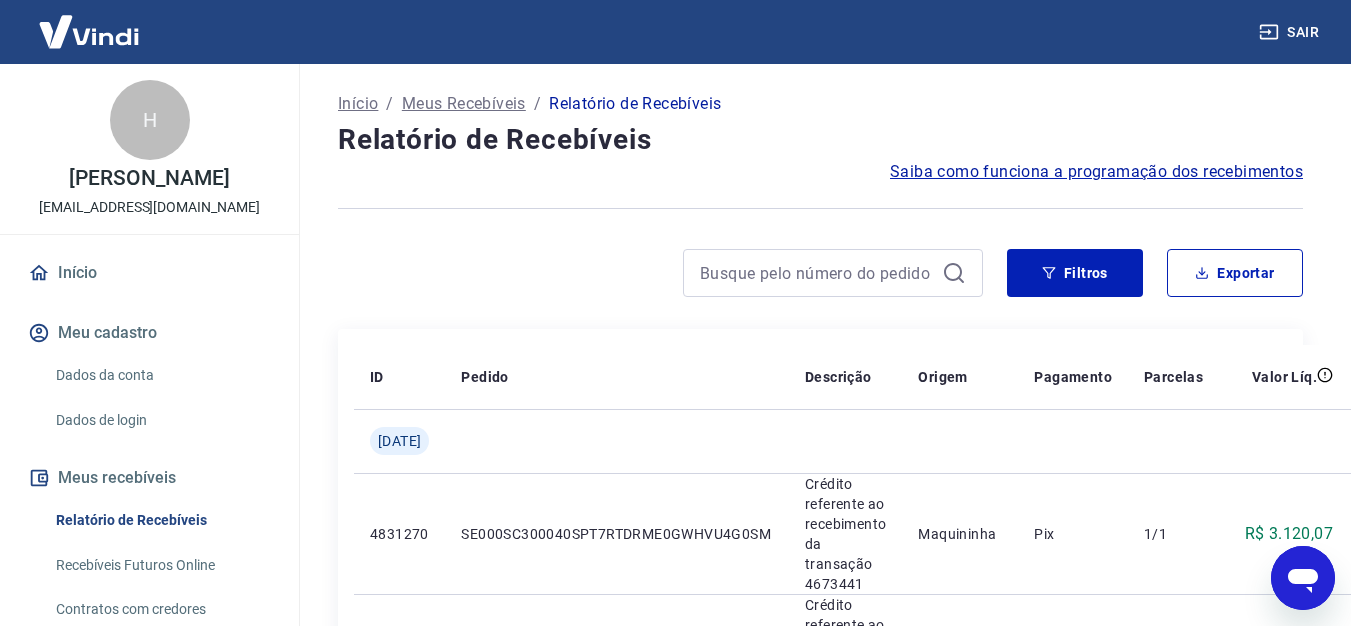 scroll, scrollTop: 0, scrollLeft: 95, axis: horizontal 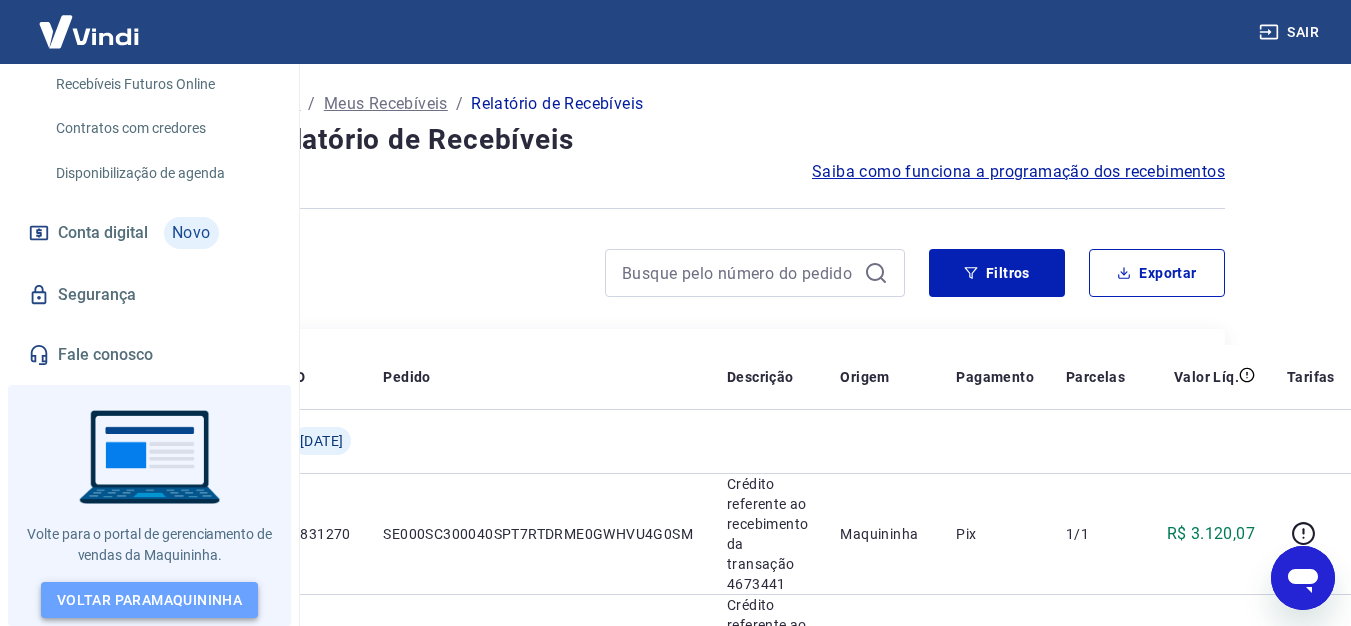 click on "Voltar para  Maquininha" at bounding box center [149, 600] 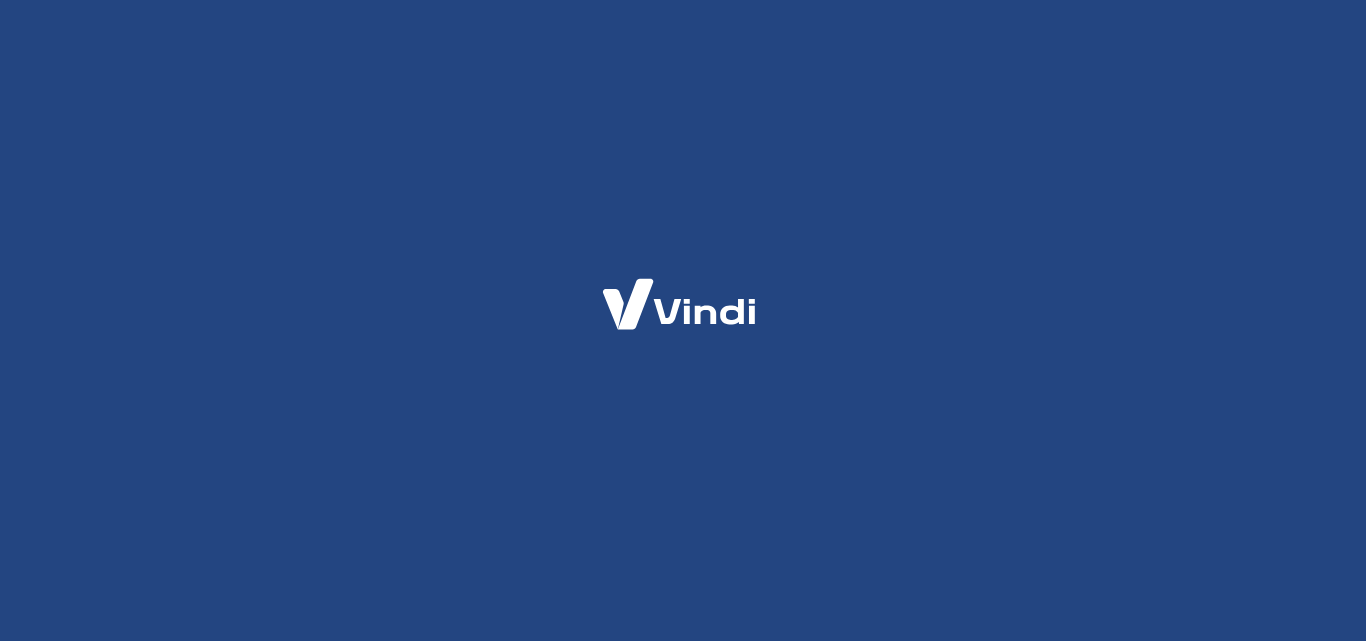 scroll, scrollTop: 0, scrollLeft: 0, axis: both 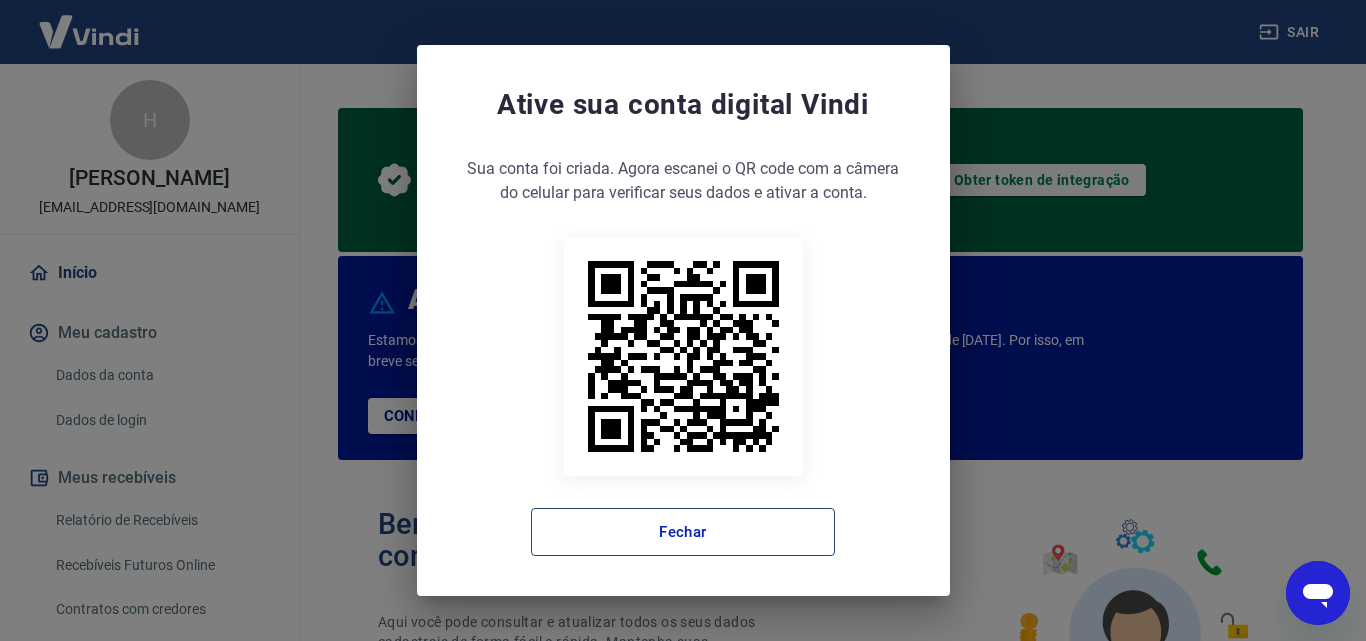 click on "Fechar" at bounding box center (683, 532) 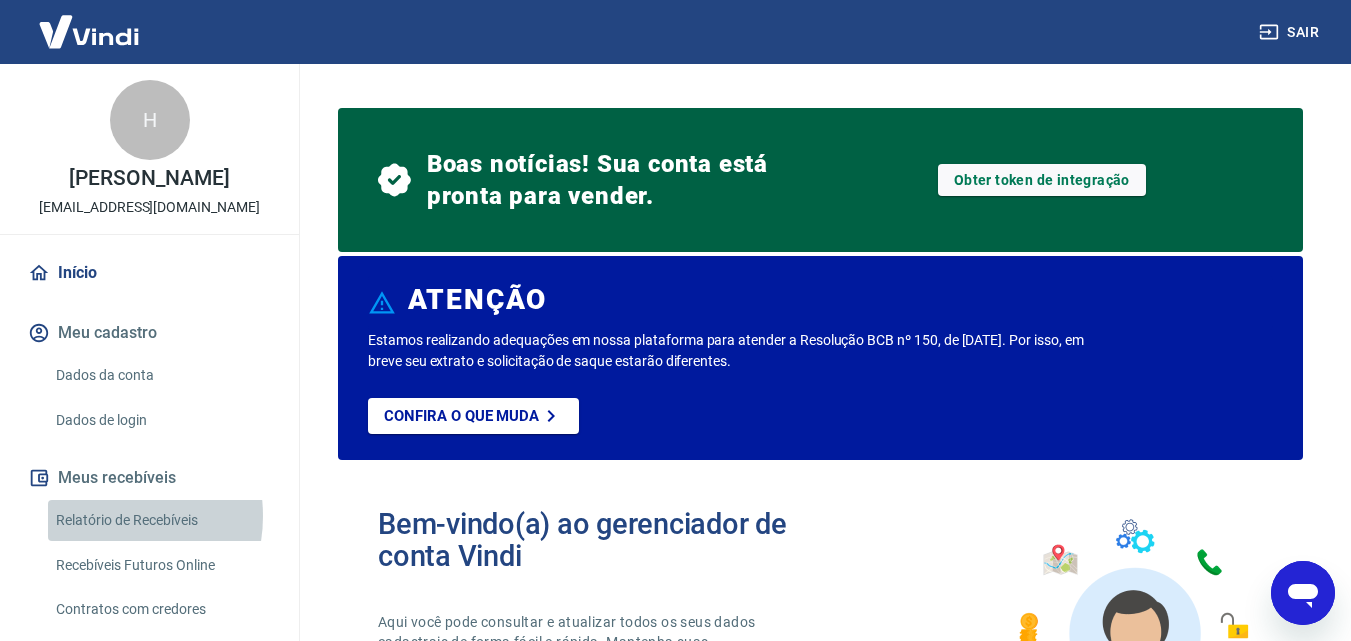 click on "Relatório de Recebíveis" at bounding box center [161, 520] 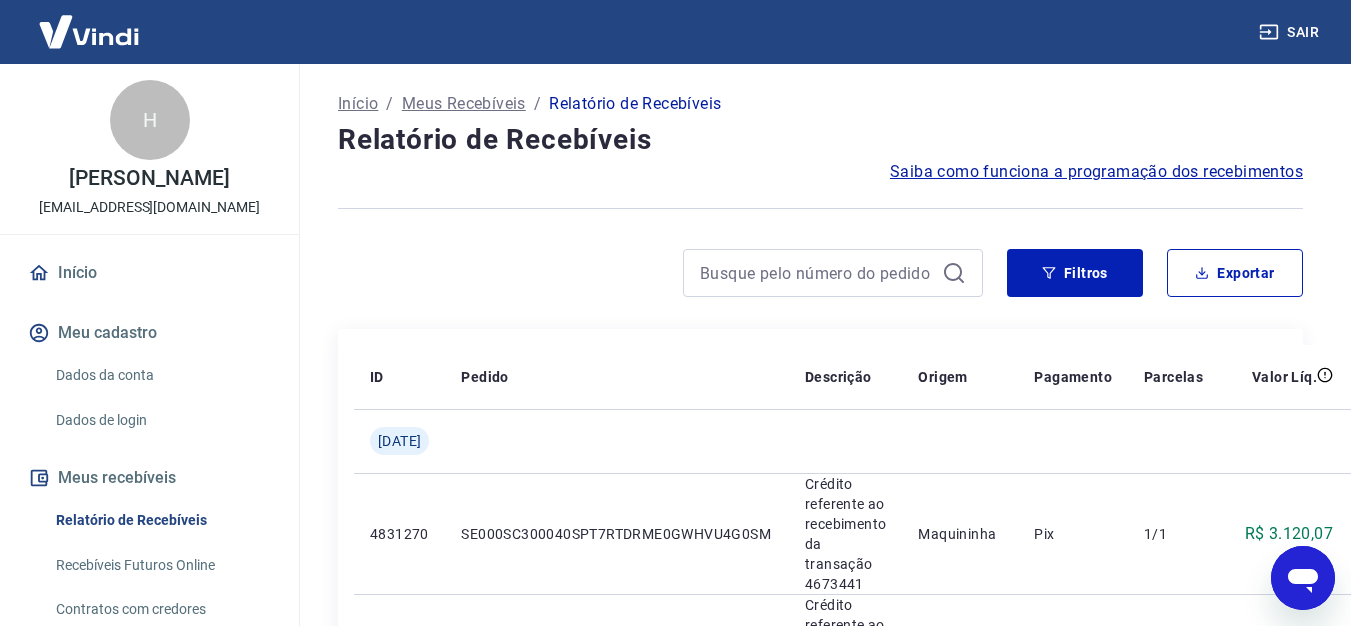 scroll, scrollTop: 0, scrollLeft: 95, axis: horizontal 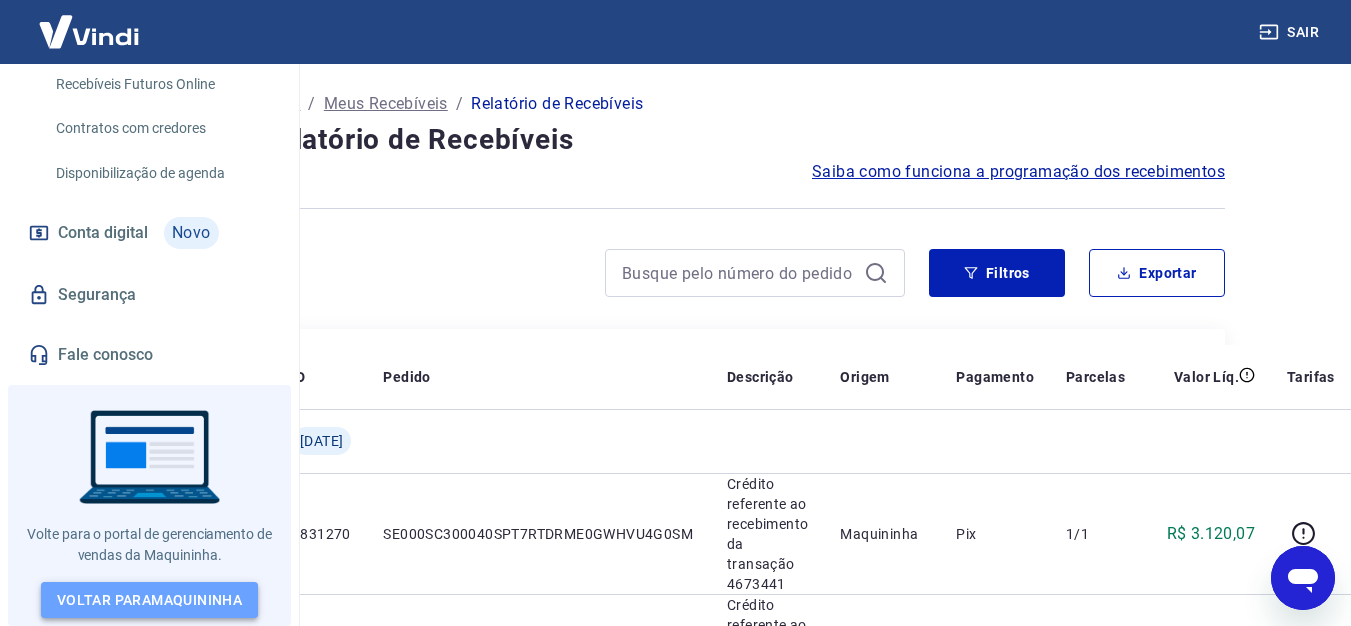 click on "Voltar para  Maquininha" at bounding box center (149, 600) 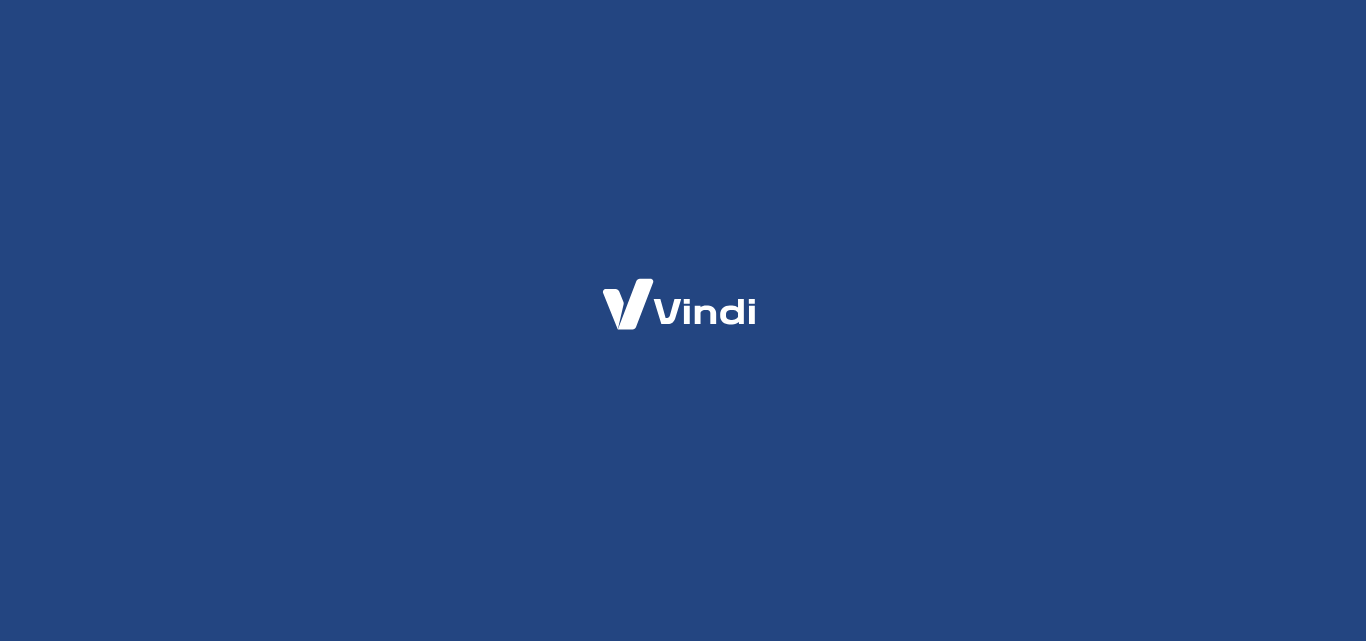scroll, scrollTop: 0, scrollLeft: 0, axis: both 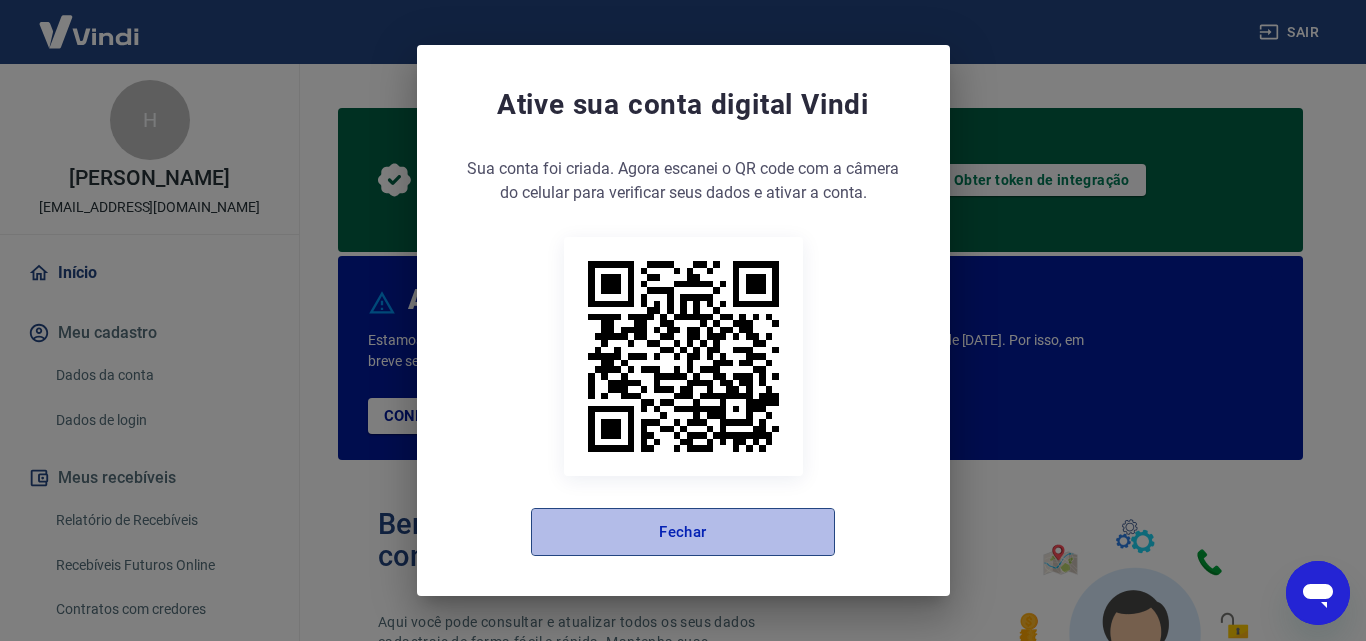 click on "Fechar" at bounding box center (683, 532) 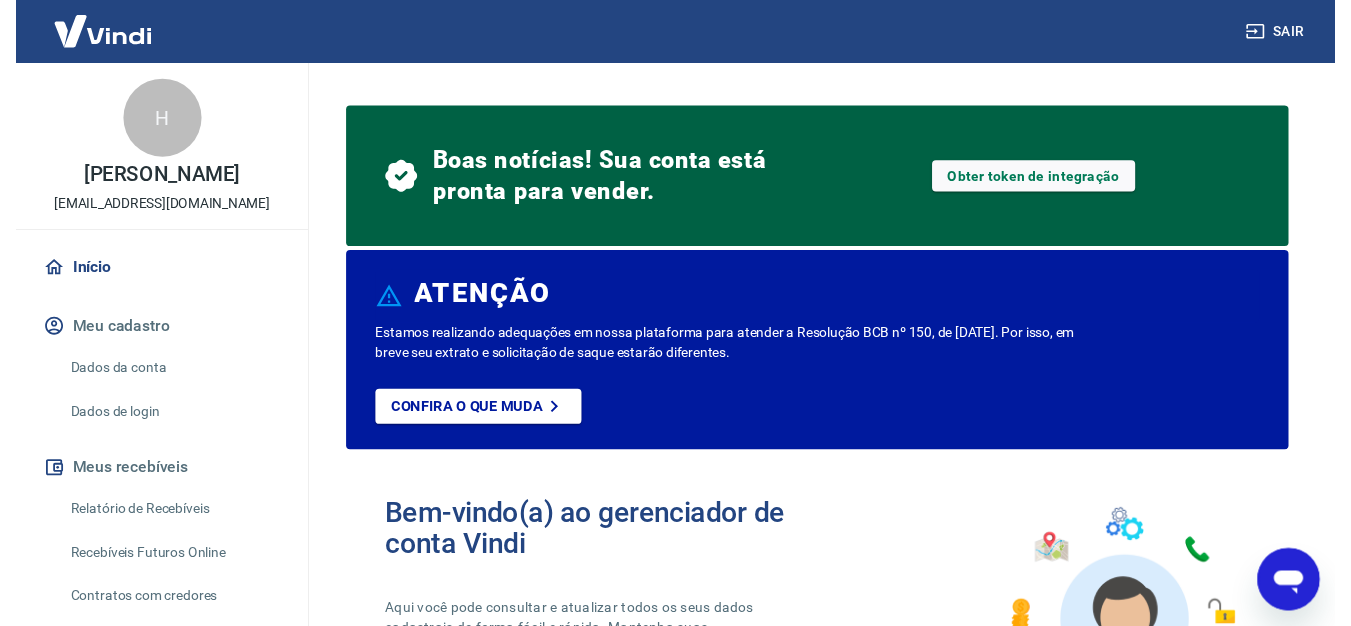 scroll, scrollTop: 0, scrollLeft: 0, axis: both 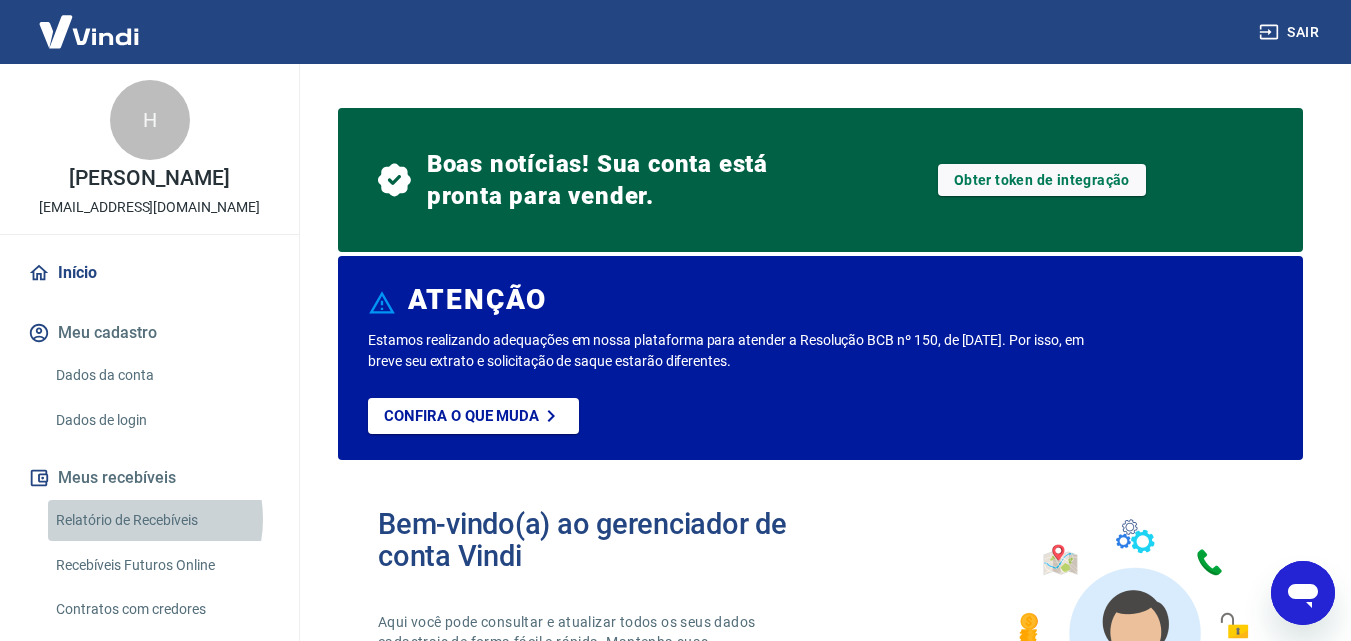 click on "Relatório de Recebíveis" at bounding box center [161, 520] 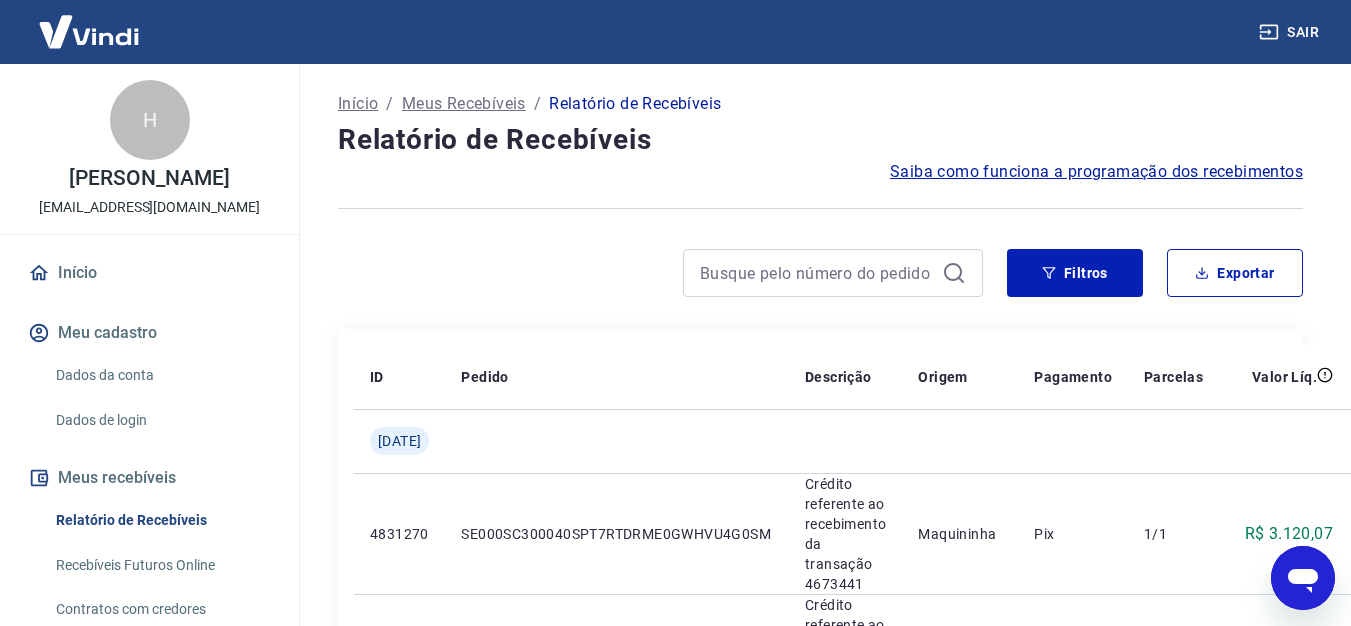 scroll, scrollTop: 0, scrollLeft: 95, axis: horizontal 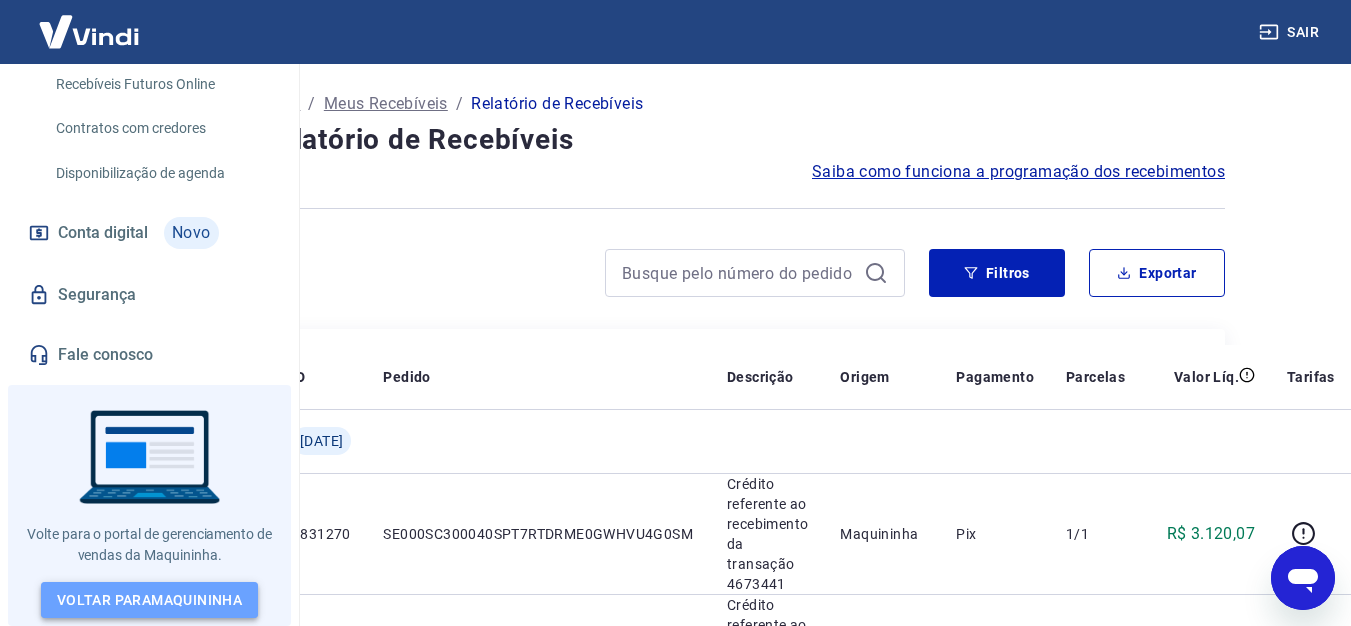 click on "Voltar para  Maquininha" at bounding box center [149, 600] 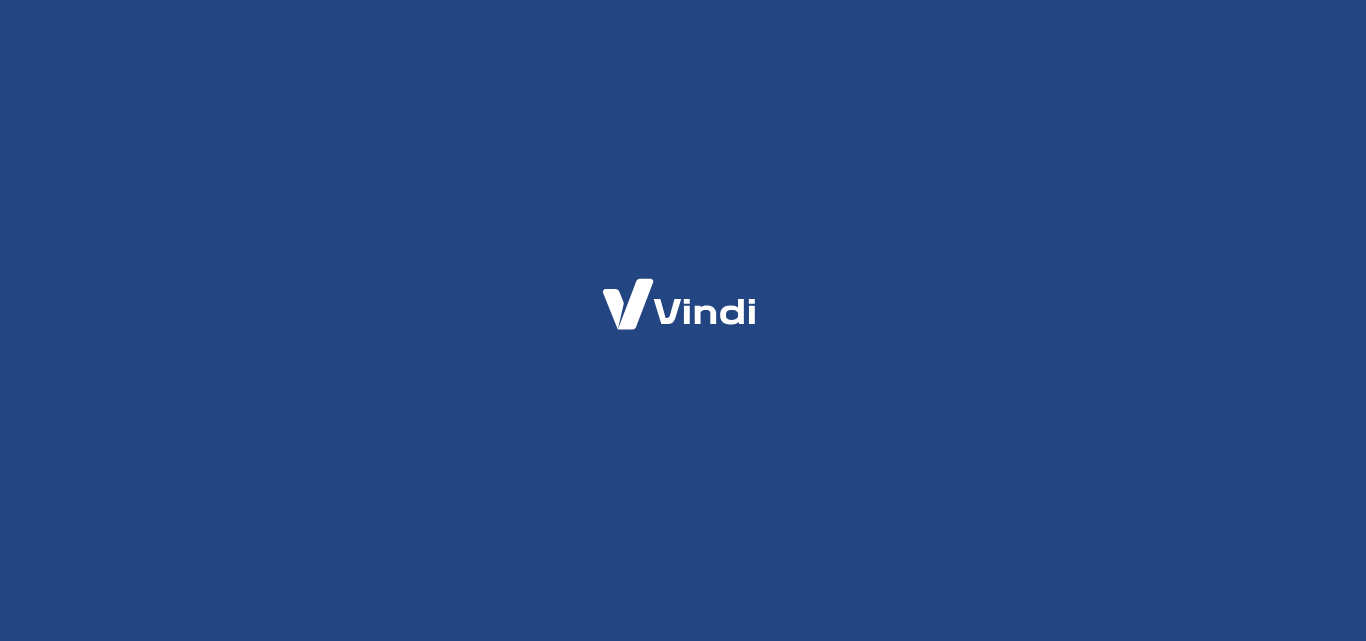 scroll, scrollTop: 0, scrollLeft: 0, axis: both 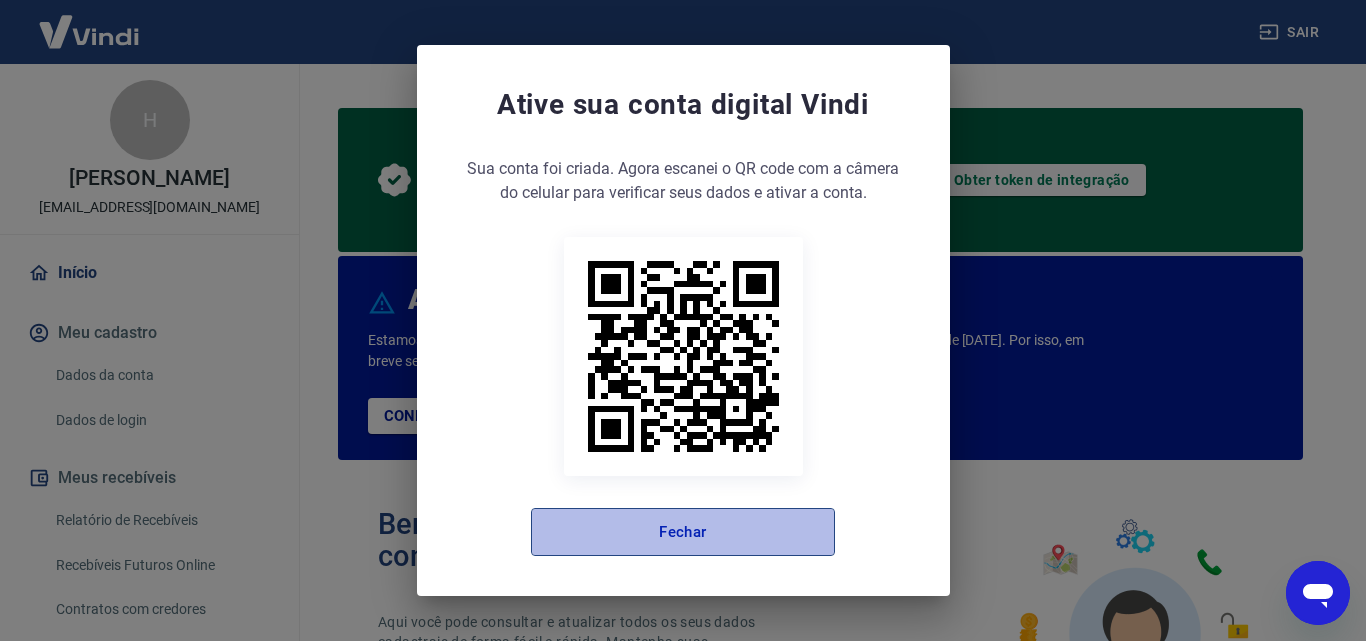 click on "Fechar" at bounding box center (683, 532) 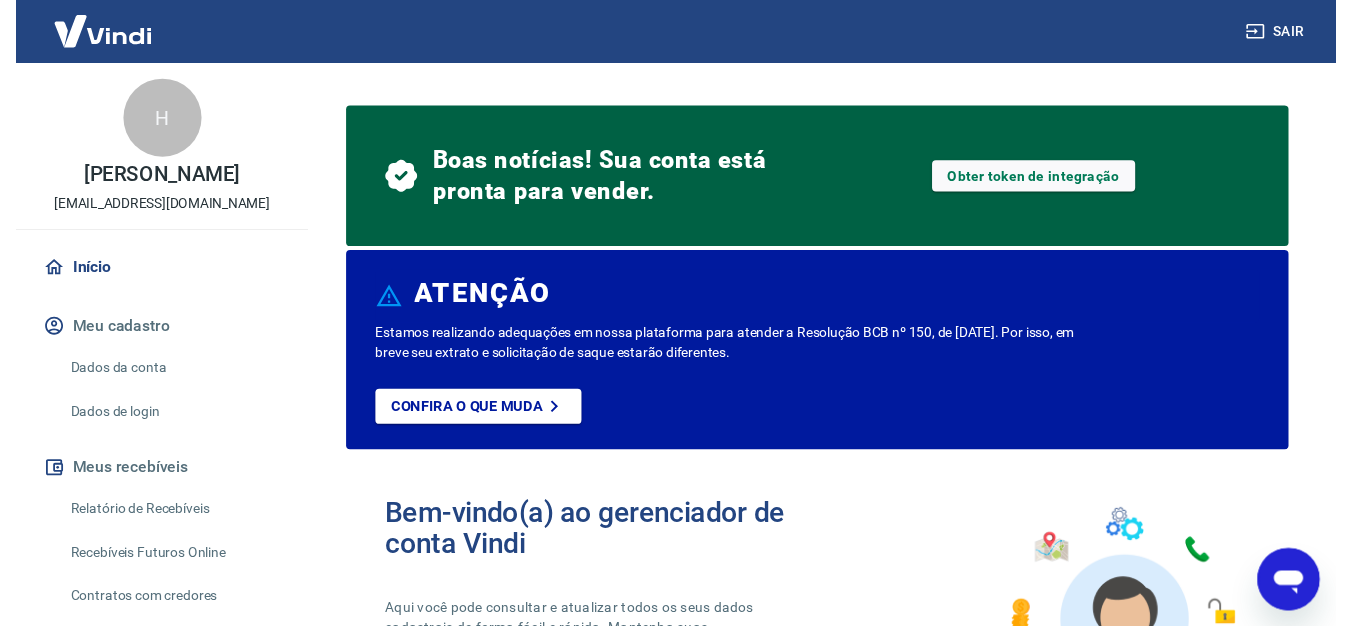 scroll, scrollTop: 0, scrollLeft: 0, axis: both 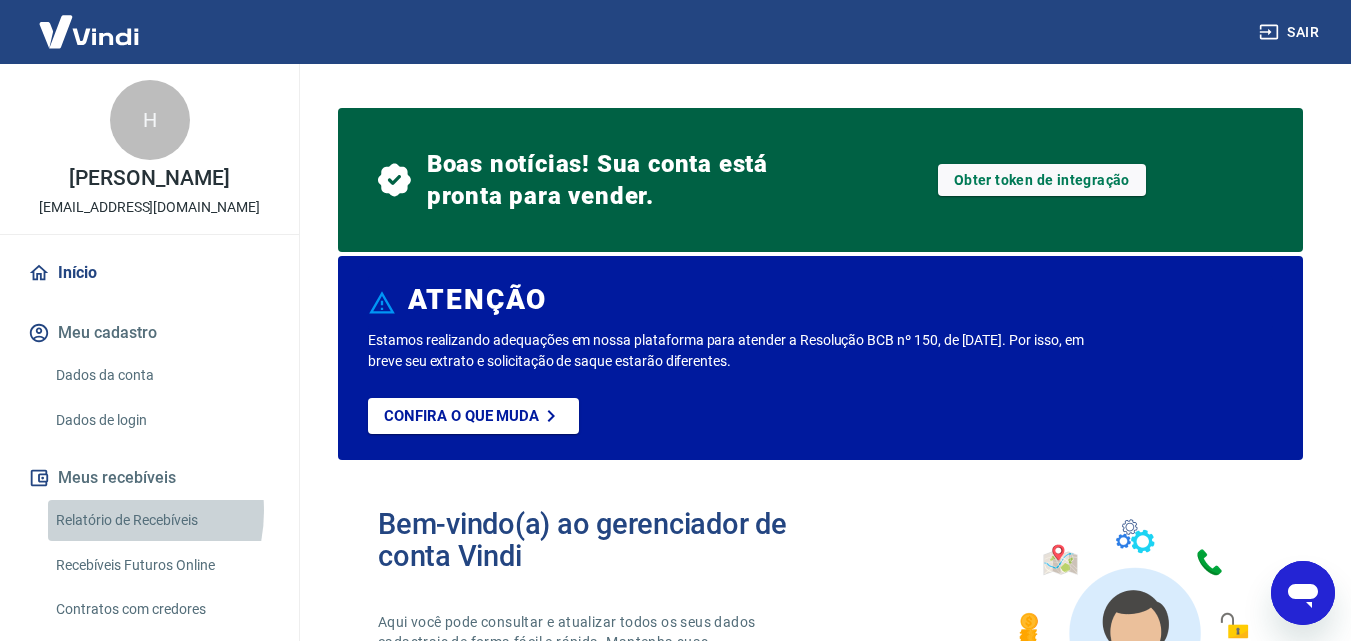 click on "Relatório de Recebíveis" at bounding box center [161, 520] 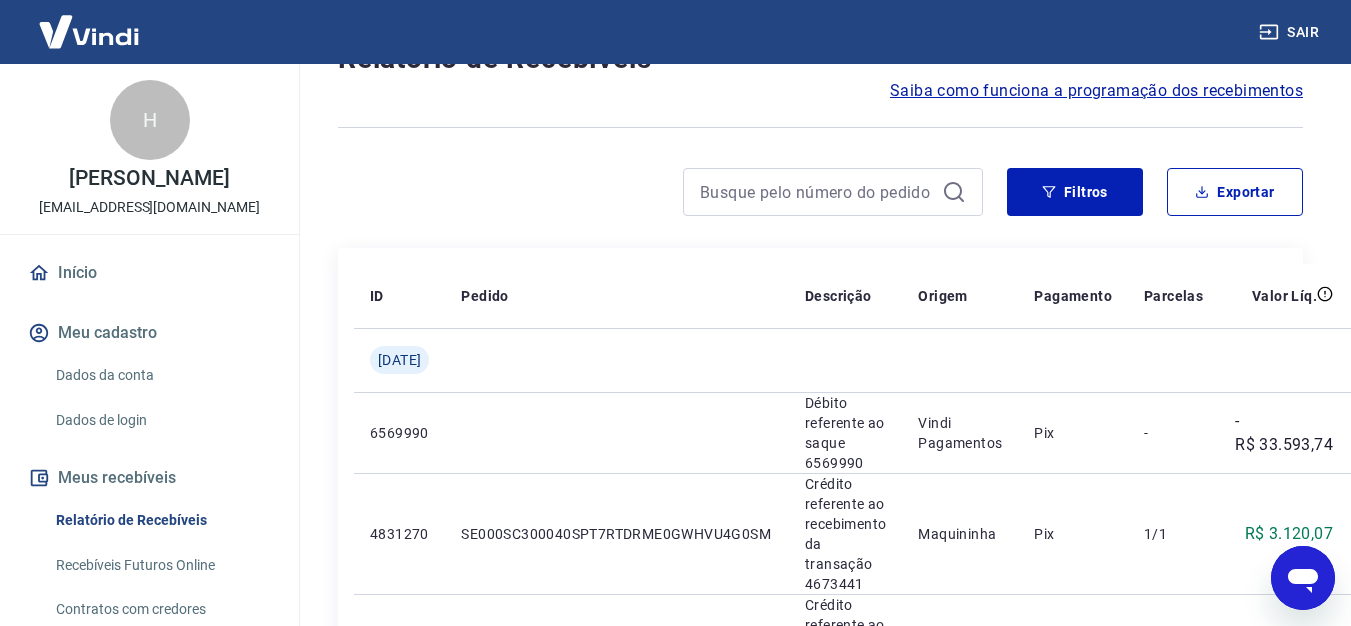 scroll, scrollTop: 92, scrollLeft: 0, axis: vertical 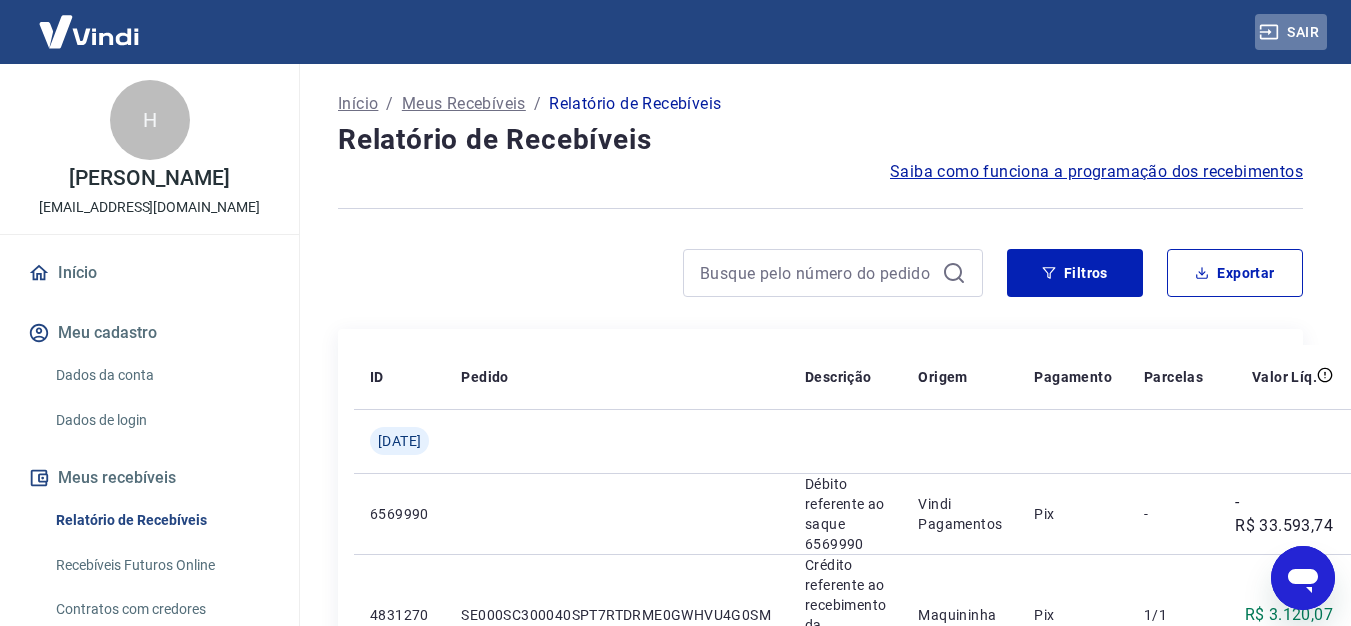 click on "Sair" at bounding box center (1291, 32) 